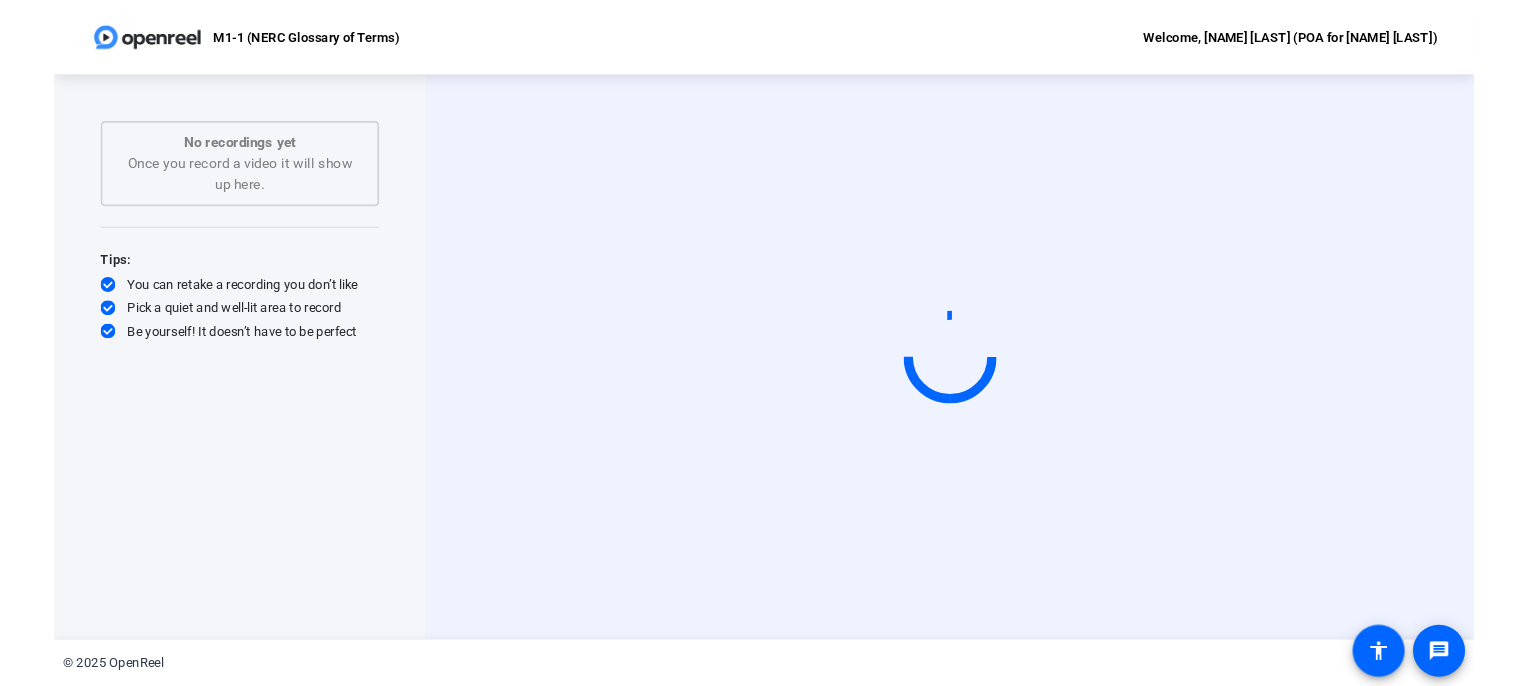 scroll, scrollTop: 0, scrollLeft: 0, axis: both 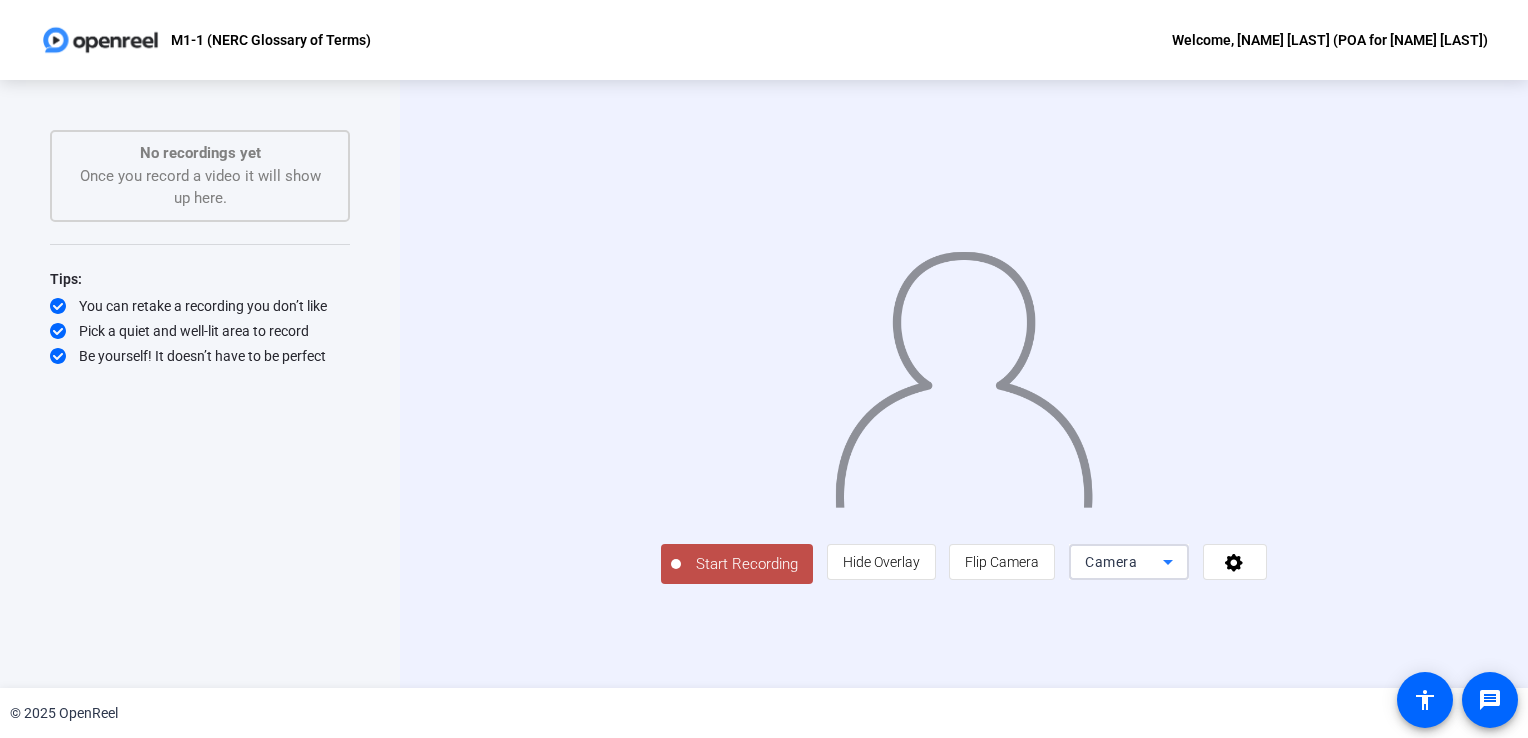 click on "Camera" at bounding box center (1111, 562) 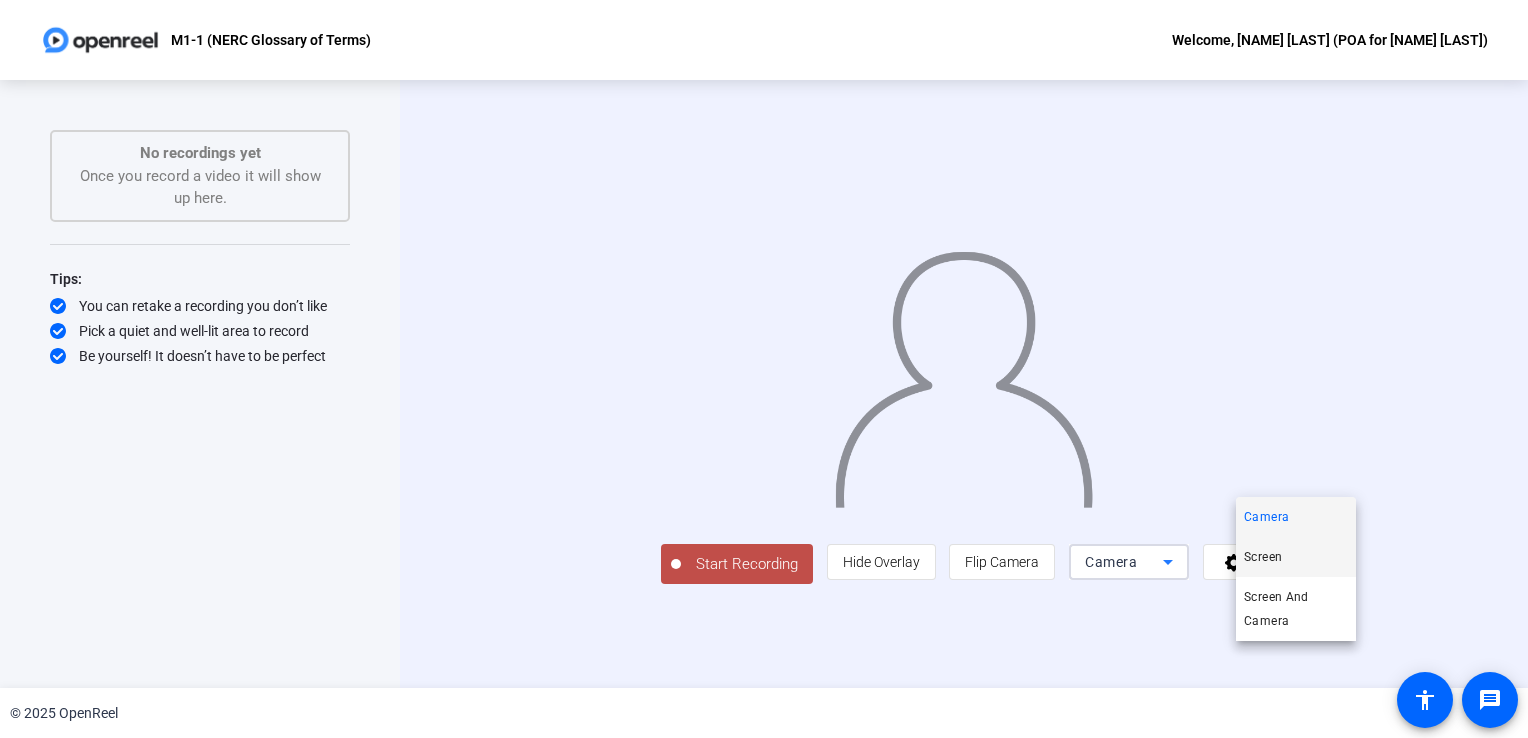 click on "Screen" at bounding box center (1263, 557) 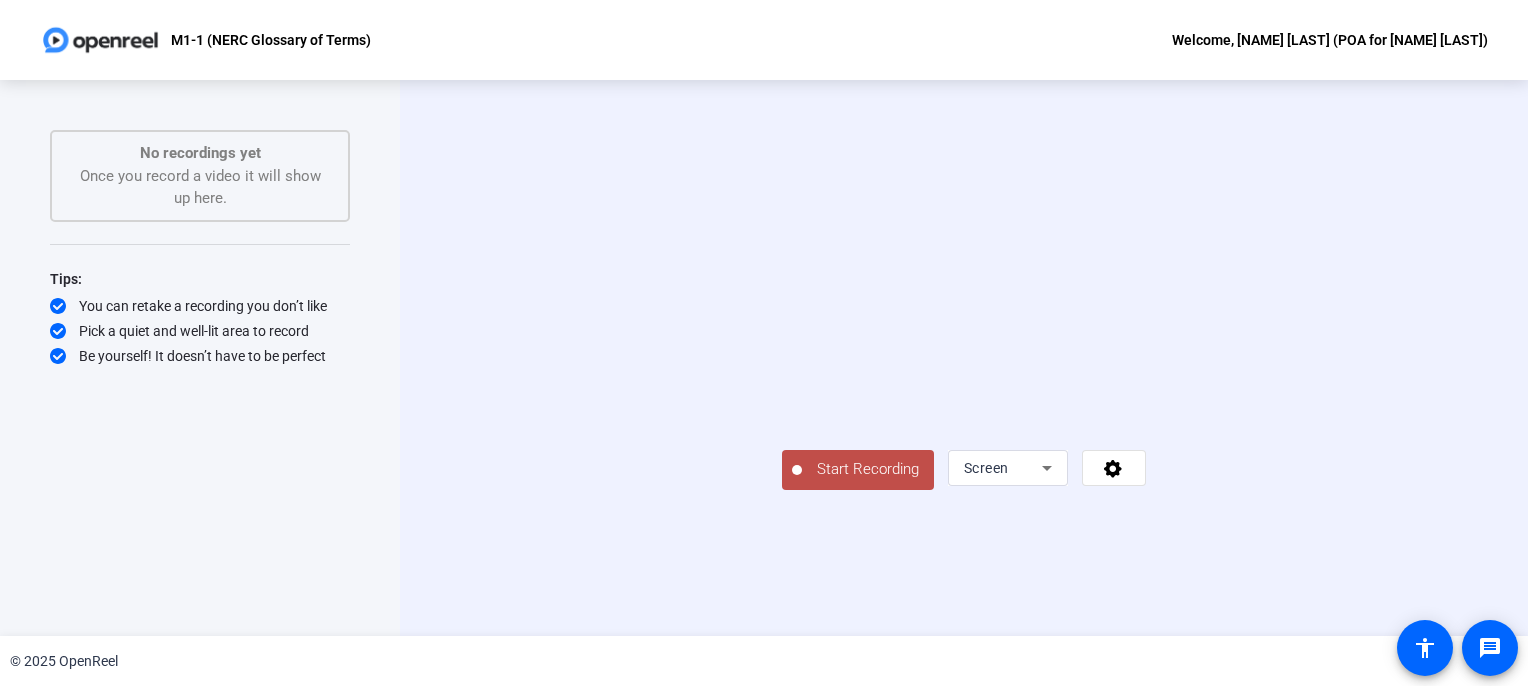 scroll, scrollTop: 36, scrollLeft: 0, axis: vertical 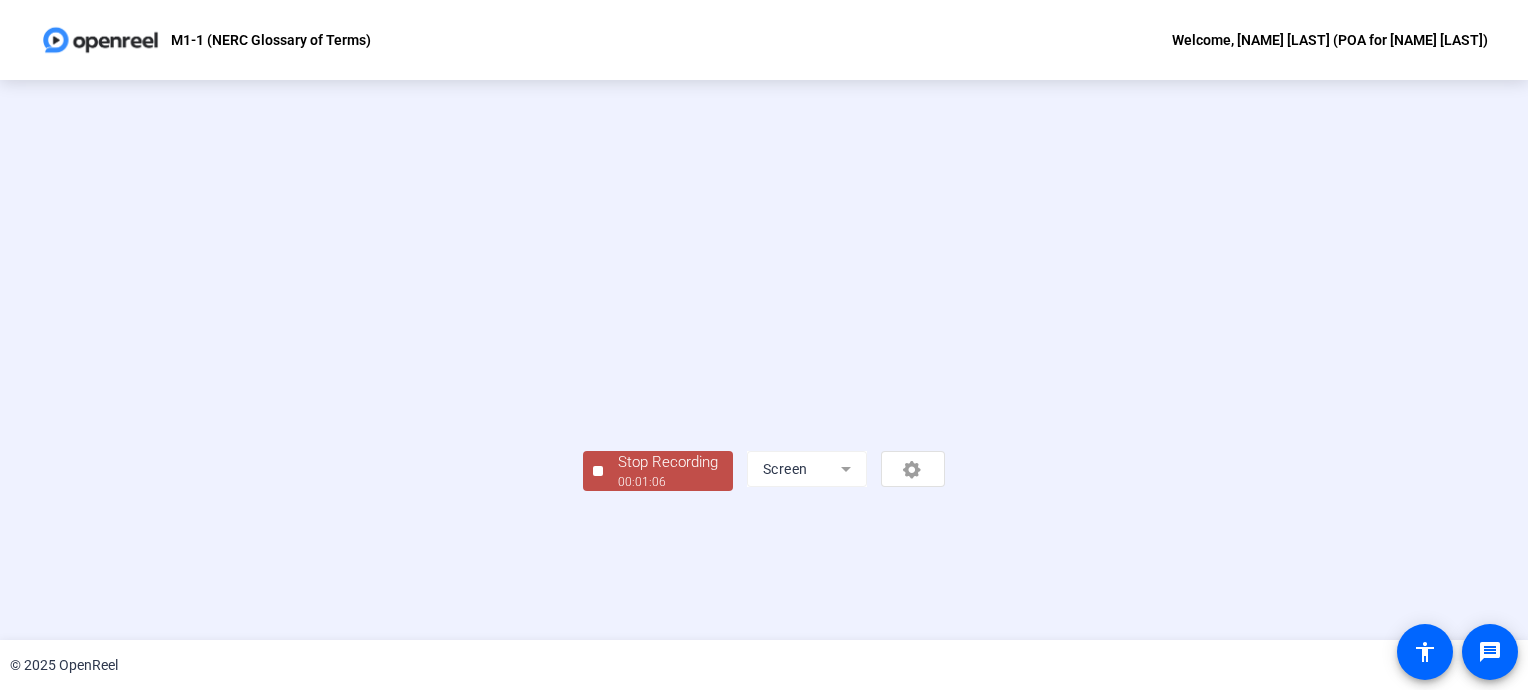 click on "Stop Recording" 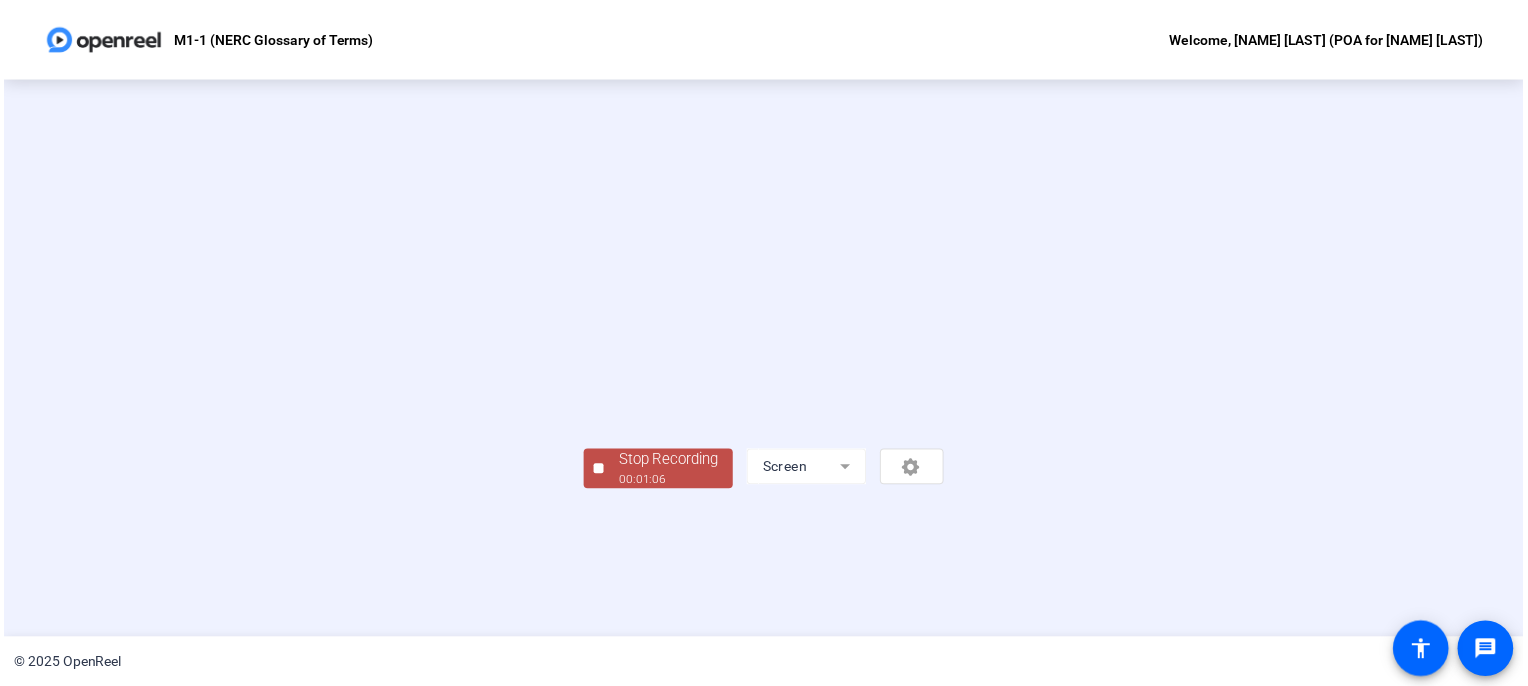 scroll, scrollTop: 0, scrollLeft: 0, axis: both 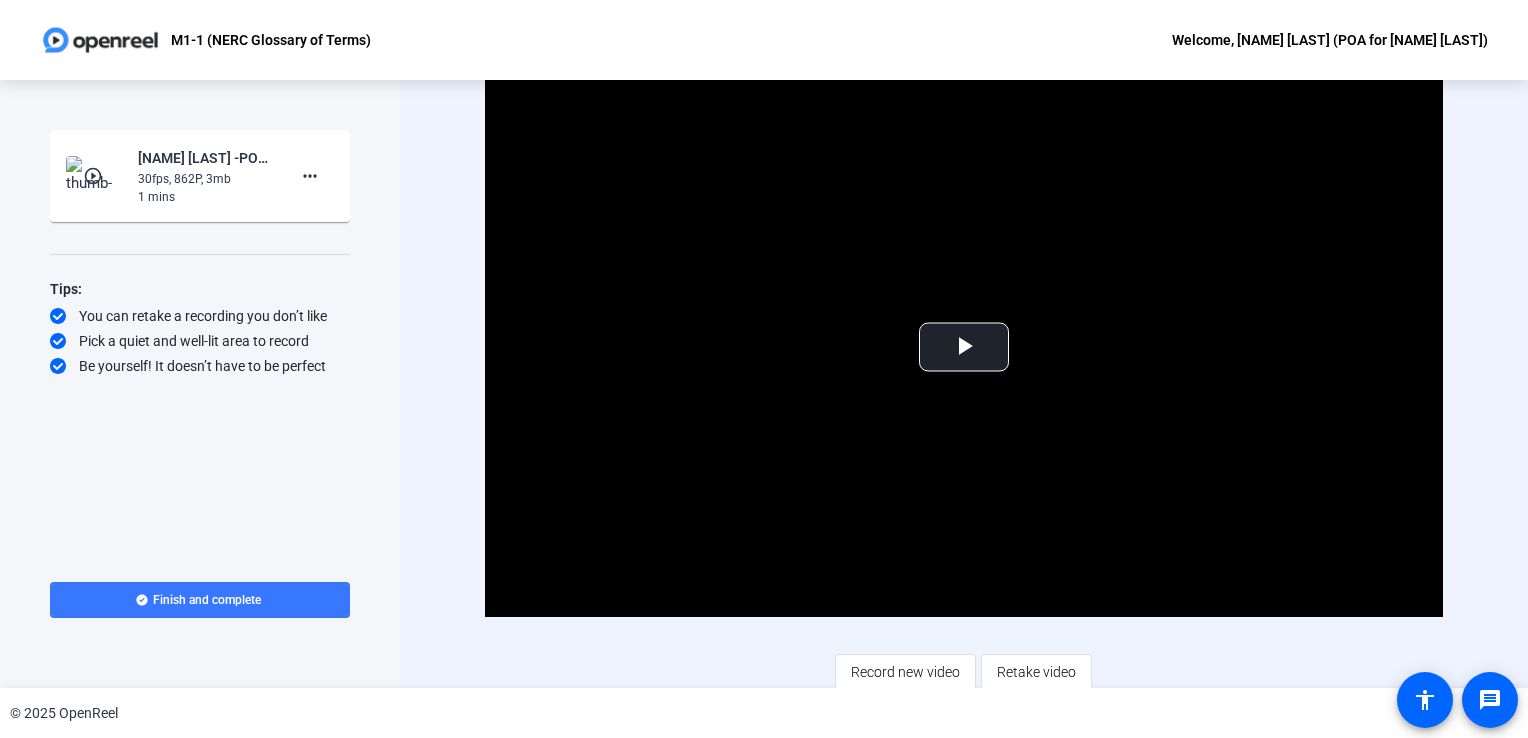 click on "play_circle_outline" 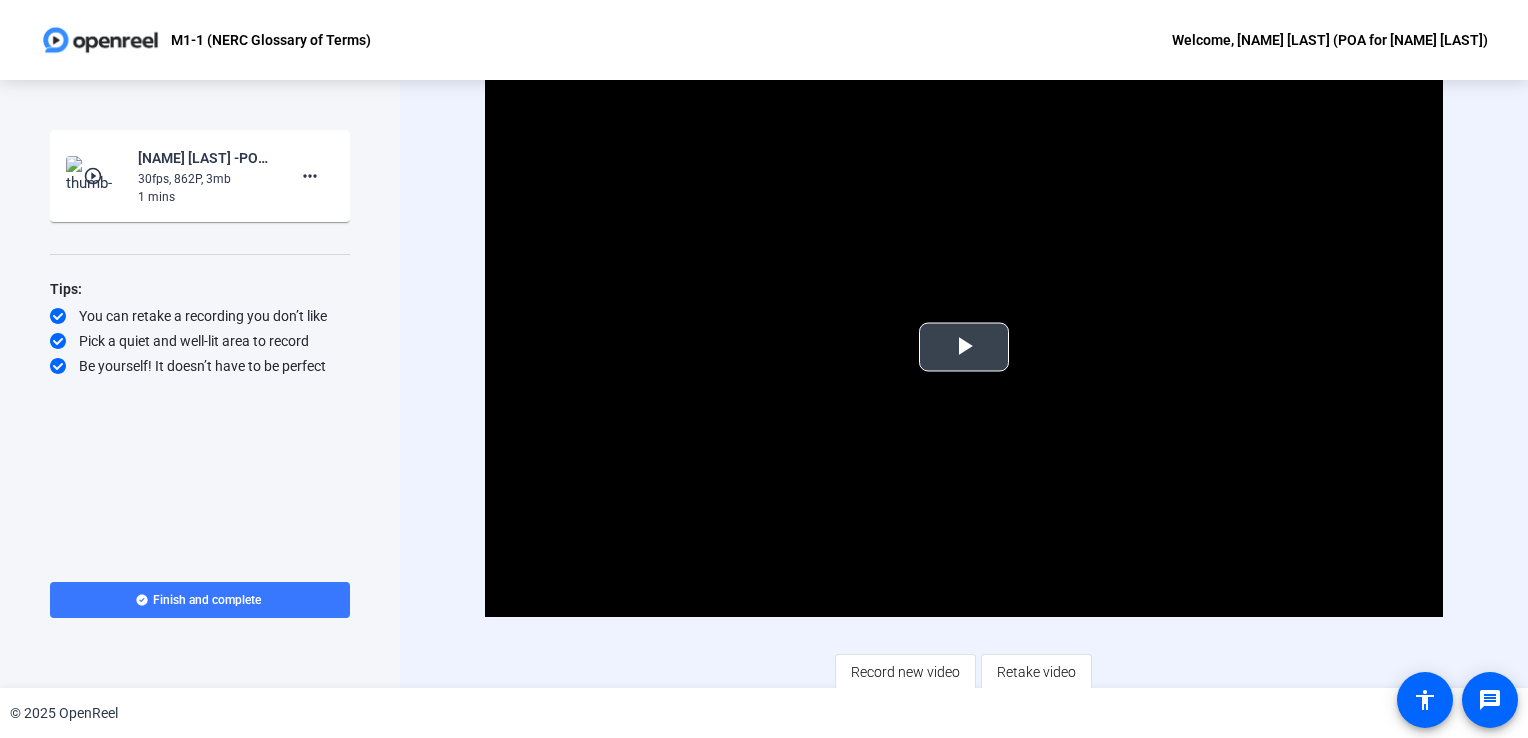 click at bounding box center (964, 347) 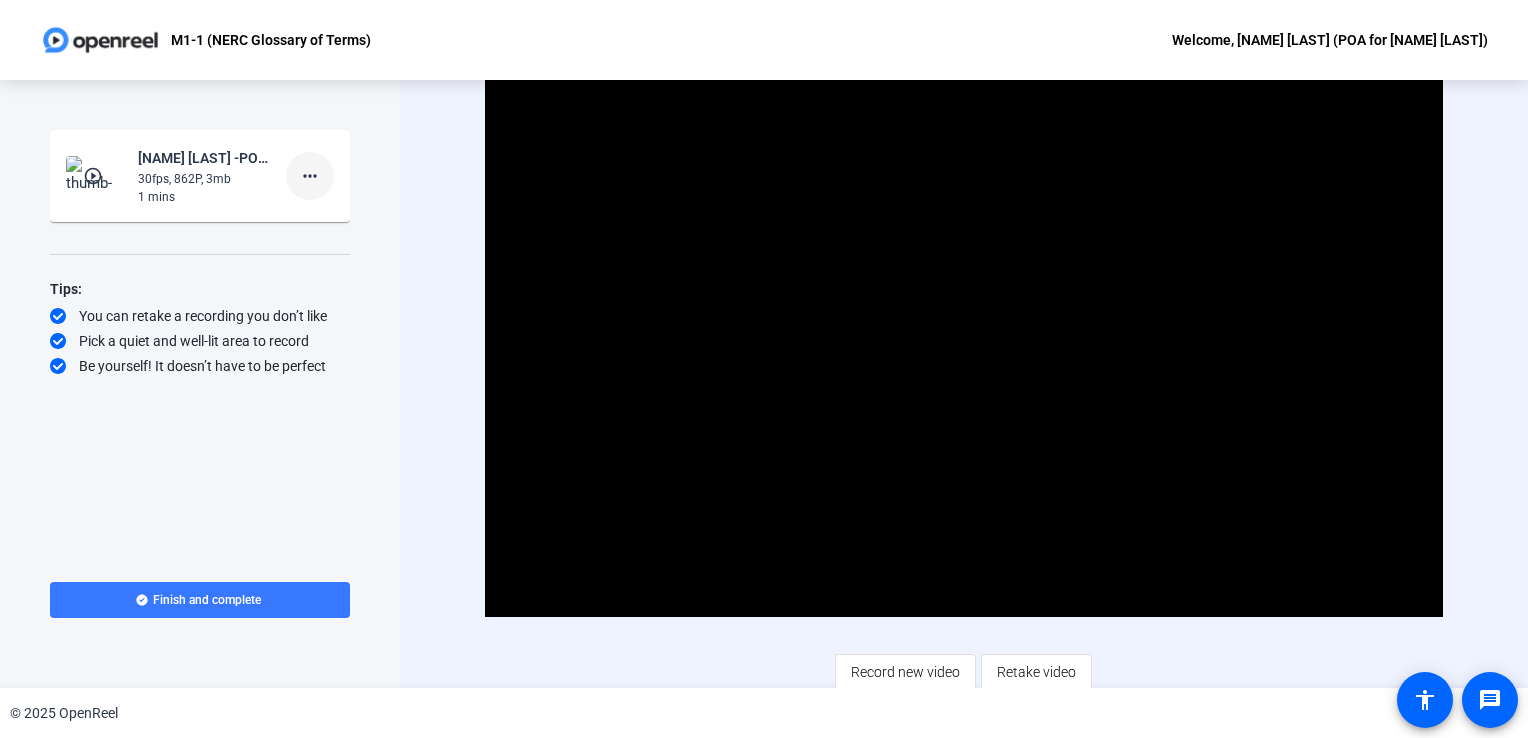 click on "more_horiz" 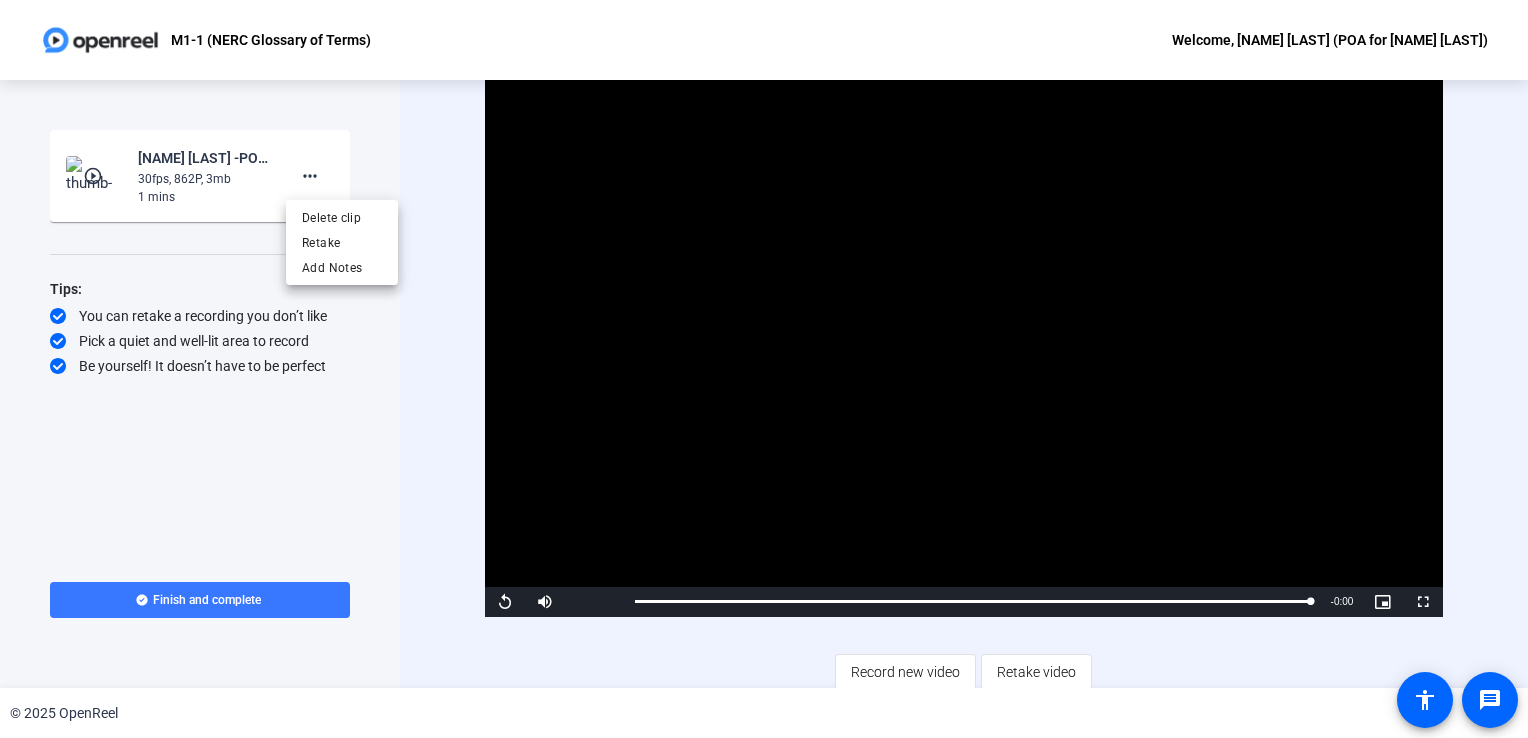 click at bounding box center [764, 369] 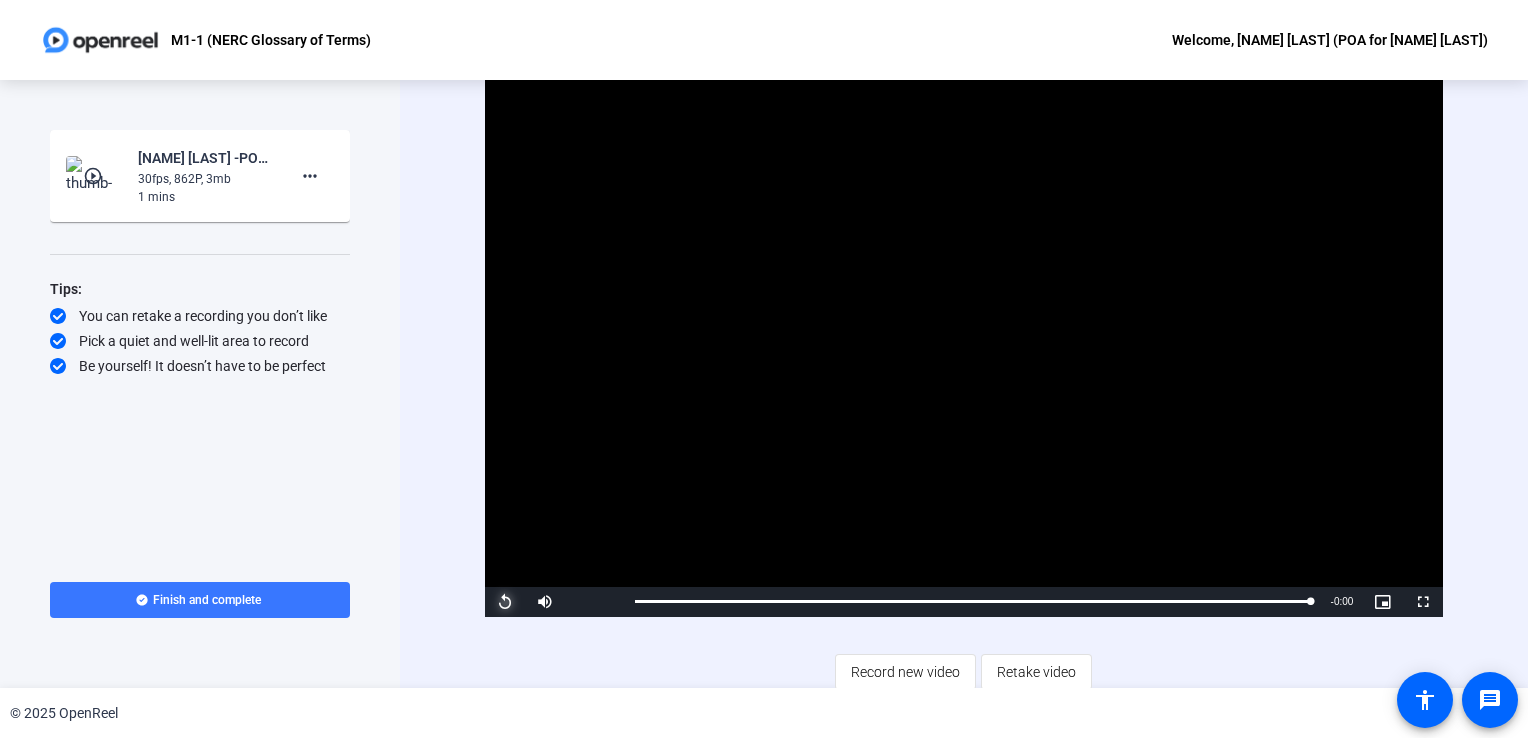 click at bounding box center (505, 602) 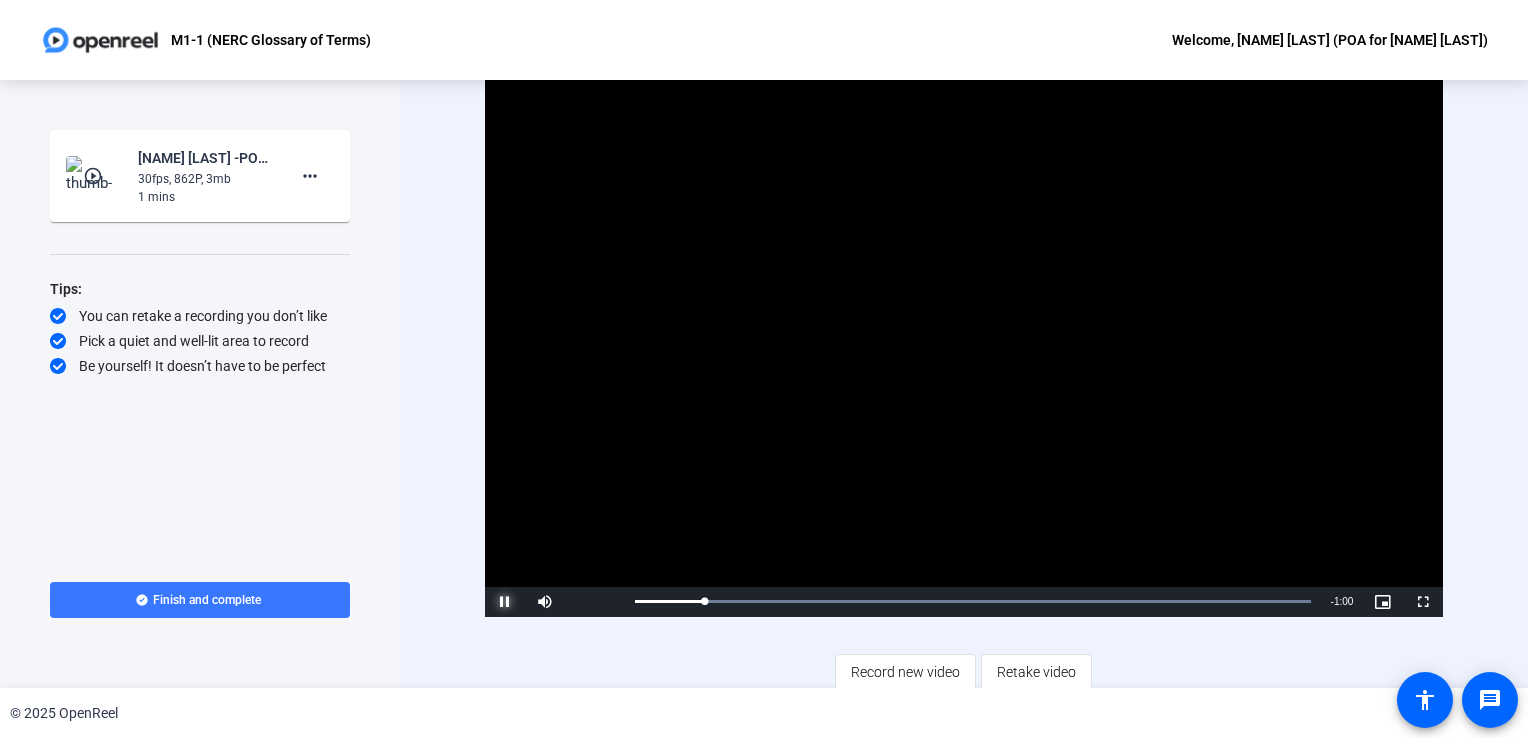click at bounding box center (505, 602) 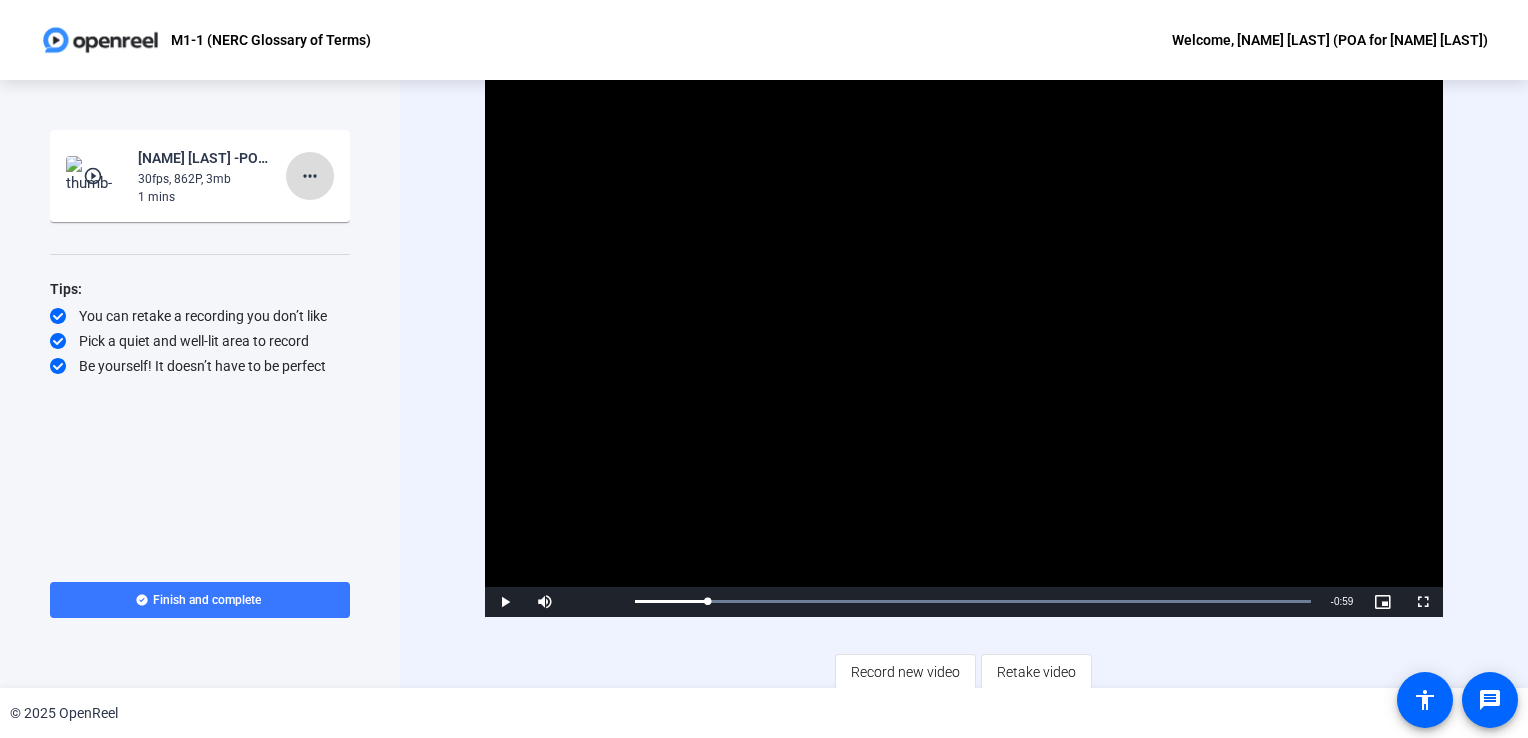 click on "more_horiz" 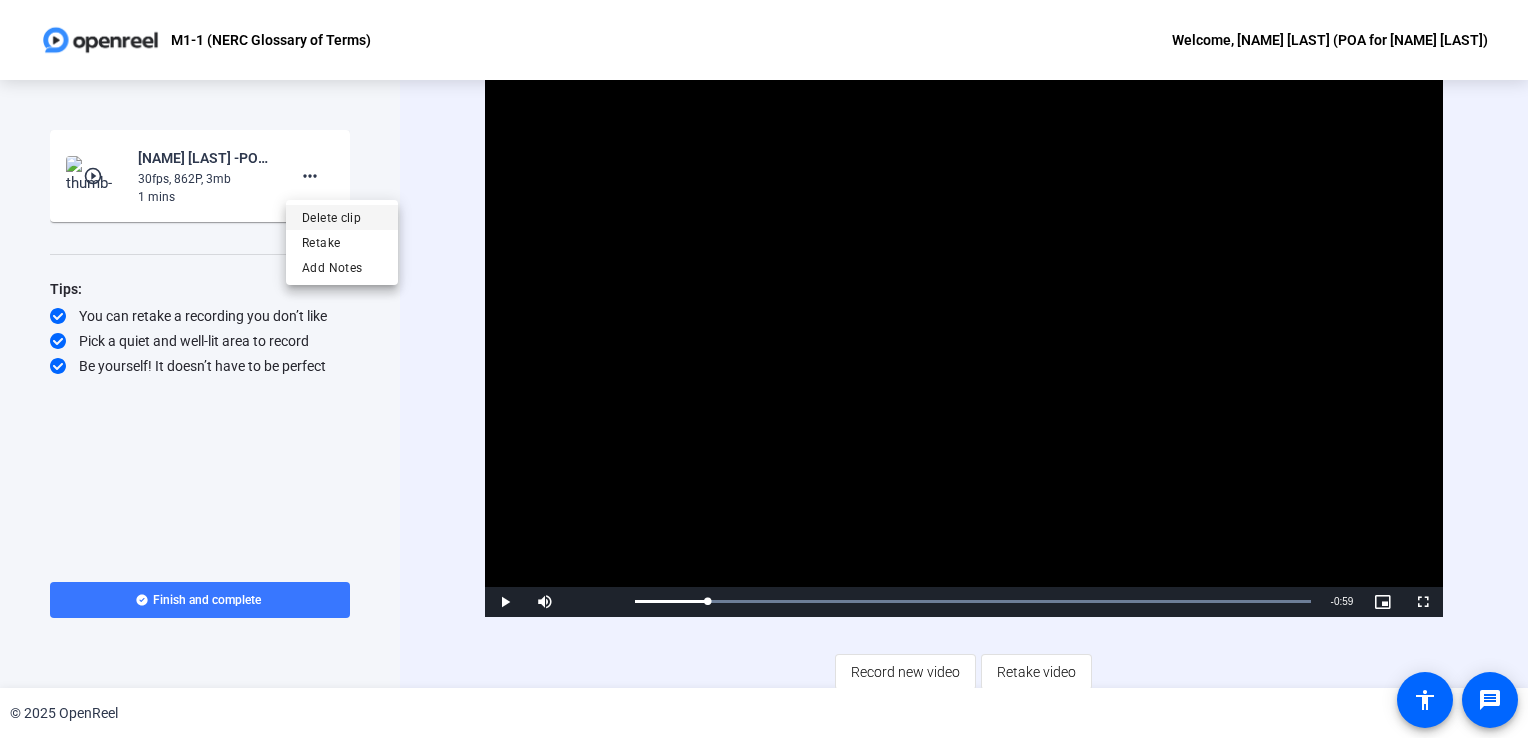 click on "Delete clip" at bounding box center [342, 218] 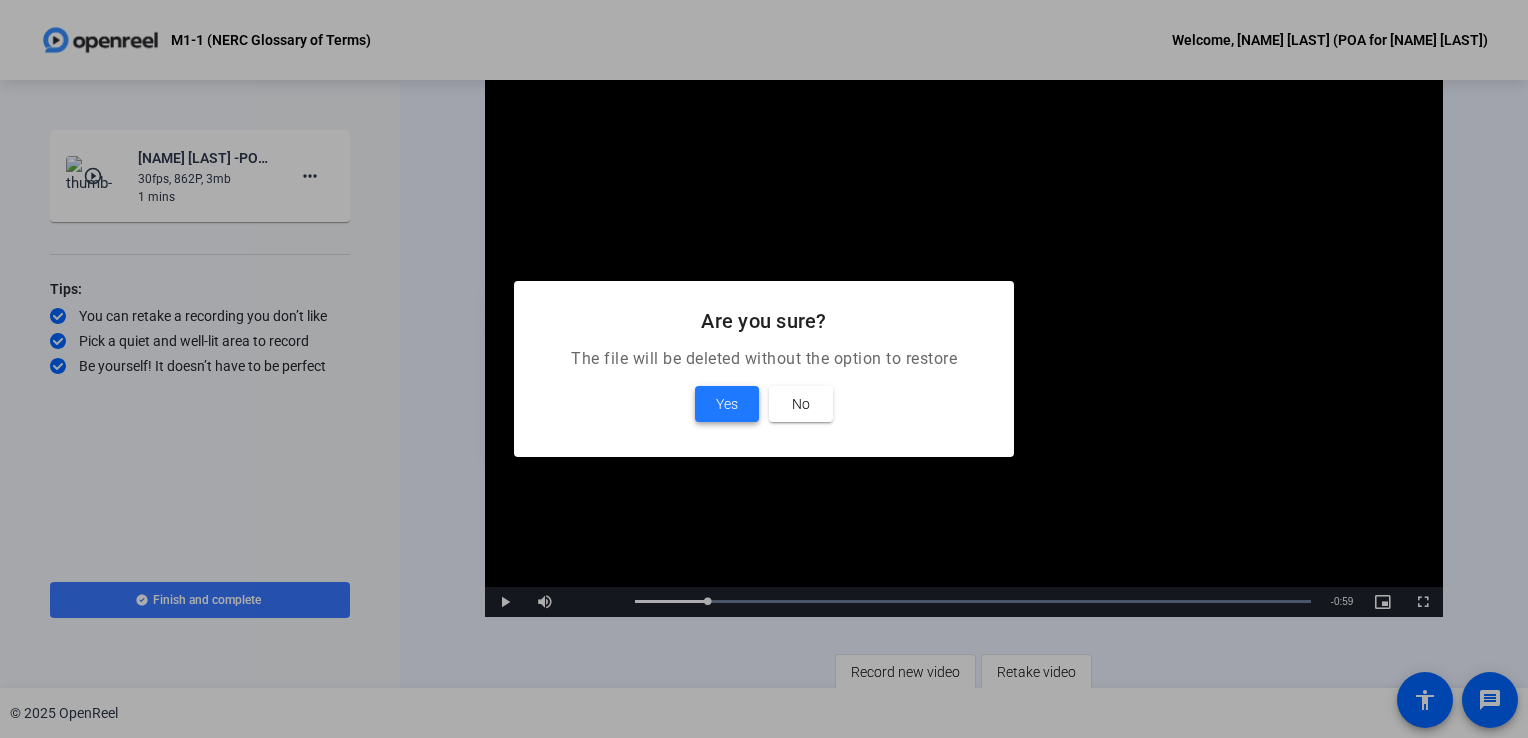 drag, startPoint x: 728, startPoint y: 409, endPoint x: 376, endPoint y: 0, distance: 539.6156 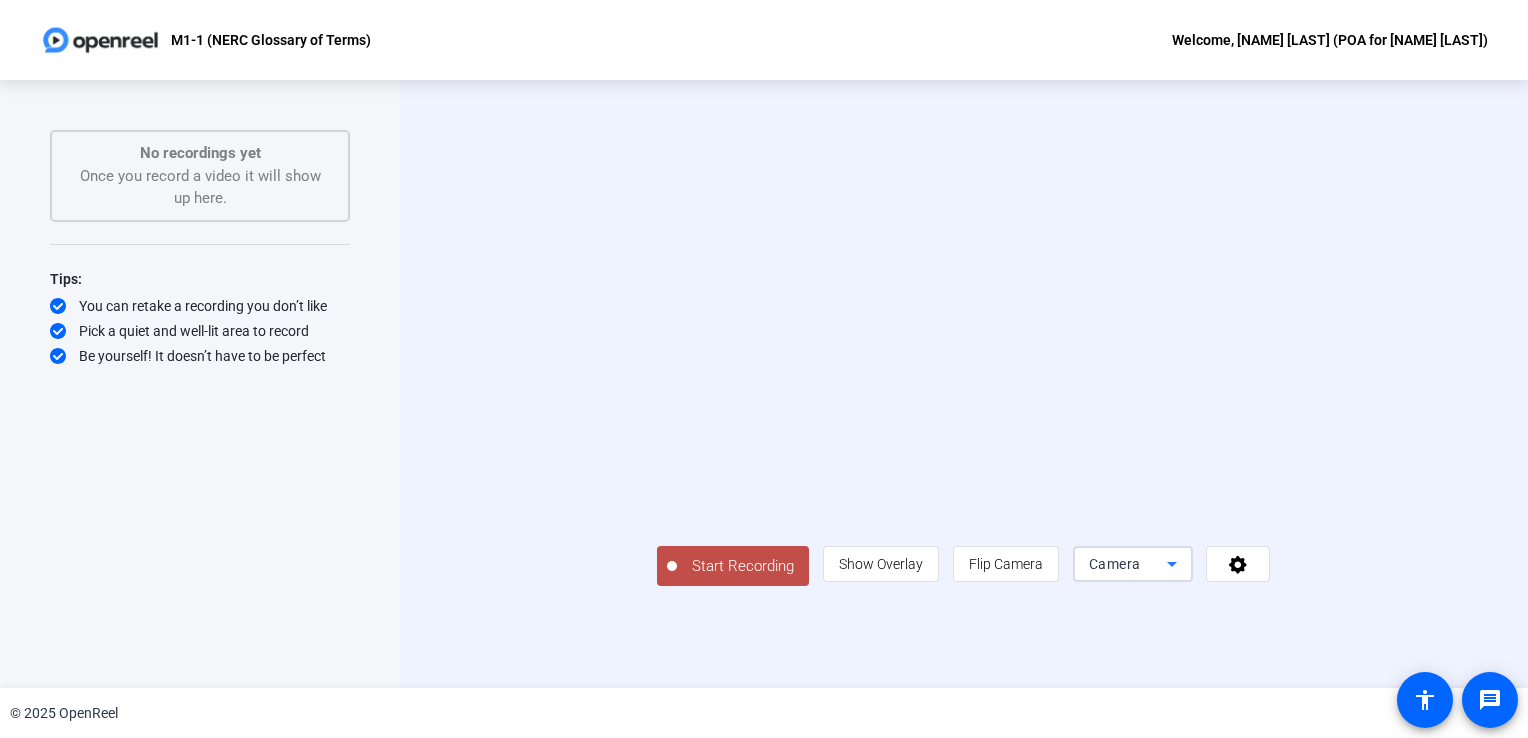 click on "Camera" at bounding box center (1115, 564) 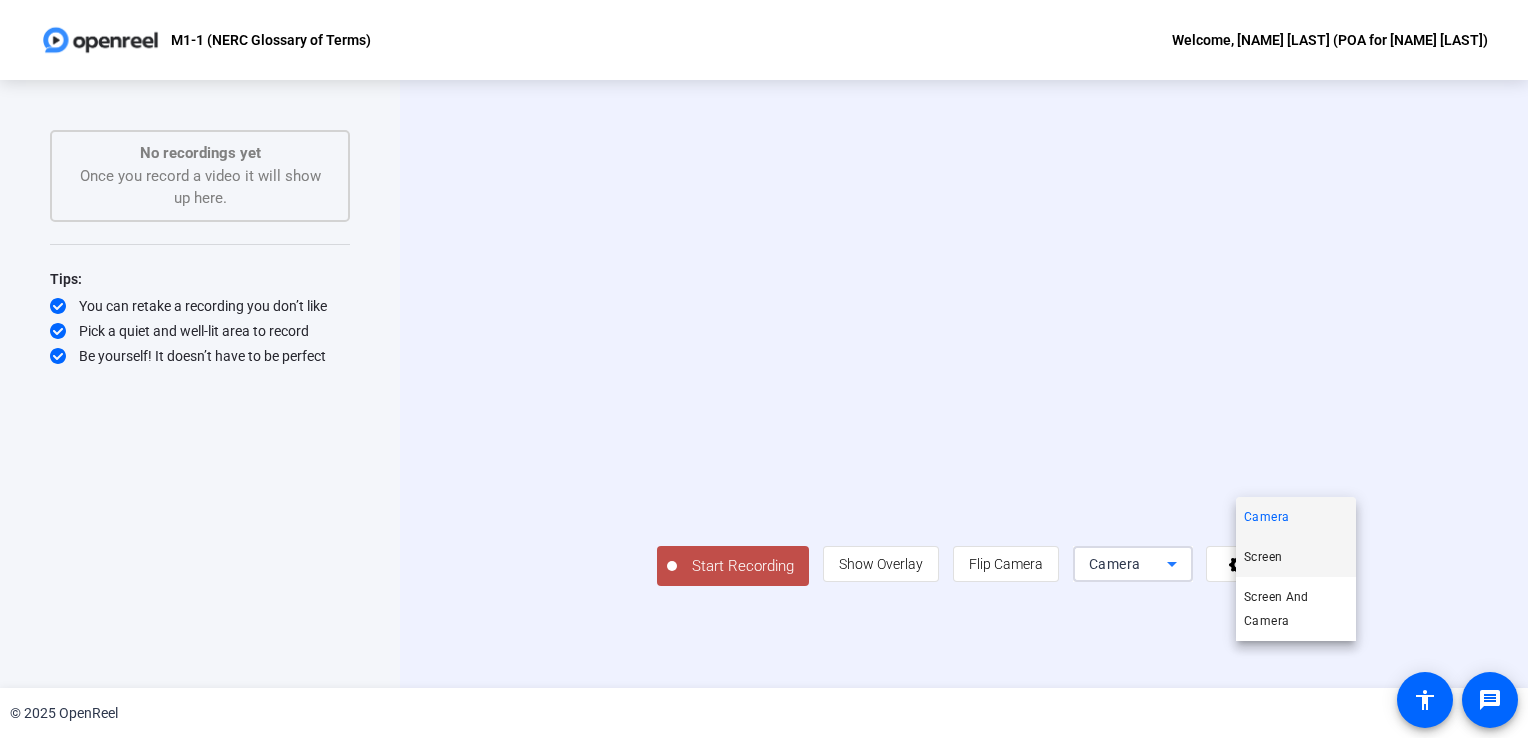 click on "Screen" at bounding box center [1263, 557] 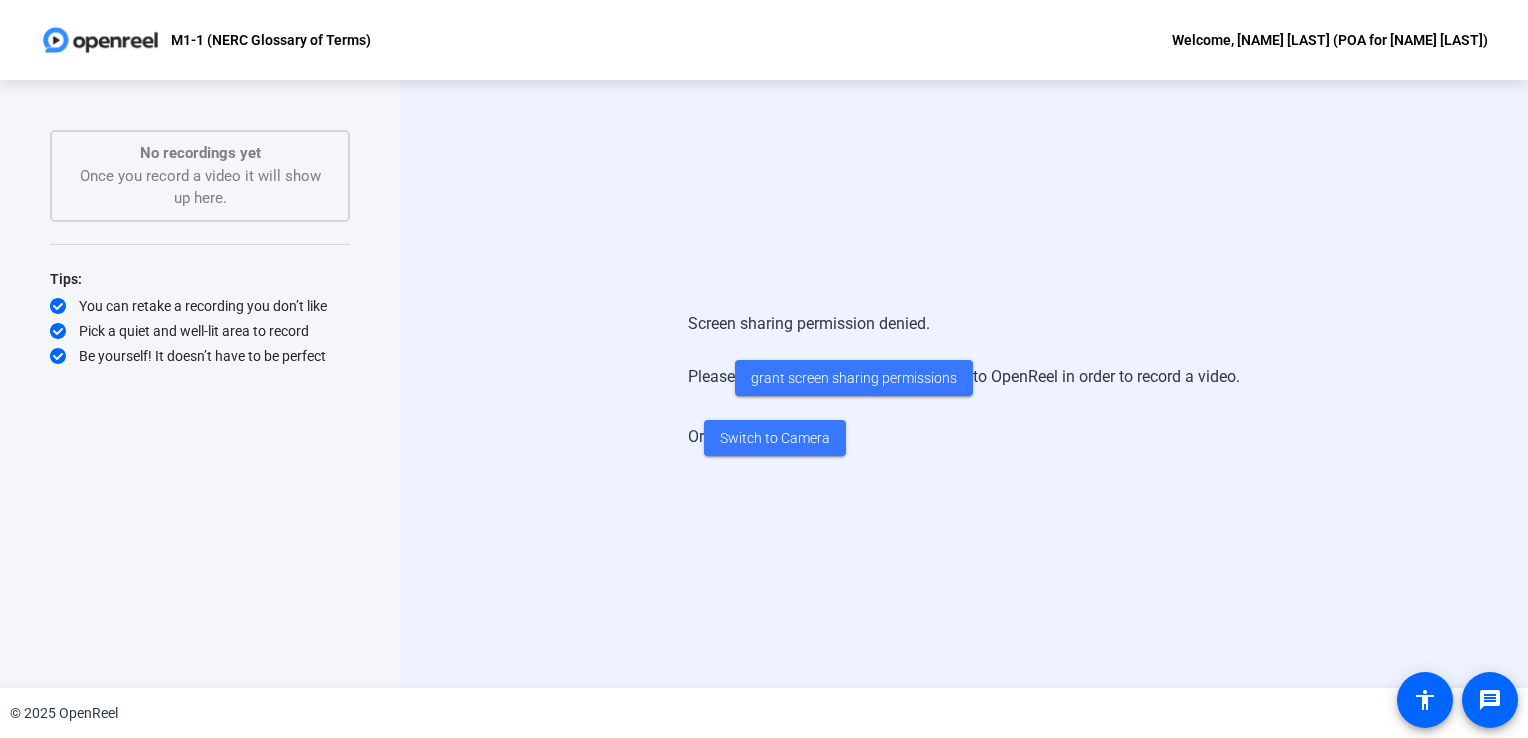 drag, startPoint x: 941, startPoint y: 509, endPoint x: 920, endPoint y: 494, distance: 25.806976 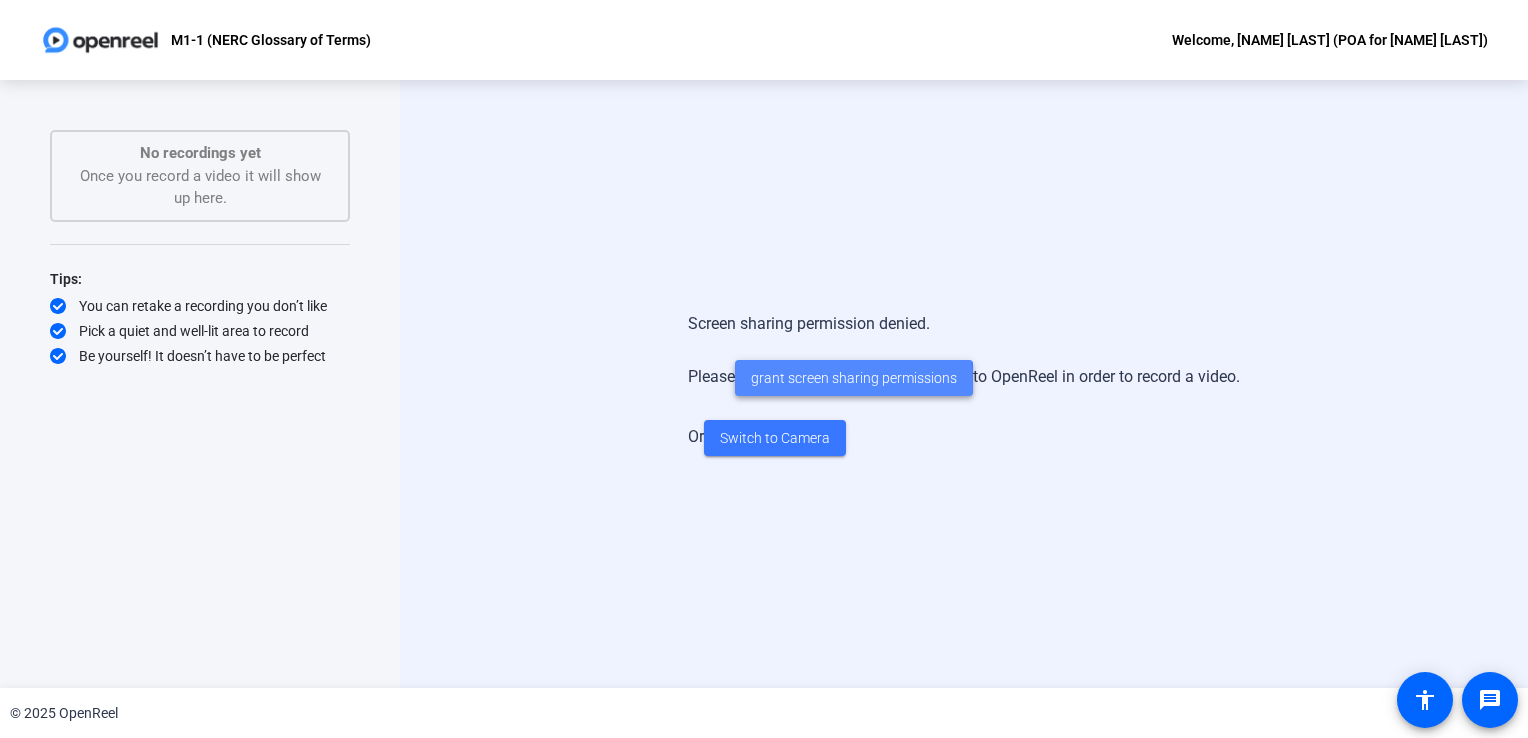 click on "grant screen sharing permissions" 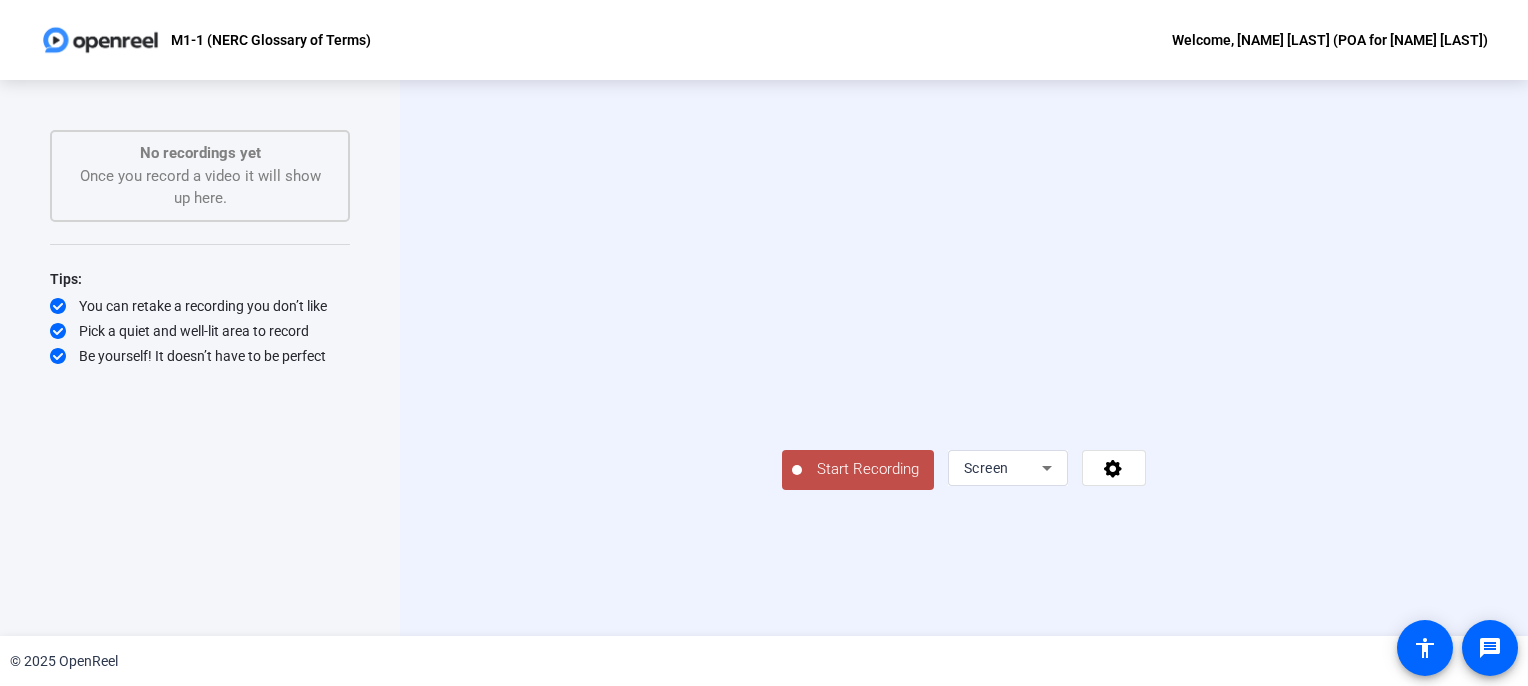 scroll, scrollTop: 36, scrollLeft: 0, axis: vertical 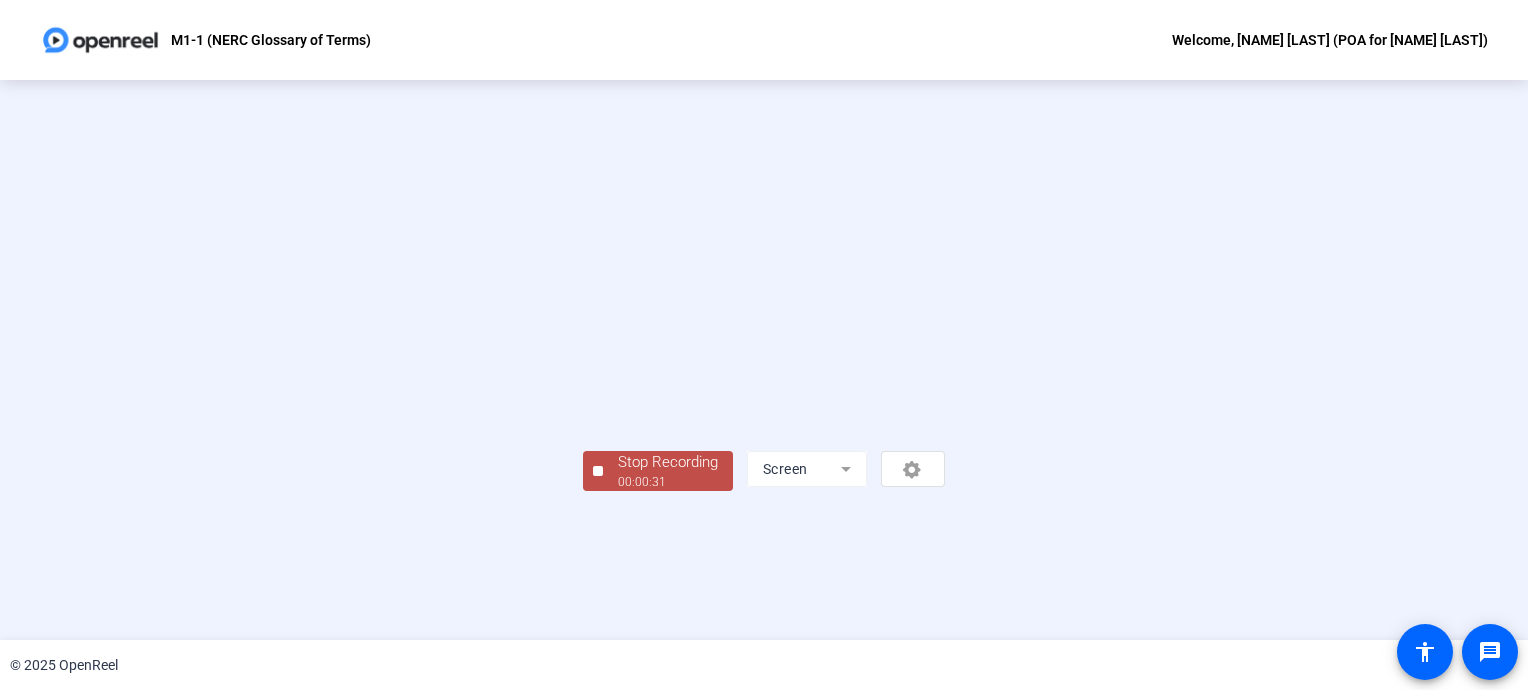 click on "Stop Recording" 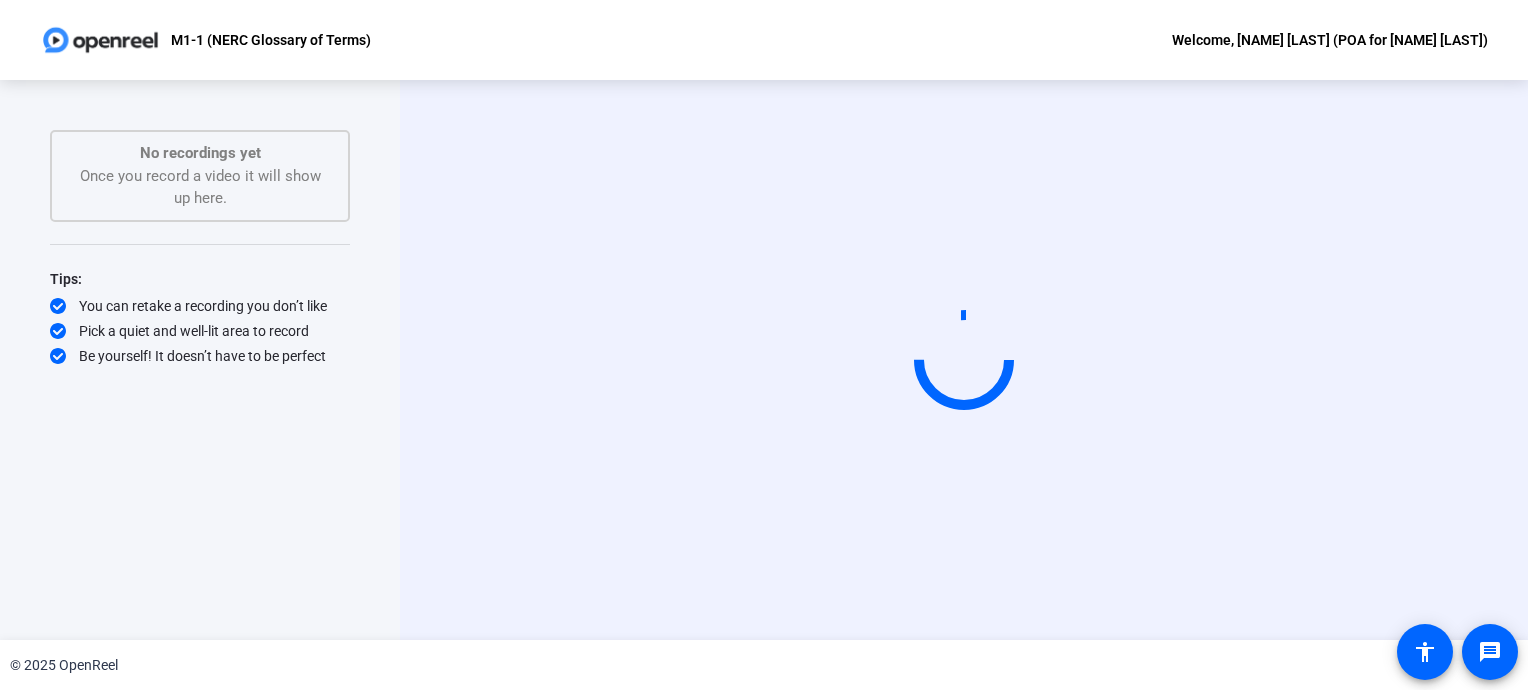 scroll, scrollTop: 0, scrollLeft: 0, axis: both 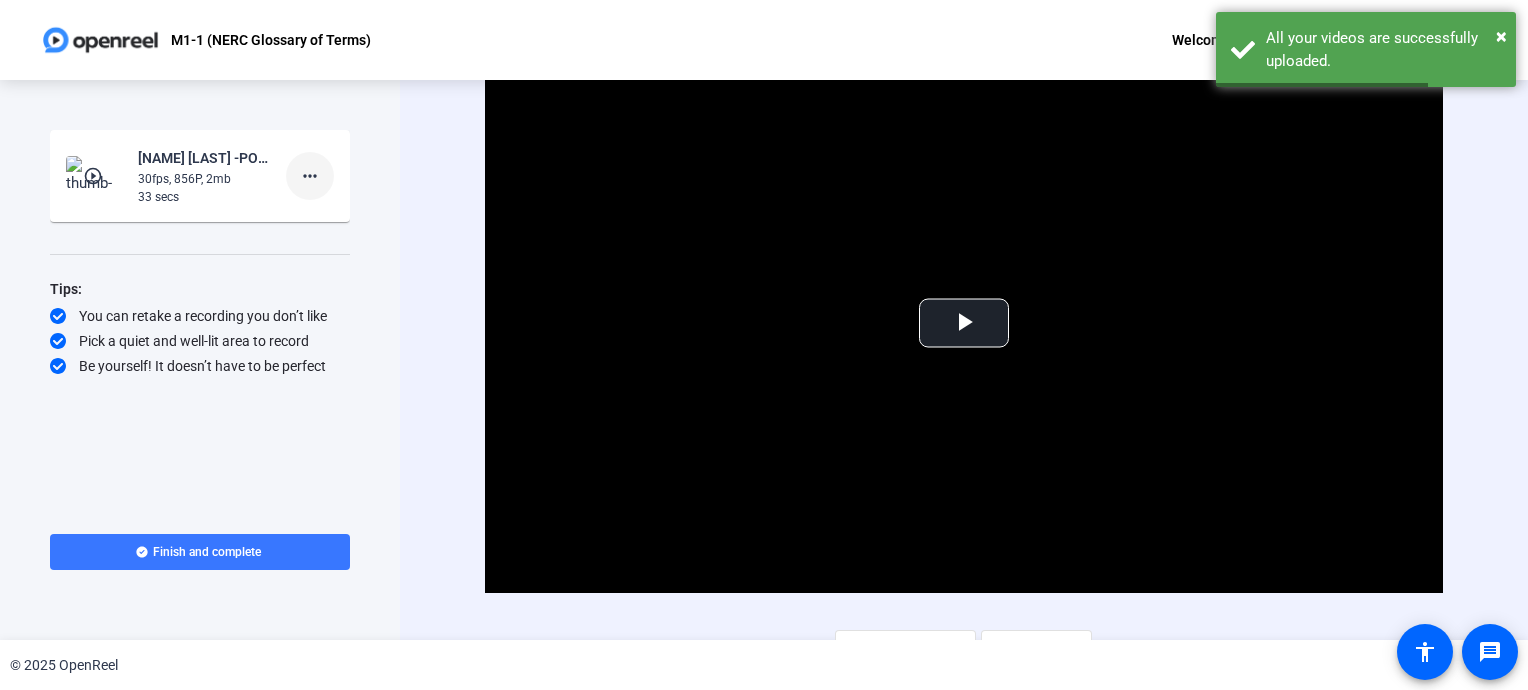 click on "more_horiz" 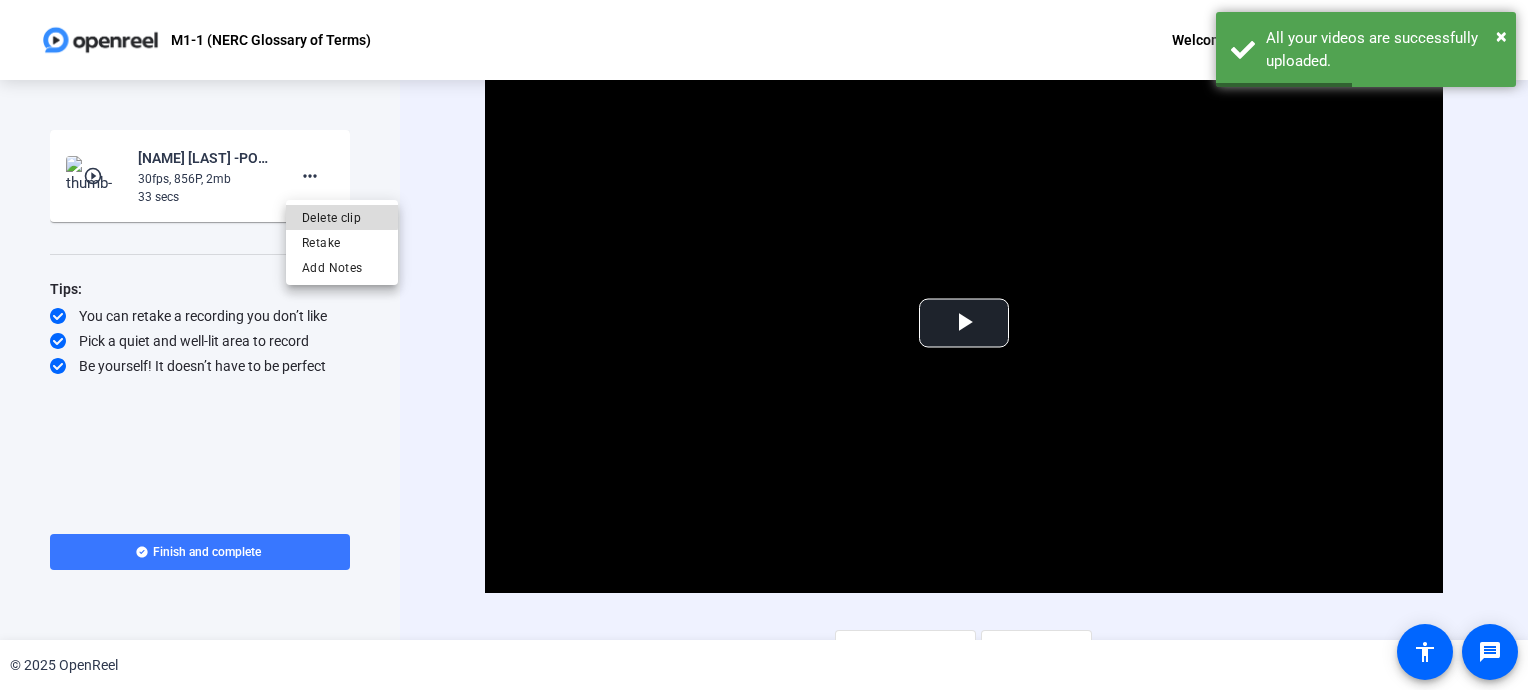 click on "Delete clip" at bounding box center [342, 218] 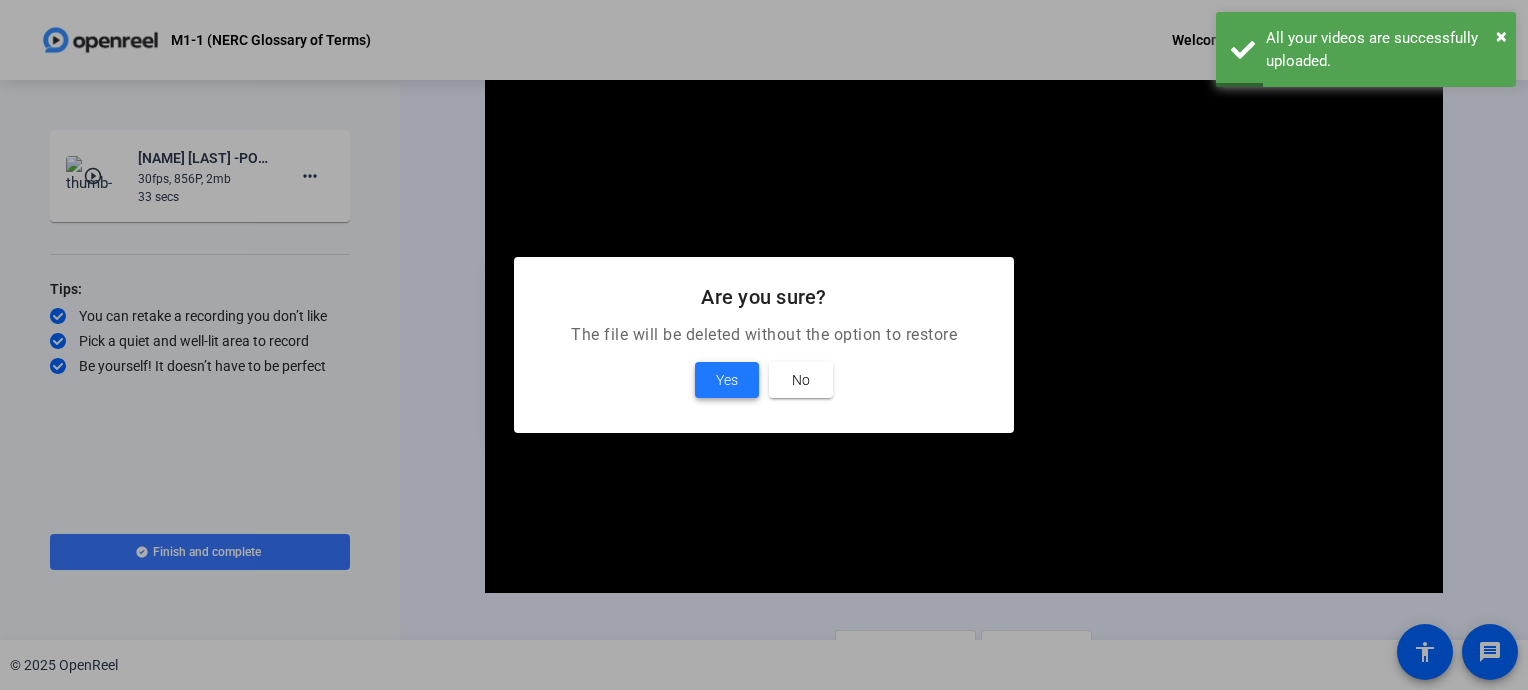 click on "Yes" at bounding box center (727, 380) 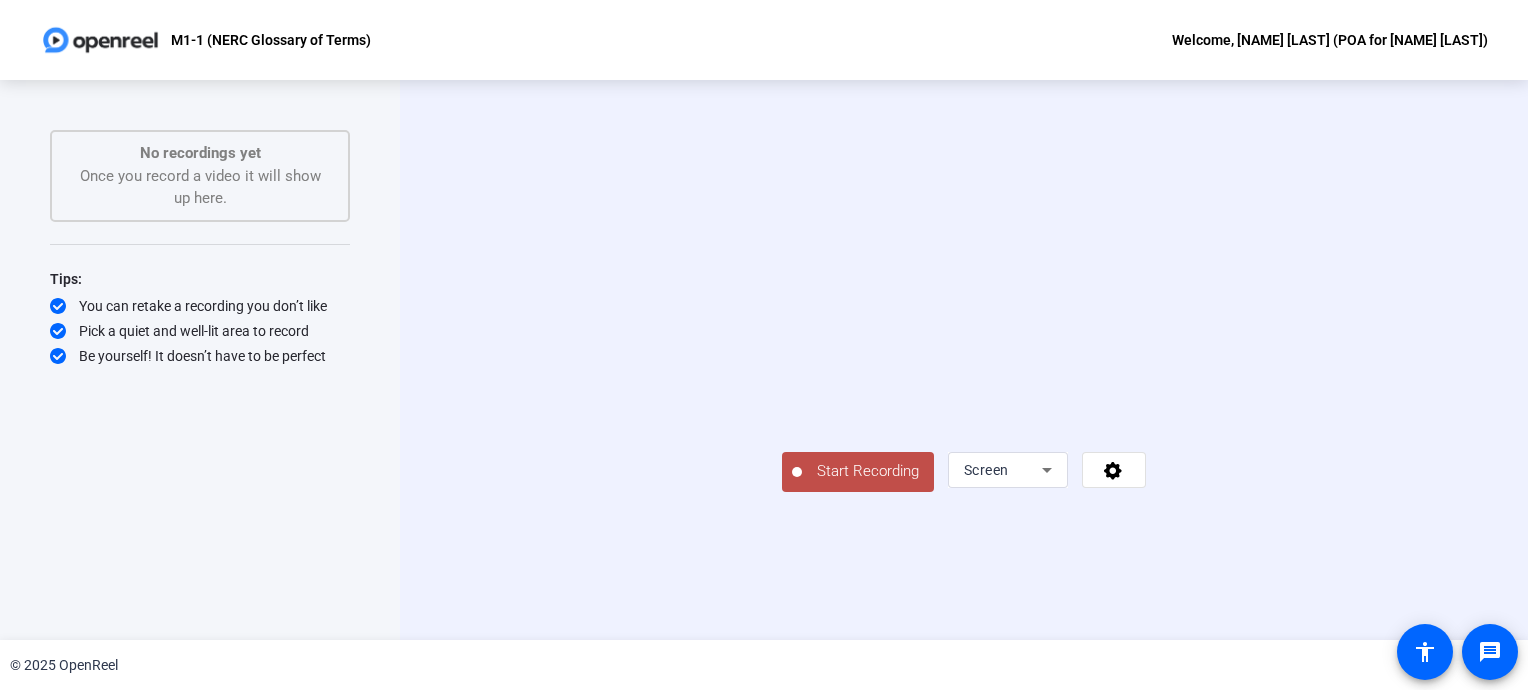 click on "Start Recording  No recordings yet  Once you record a video it will show up here.  Tips:
You can retake a recording you don’t like
Pick a quiet and well-lit area to record
Be yourself! It doesn’t have to be perfect" 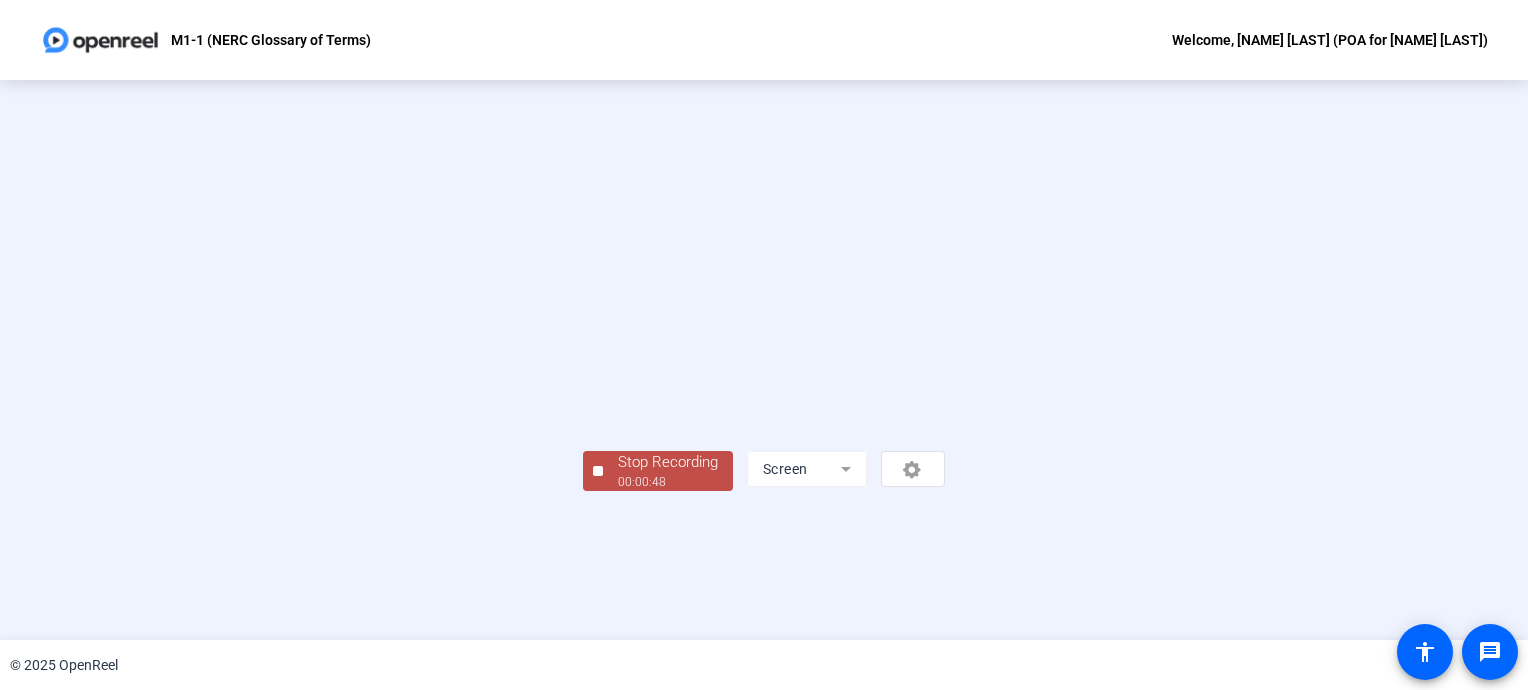 scroll, scrollTop: 80, scrollLeft: 0, axis: vertical 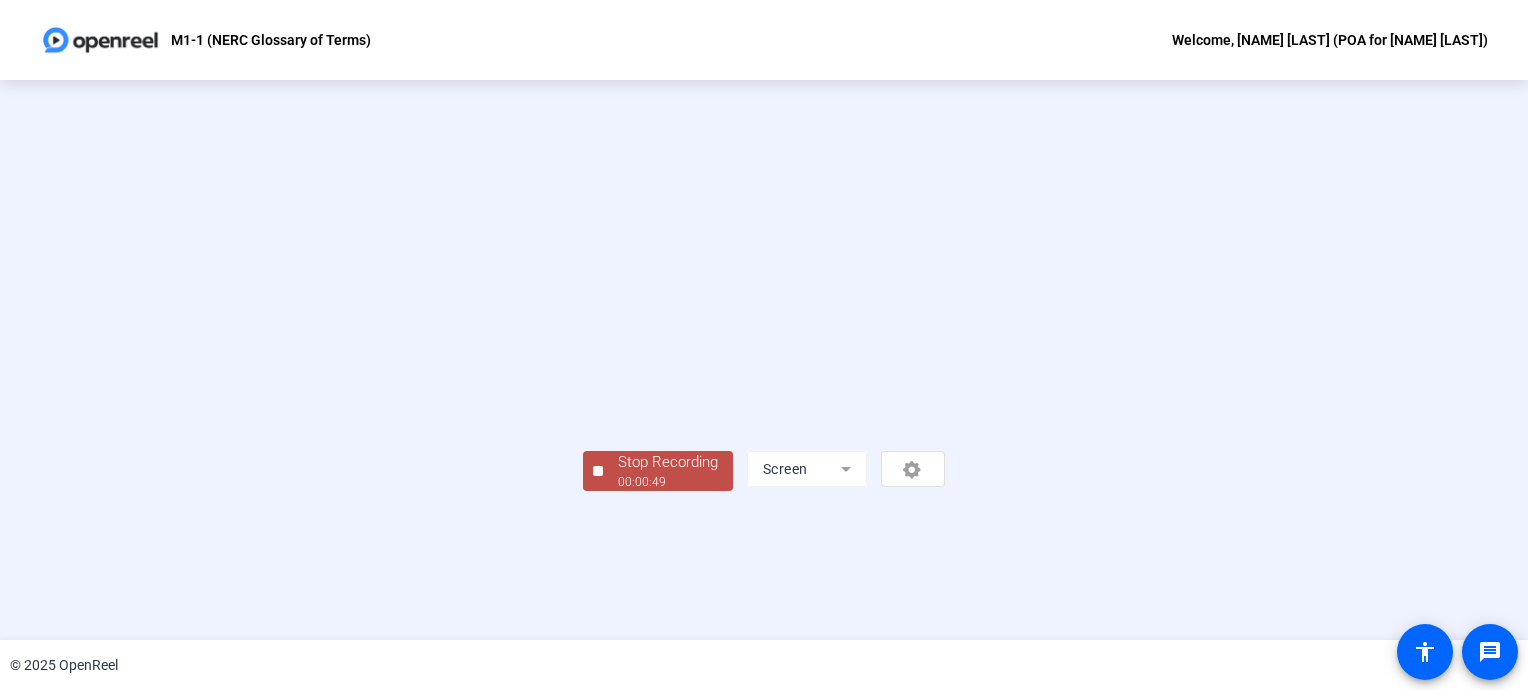click on "Stop Recording" 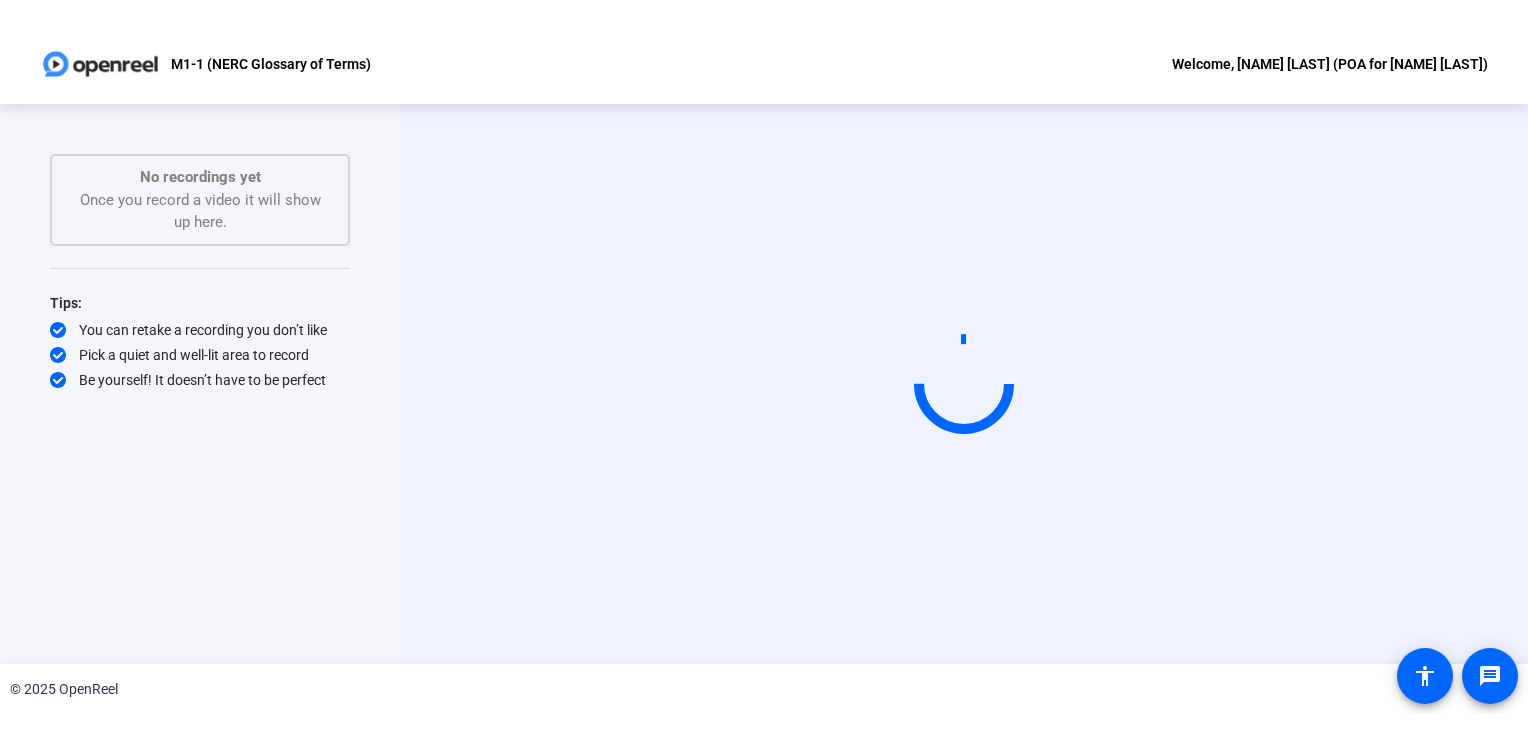 scroll, scrollTop: 0, scrollLeft: 0, axis: both 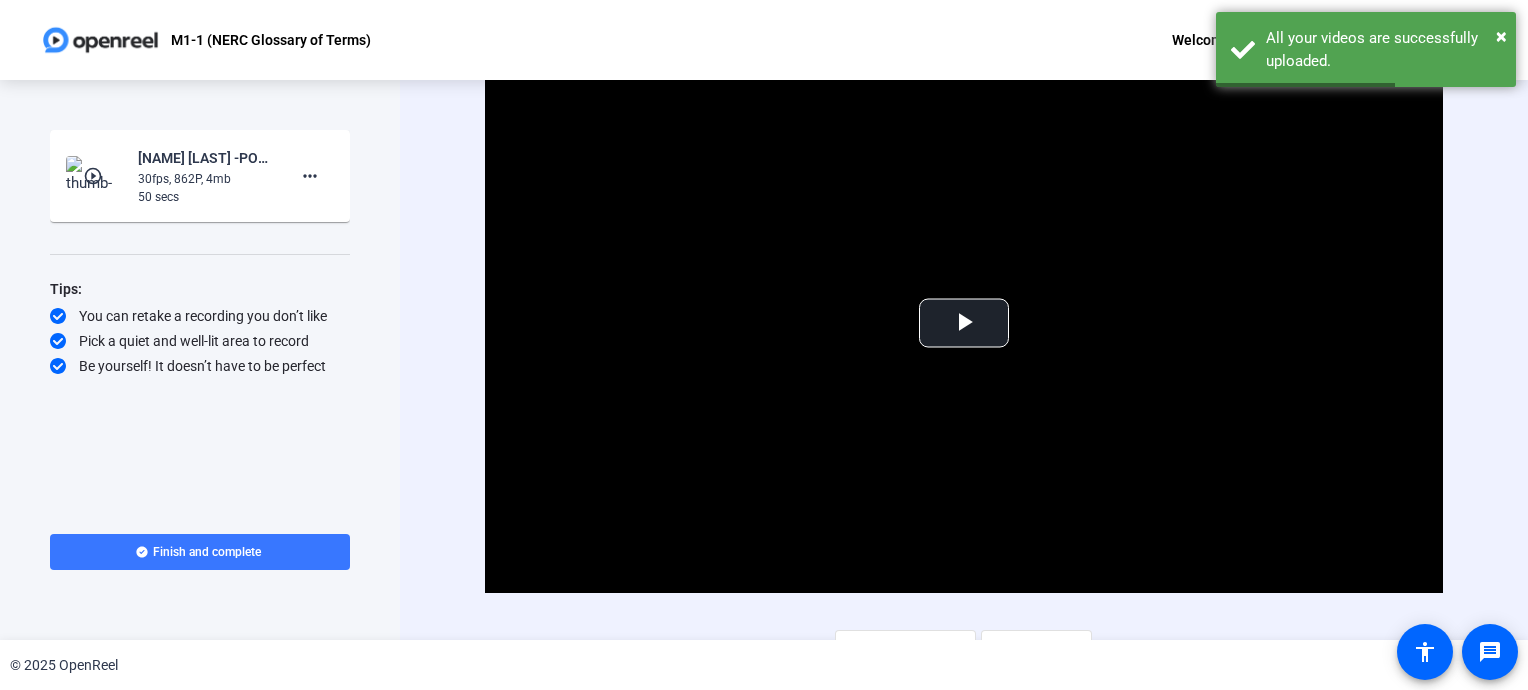 click on "30fps, 862P, 4mb" 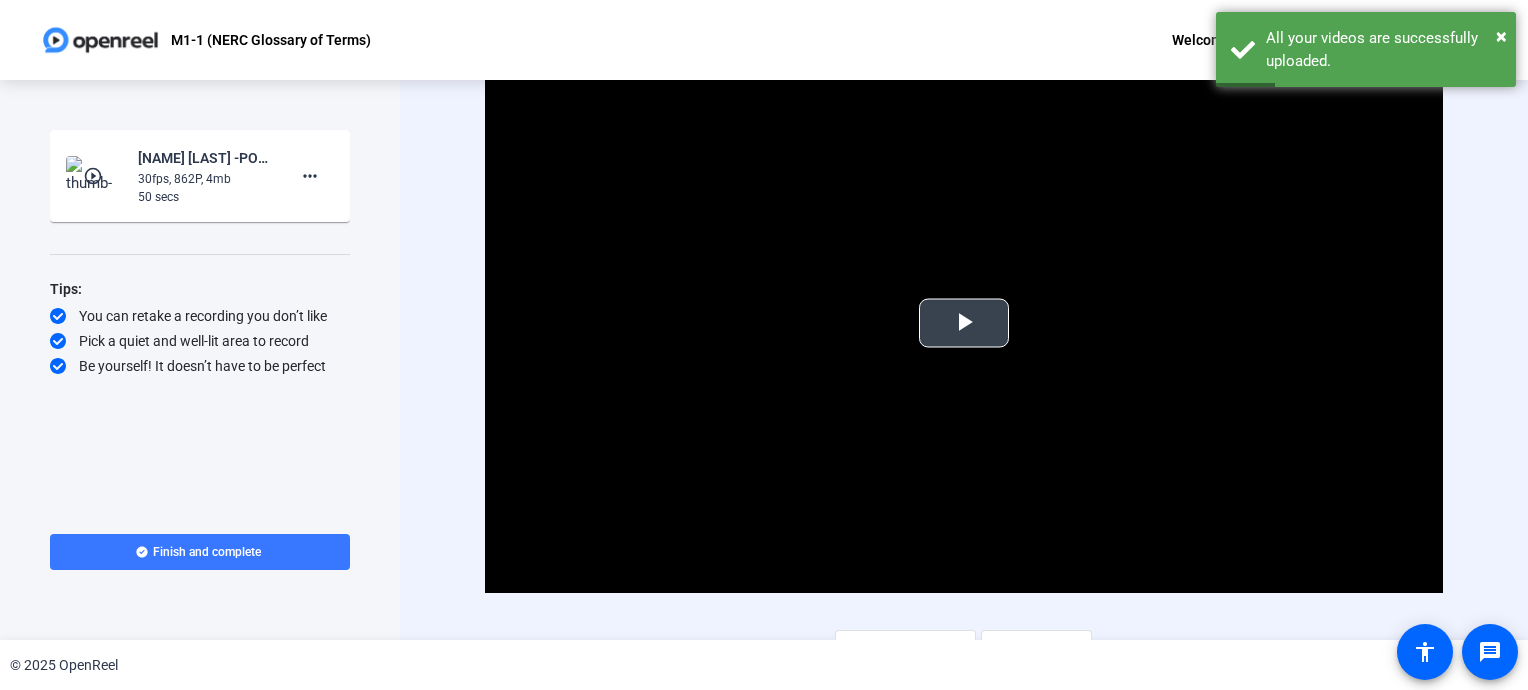 click at bounding box center [964, 323] 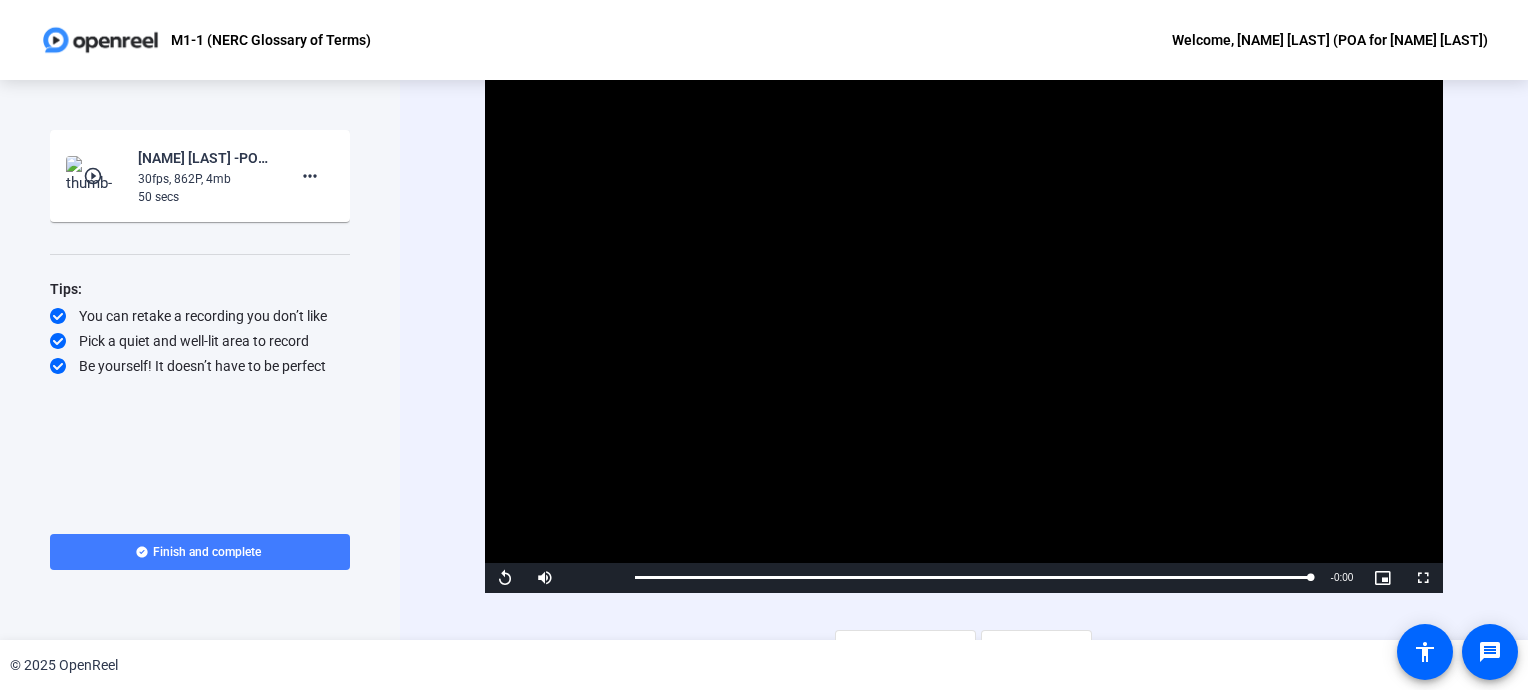 click on "Finish and complete" 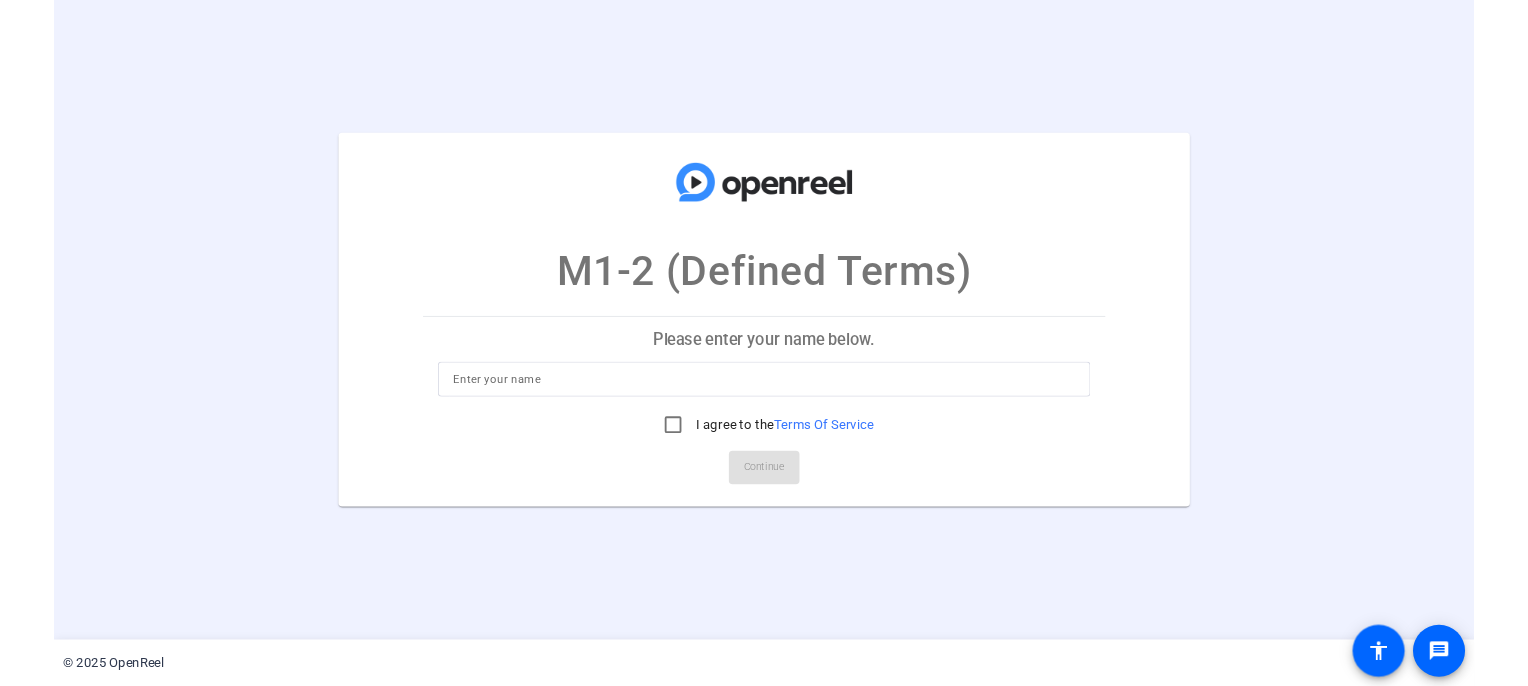 scroll, scrollTop: 0, scrollLeft: 0, axis: both 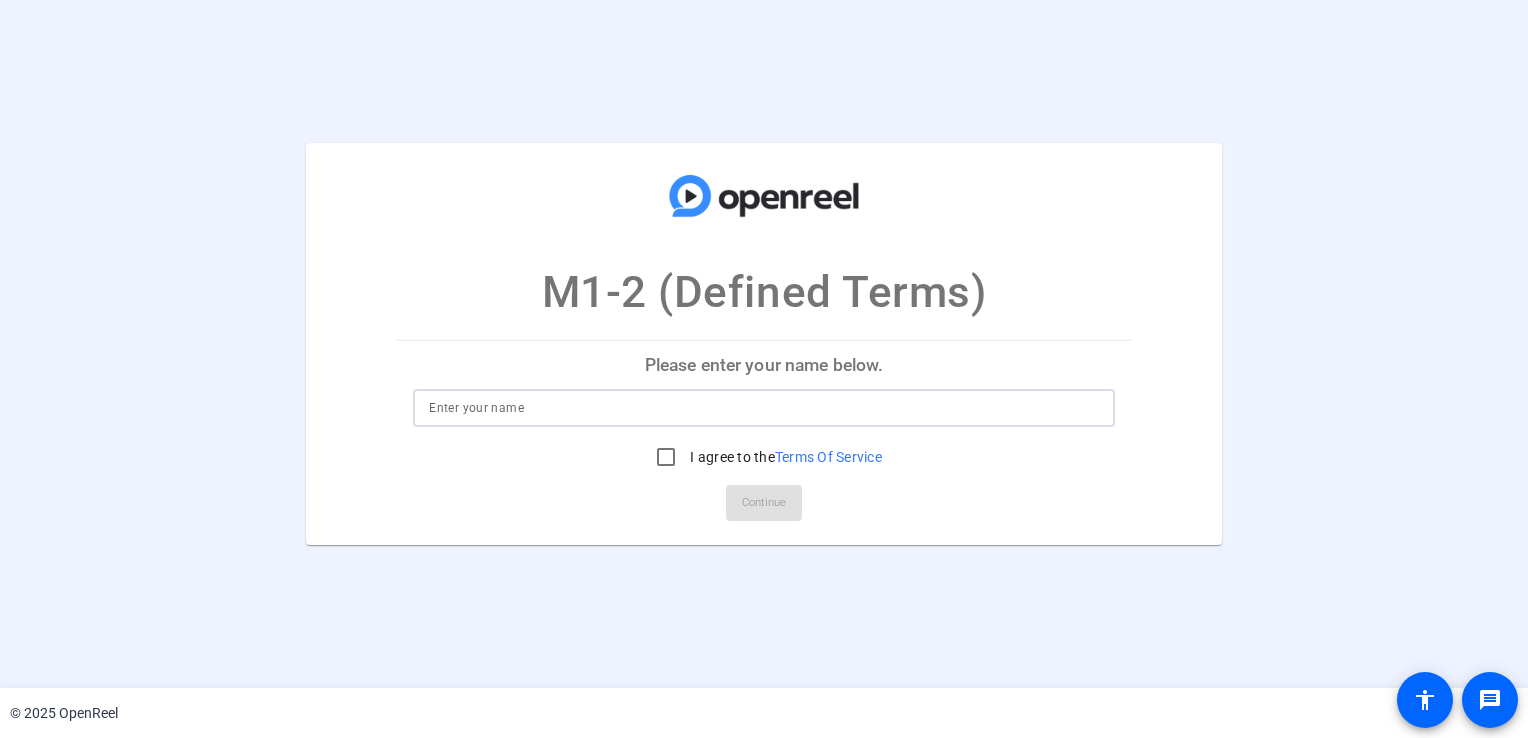click at bounding box center [763, 408] 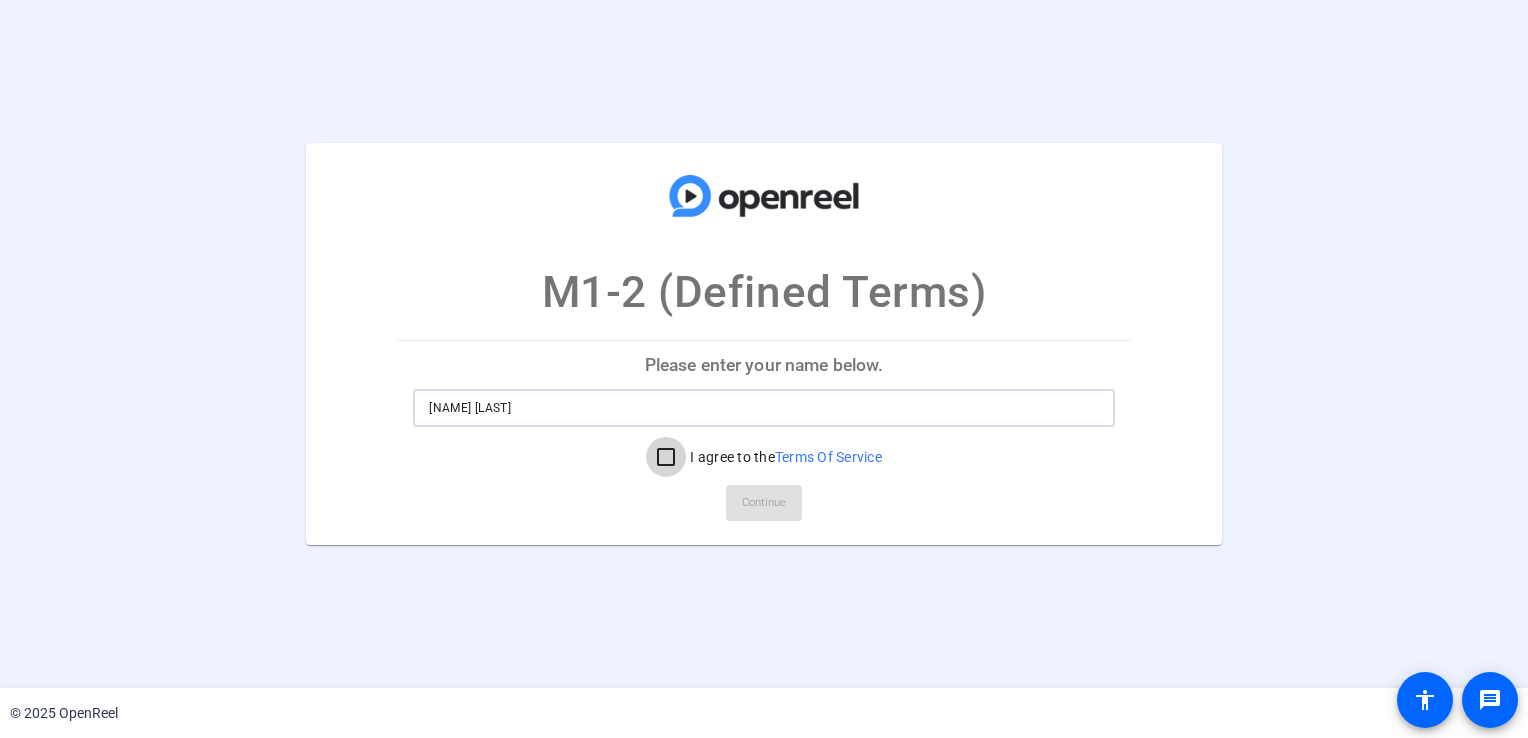 click on "I agree to the  Terms Of Service" at bounding box center [666, 457] 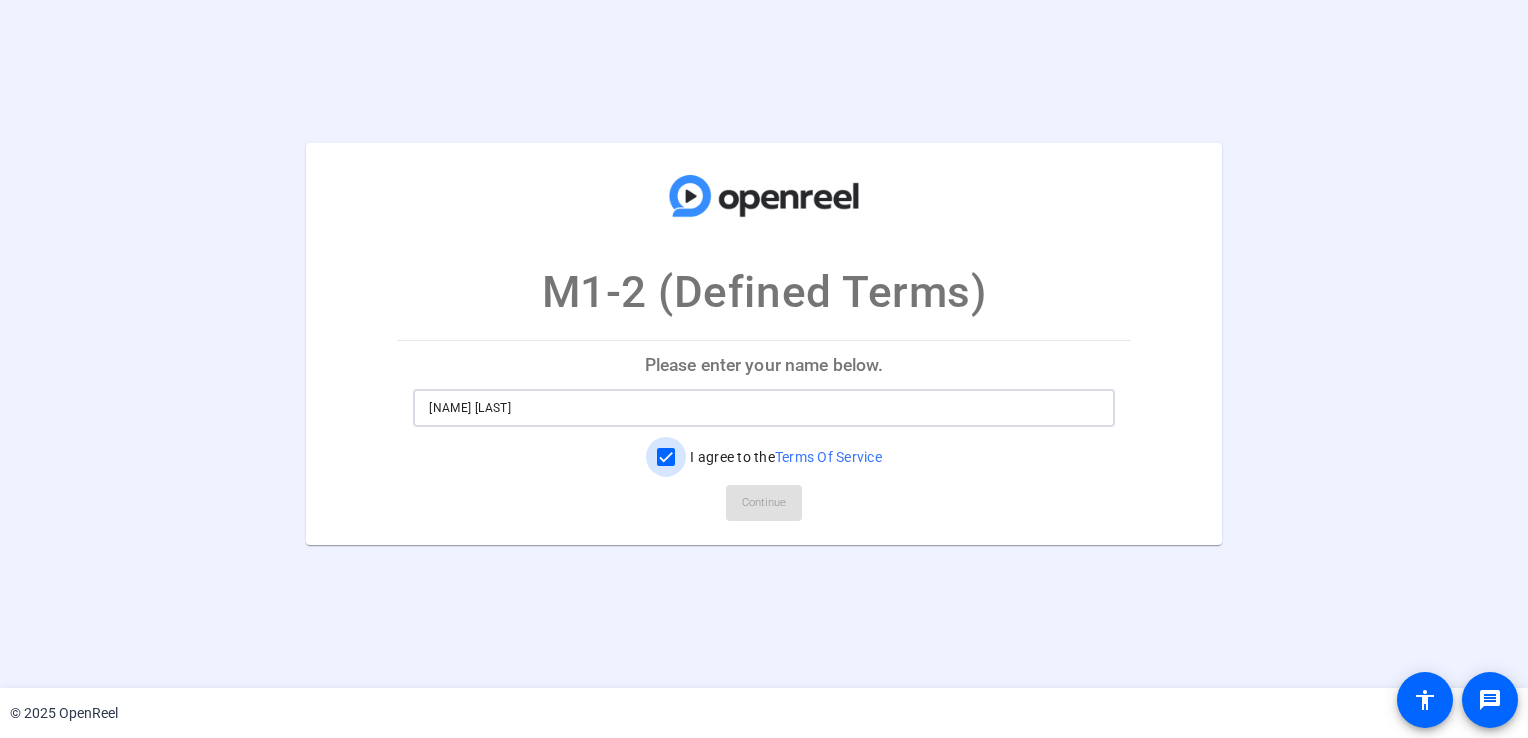 checkbox on "true" 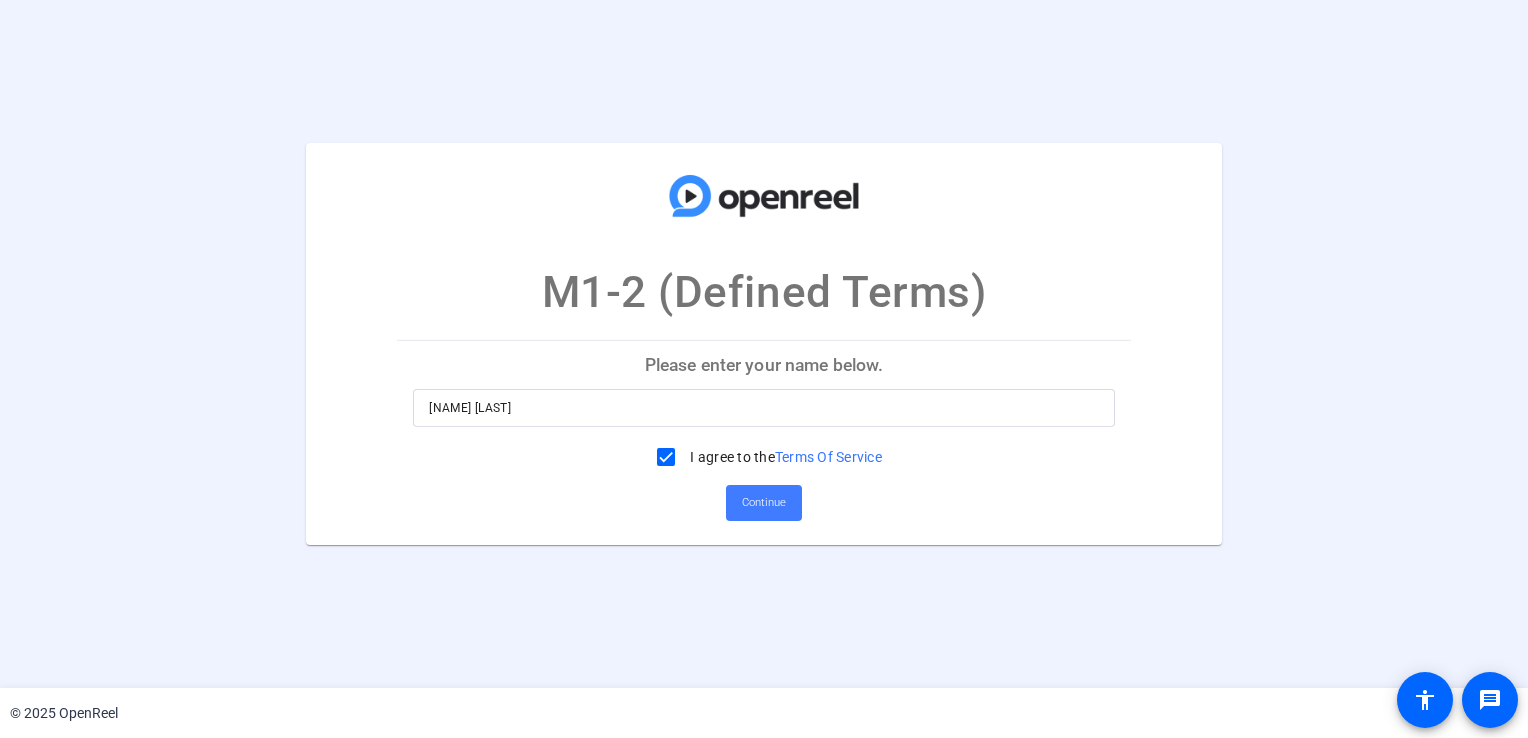 click on "Continue" 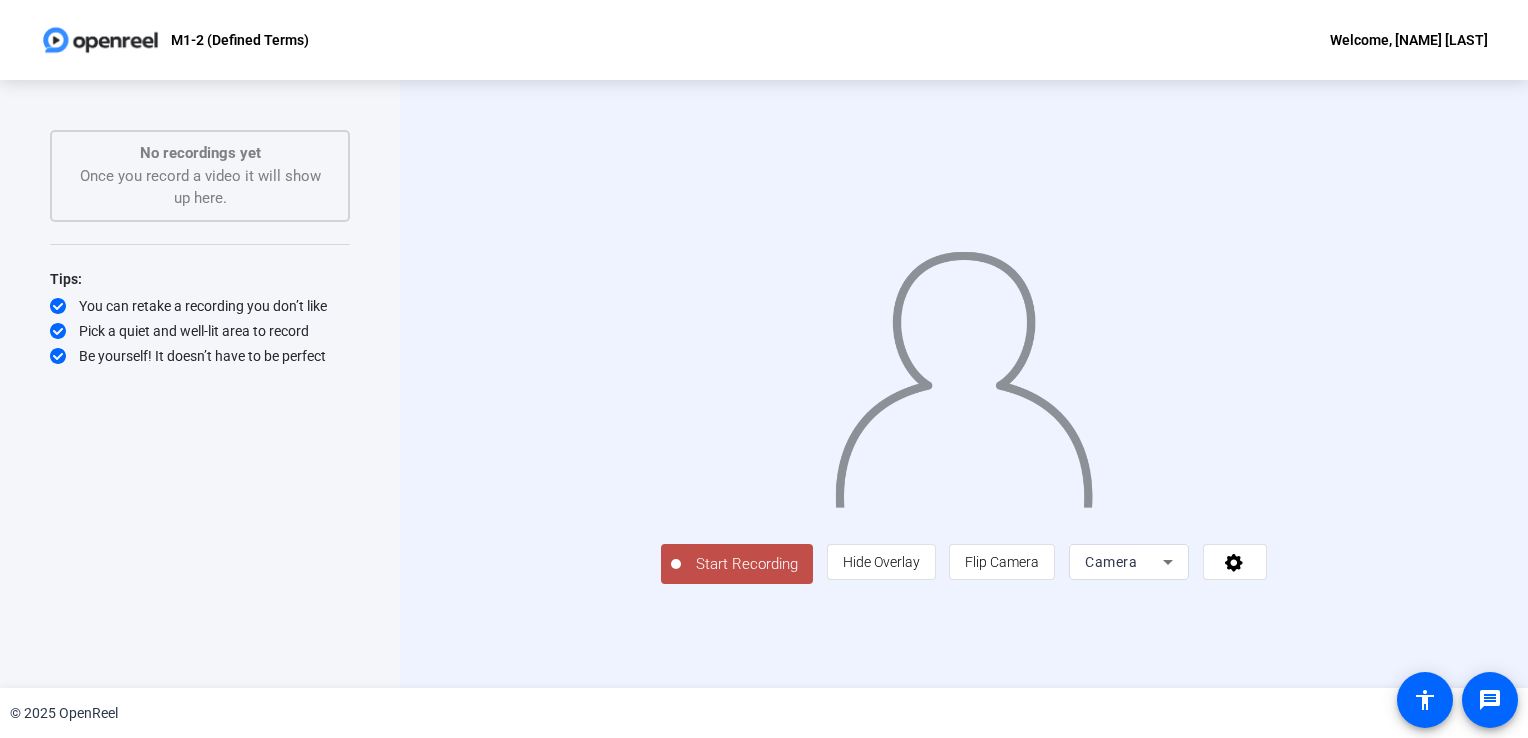 click on "Camera" at bounding box center (1111, 562) 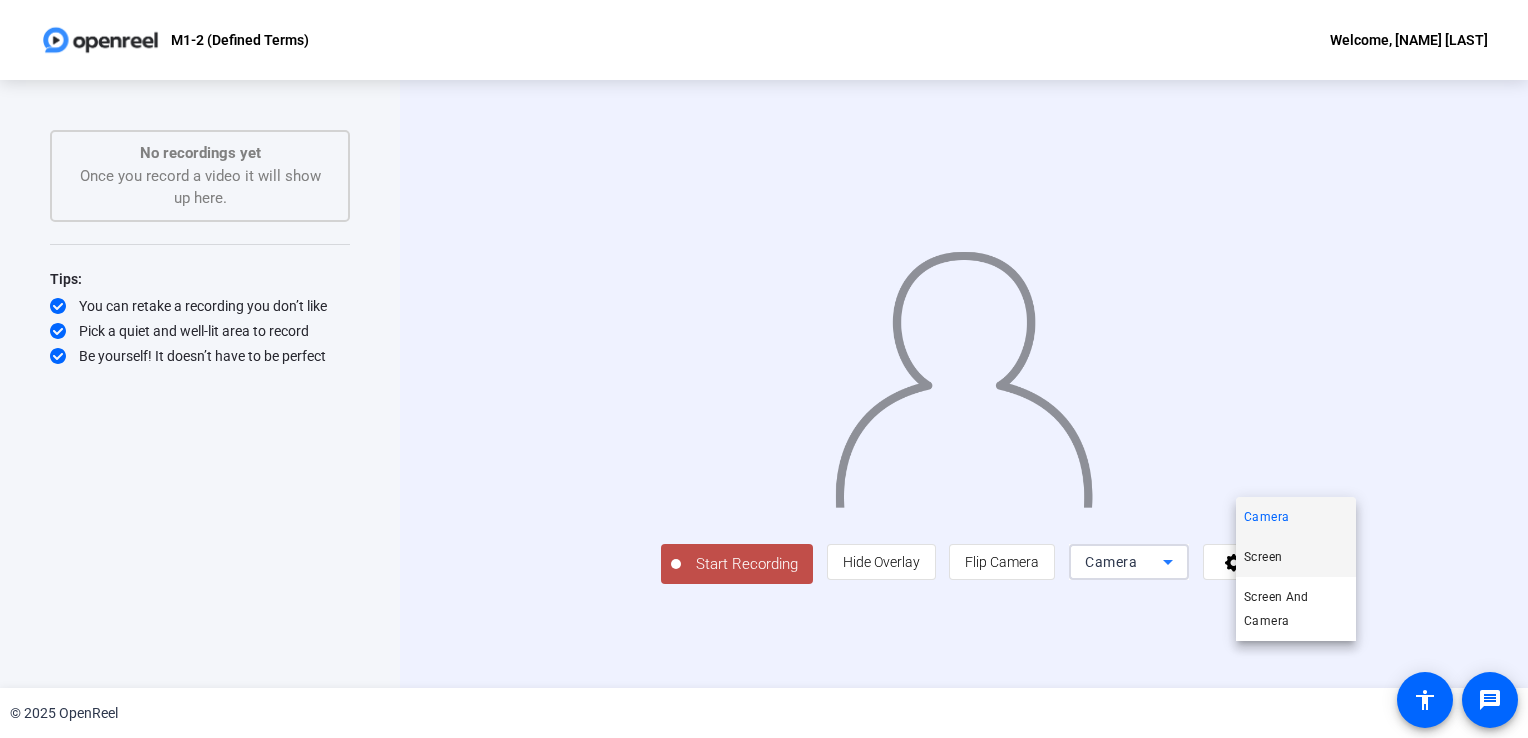 click on "Screen" at bounding box center (1263, 557) 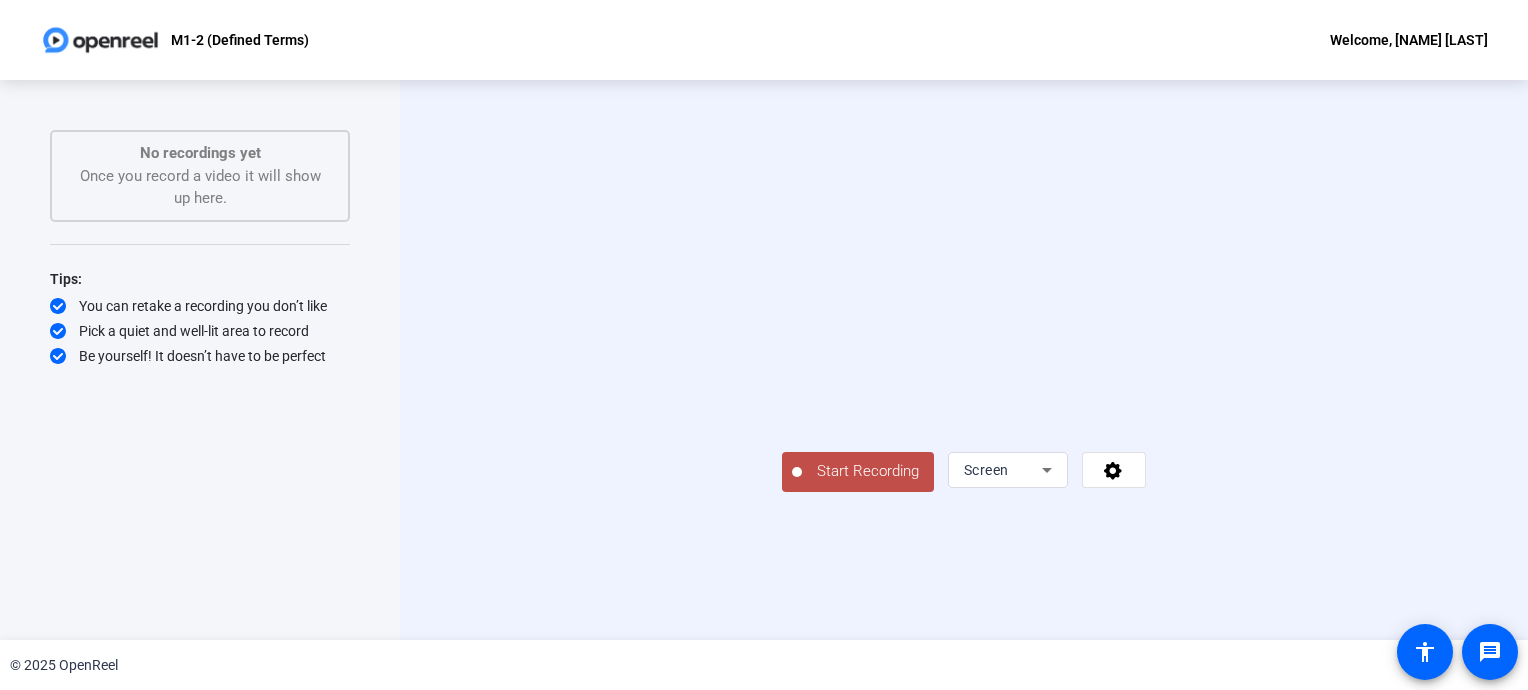 click on "Start Recording" 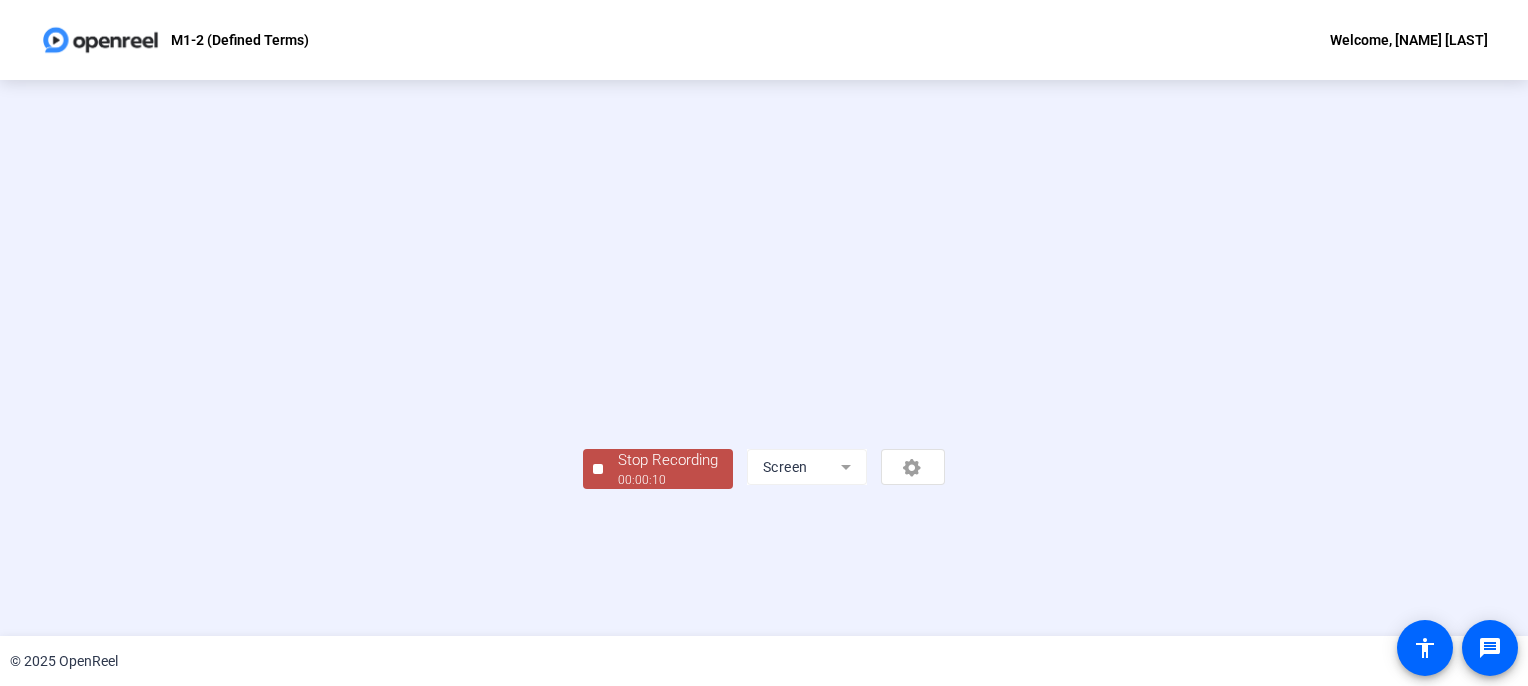scroll, scrollTop: 82, scrollLeft: 0, axis: vertical 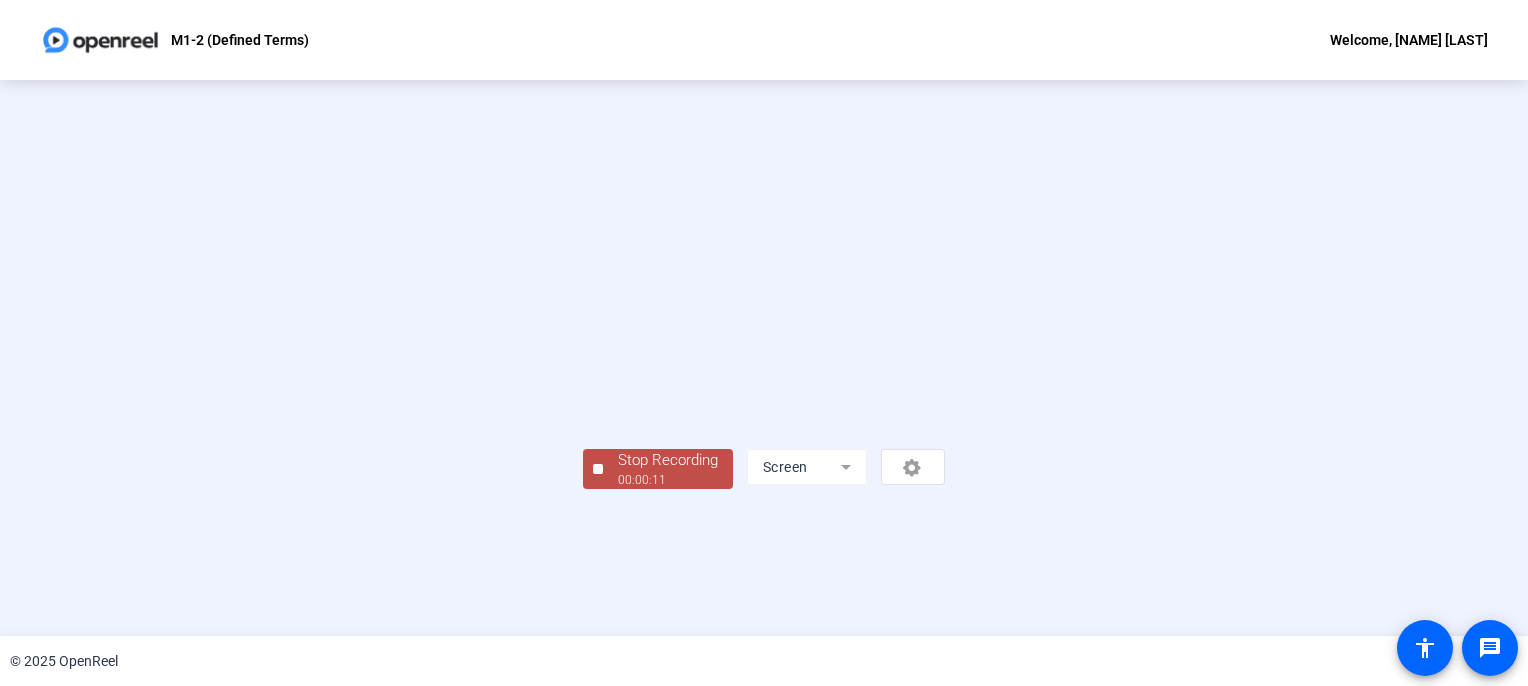 click on "00:00:11" 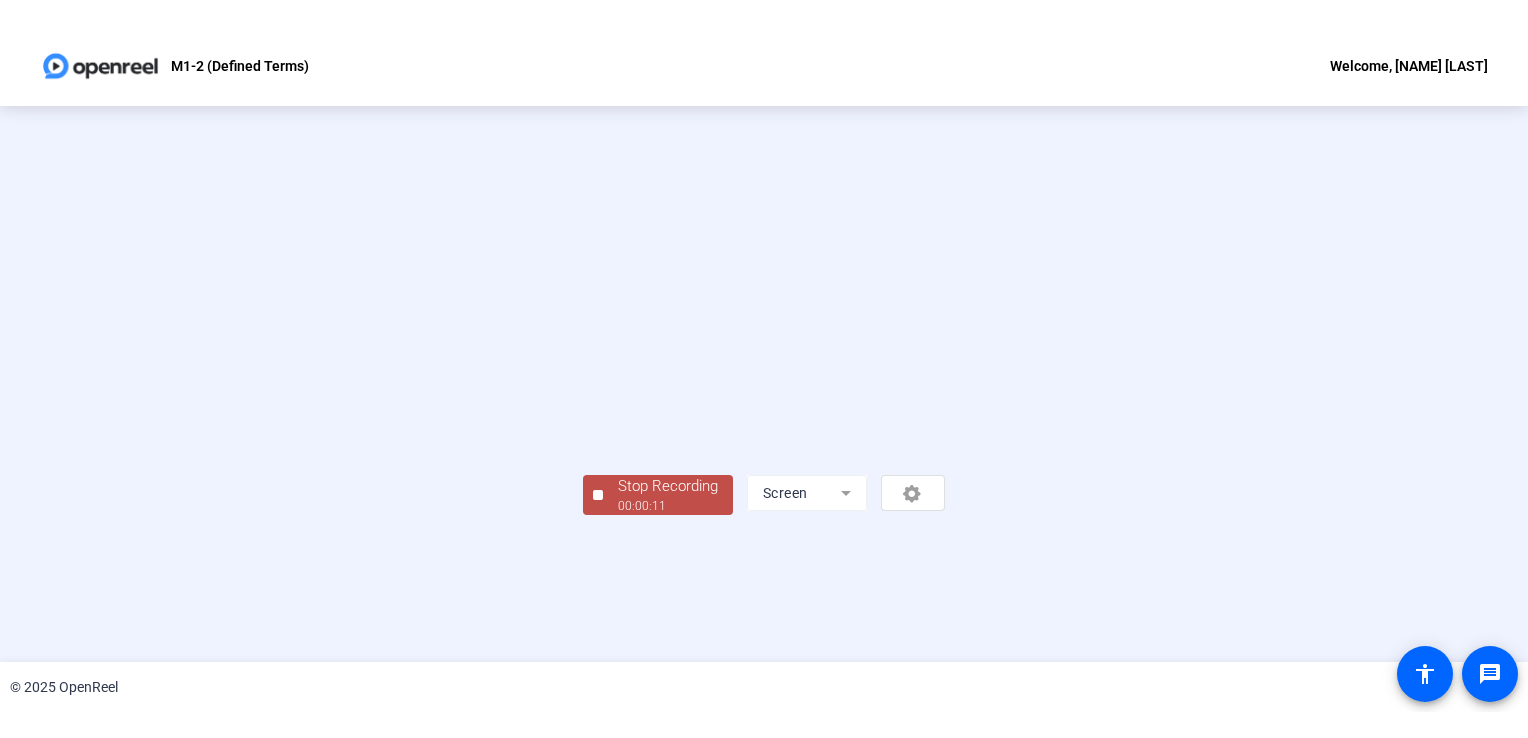 scroll, scrollTop: 0, scrollLeft: 0, axis: both 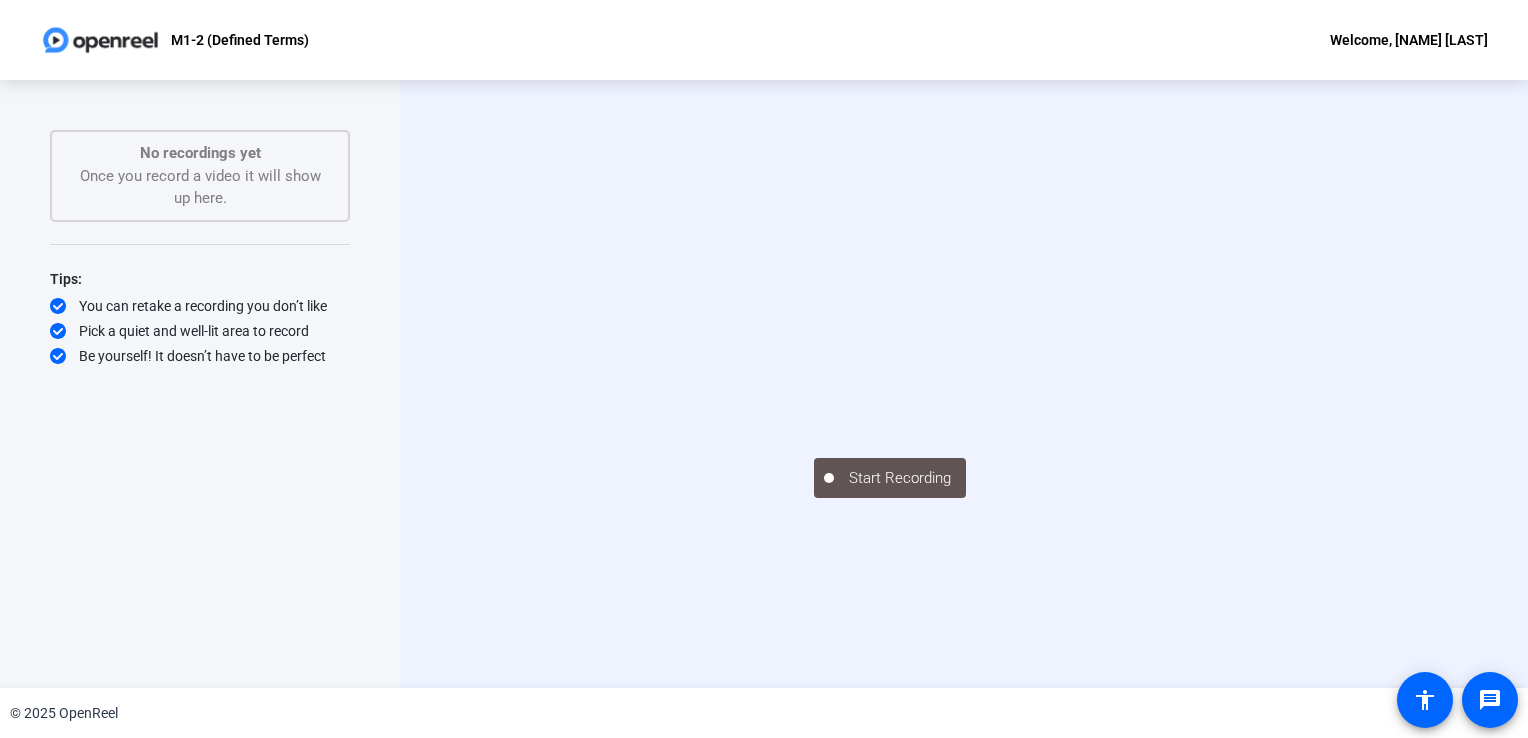 click on "Start Recording  No recordings yet  Once you record a video it will show up here.  Tips:
You can retake a recording you don’t like
Pick a quiet and well-lit area to record
Be yourself! It doesn’t have to be perfect" 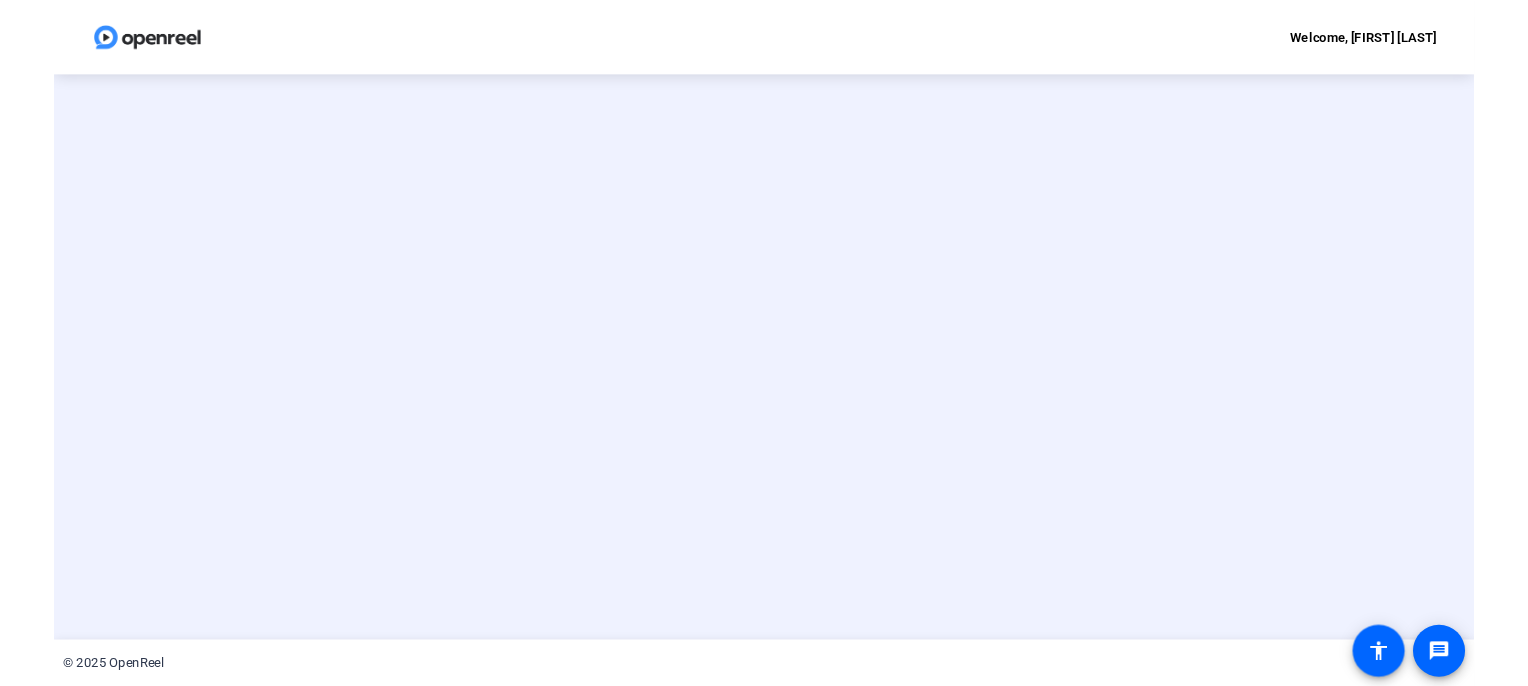 scroll, scrollTop: 0, scrollLeft: 0, axis: both 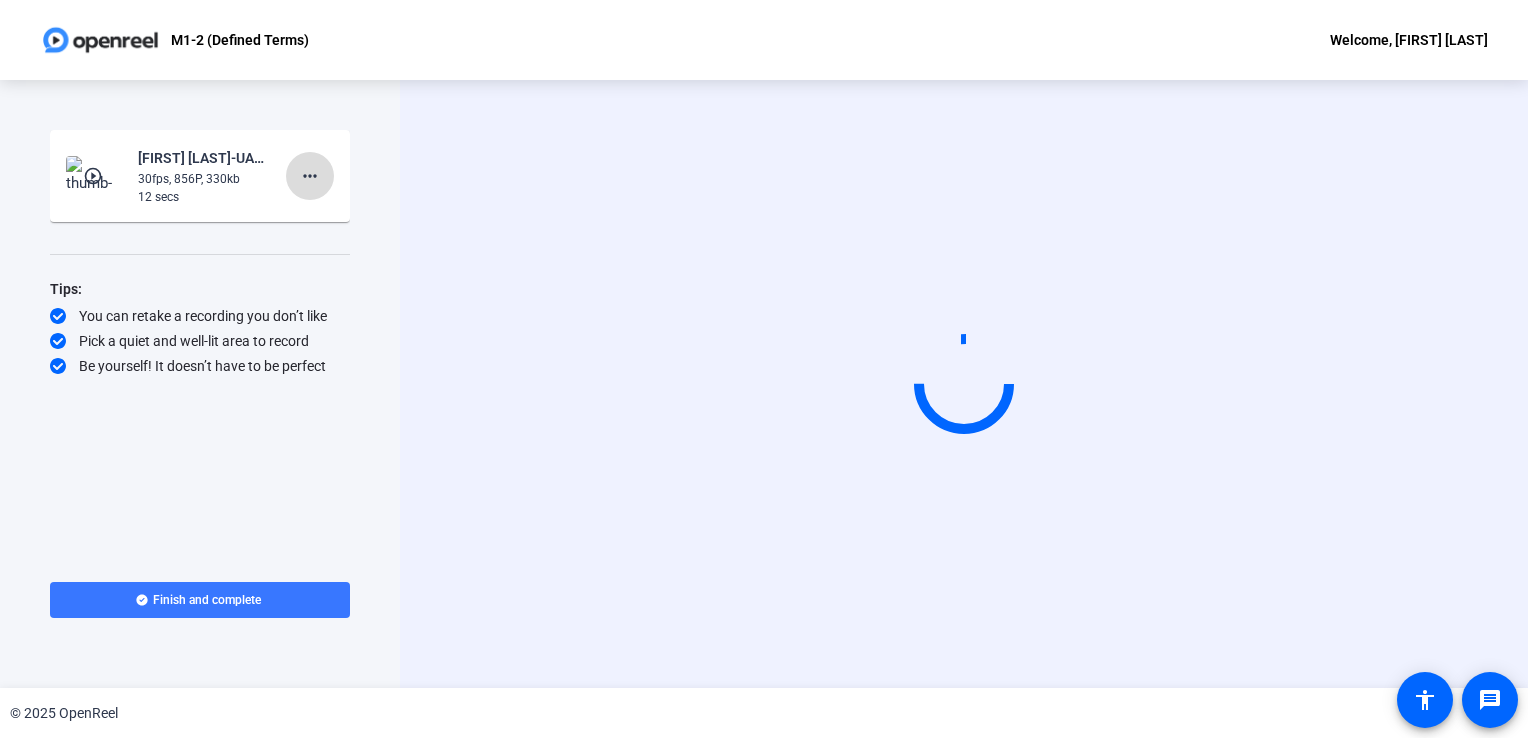 click on "more_horiz" 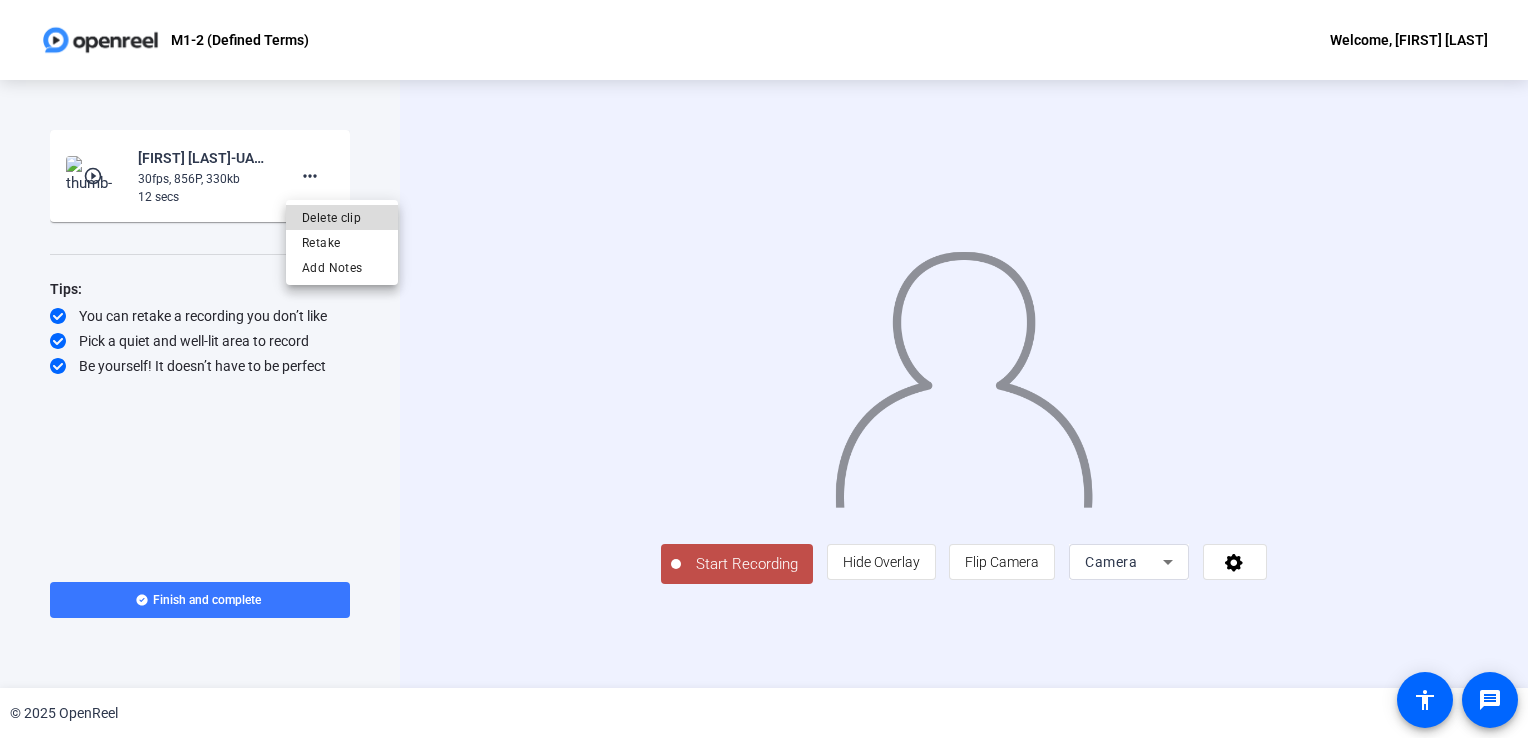 click on "Delete clip" at bounding box center (342, 218) 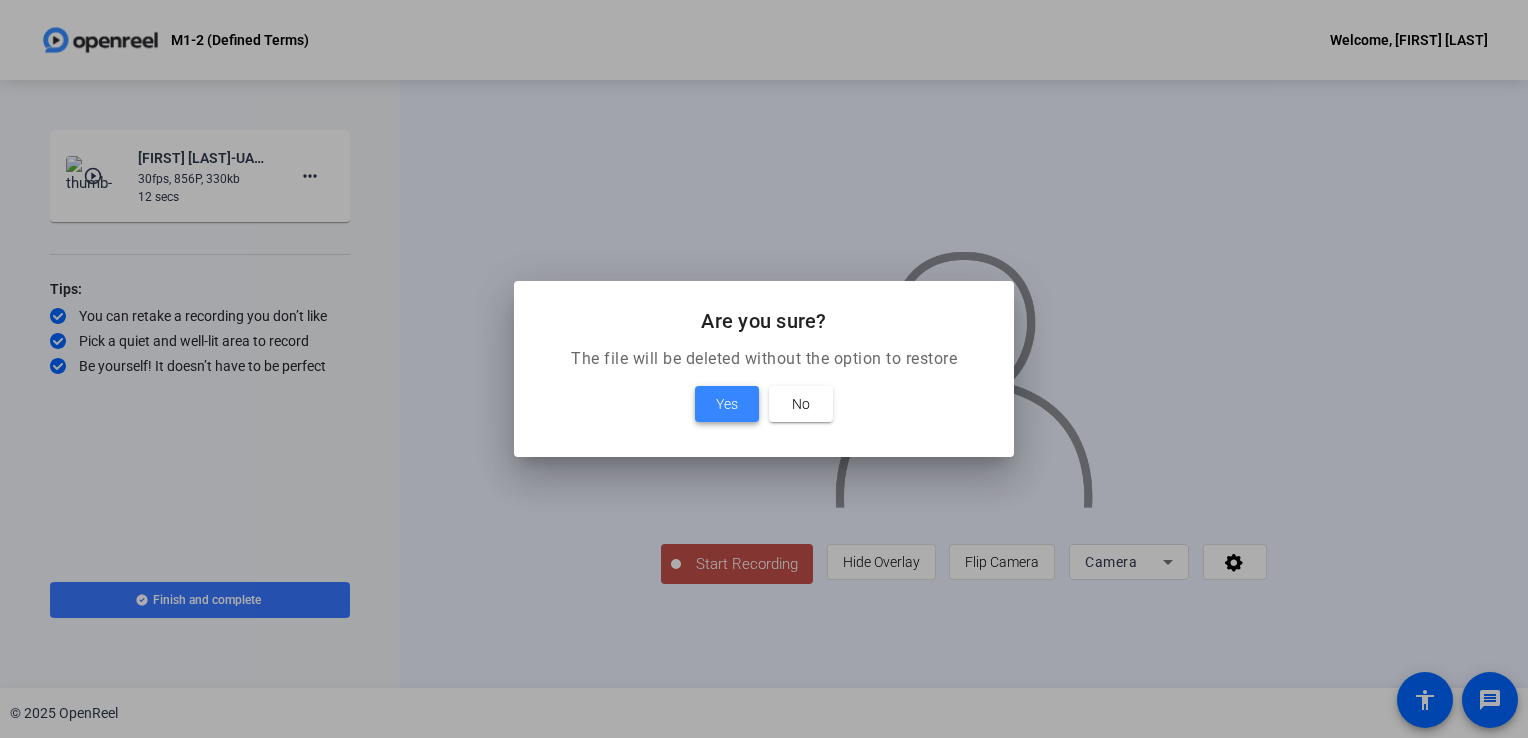 drag, startPoint x: 732, startPoint y: 409, endPoint x: 717, endPoint y: 385, distance: 28.301943 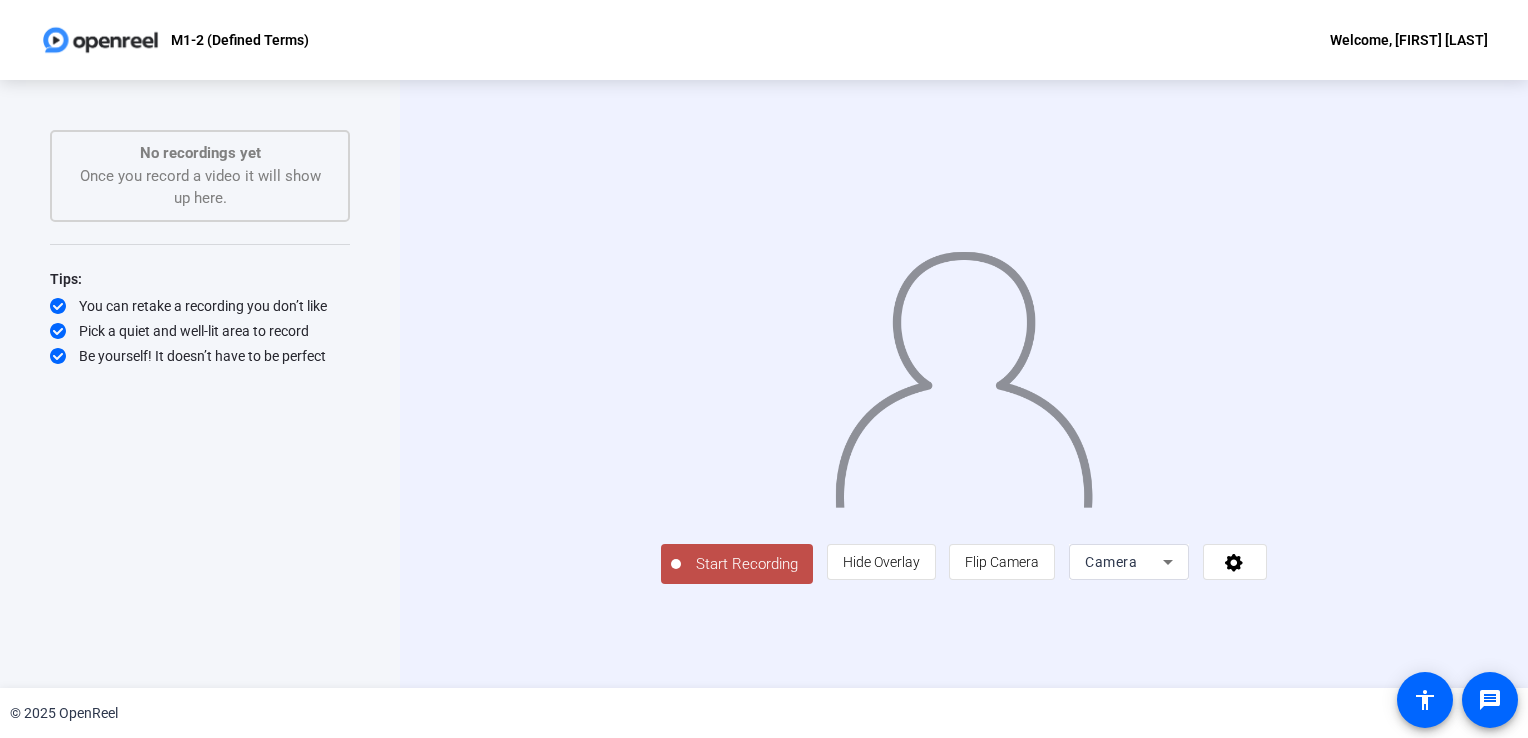 click on "Camera" at bounding box center [1111, 562] 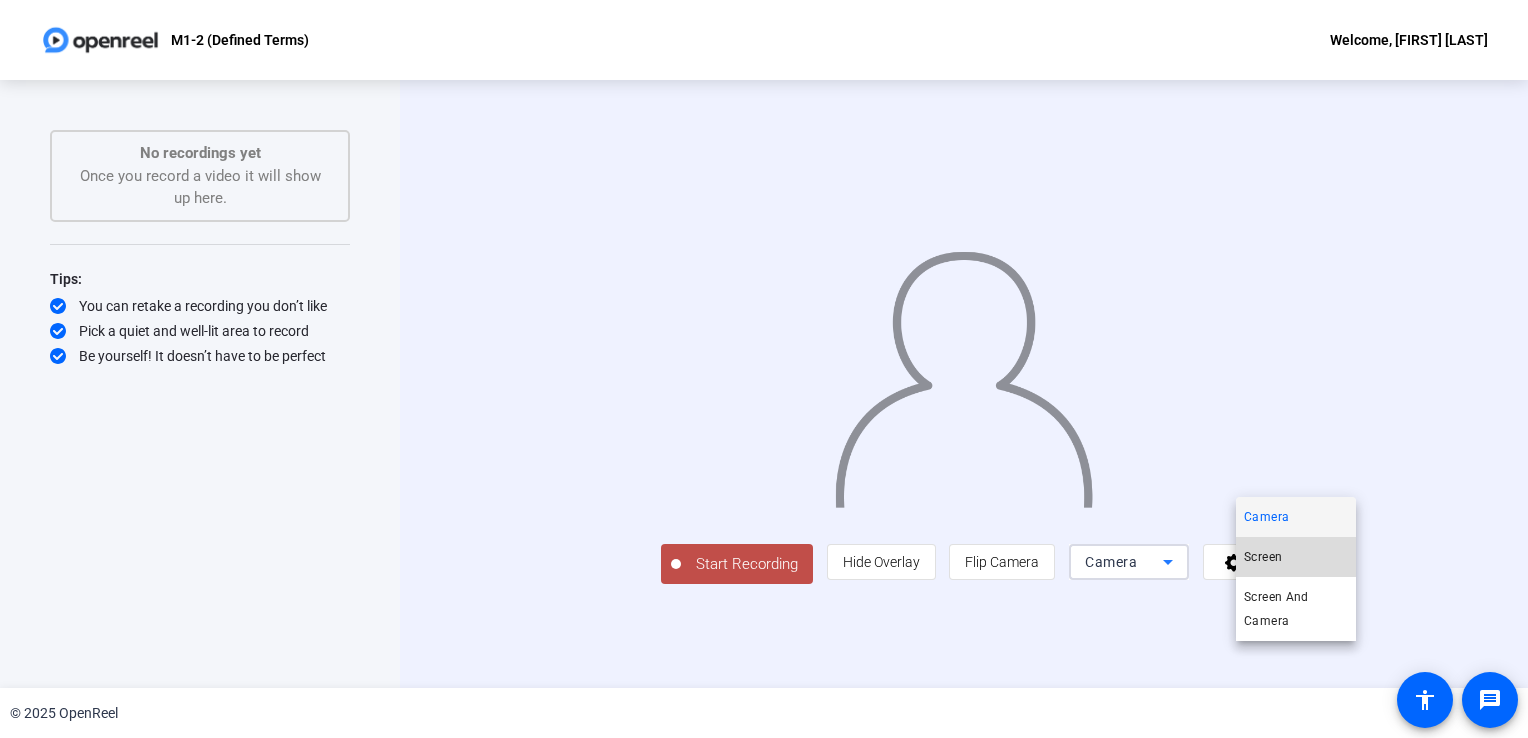 click on "Screen" at bounding box center (1263, 557) 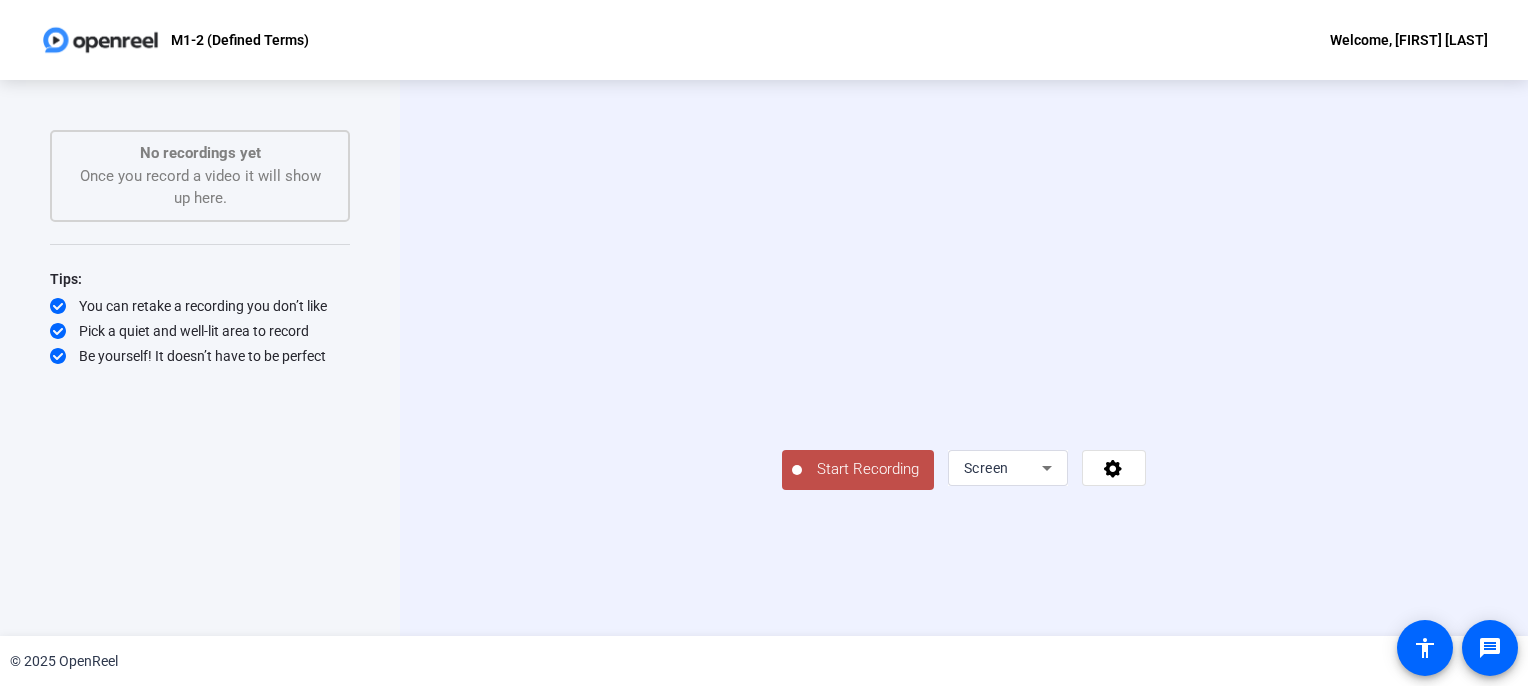 scroll, scrollTop: 36, scrollLeft: 0, axis: vertical 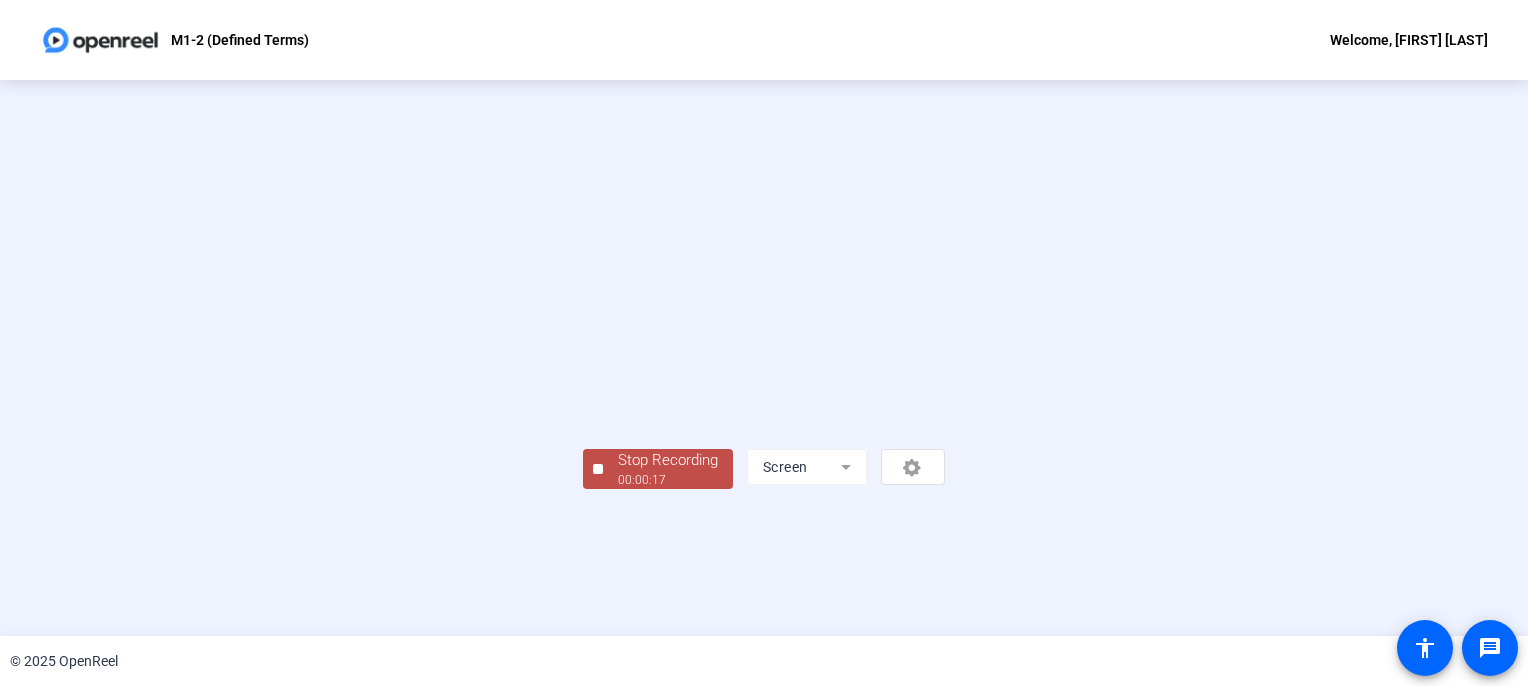 click at bounding box center [764, 328] 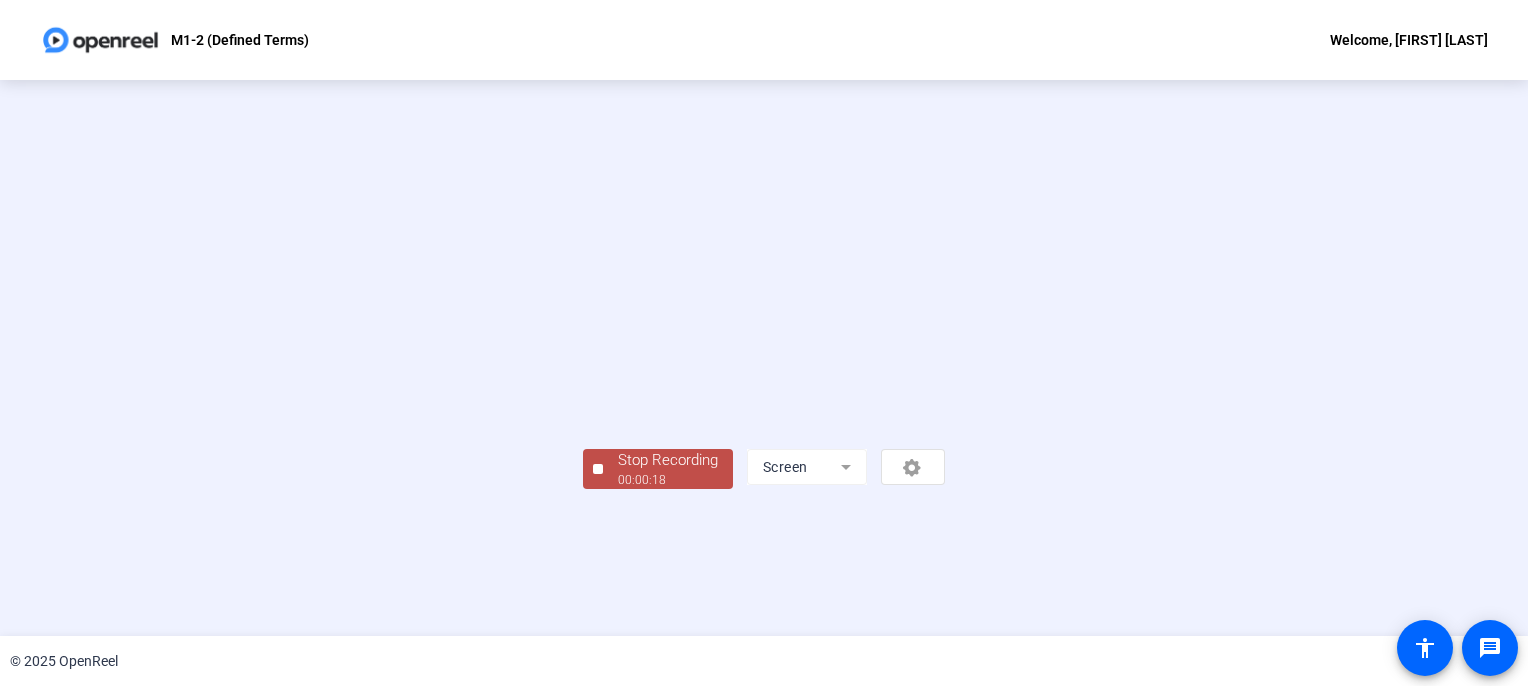 scroll, scrollTop: 82, scrollLeft: 0, axis: vertical 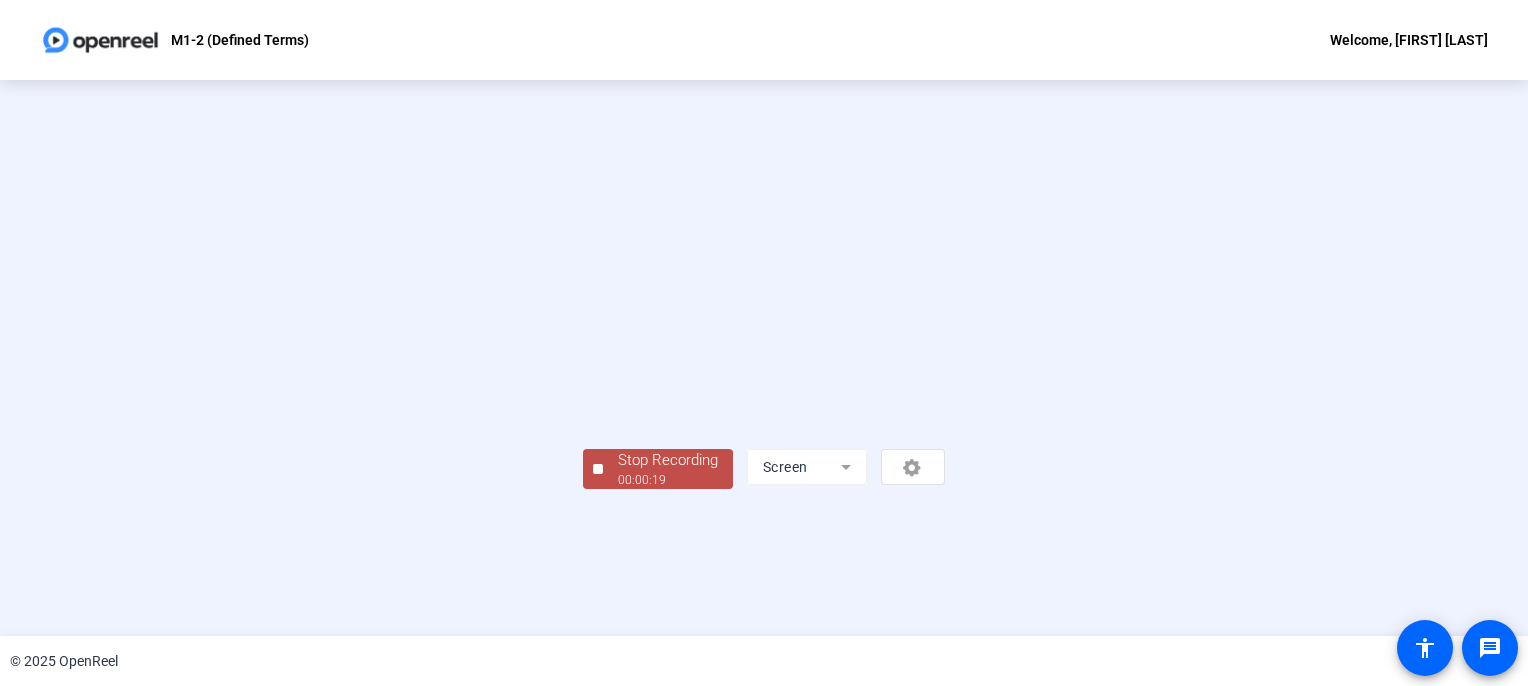 click on "00:00:19" 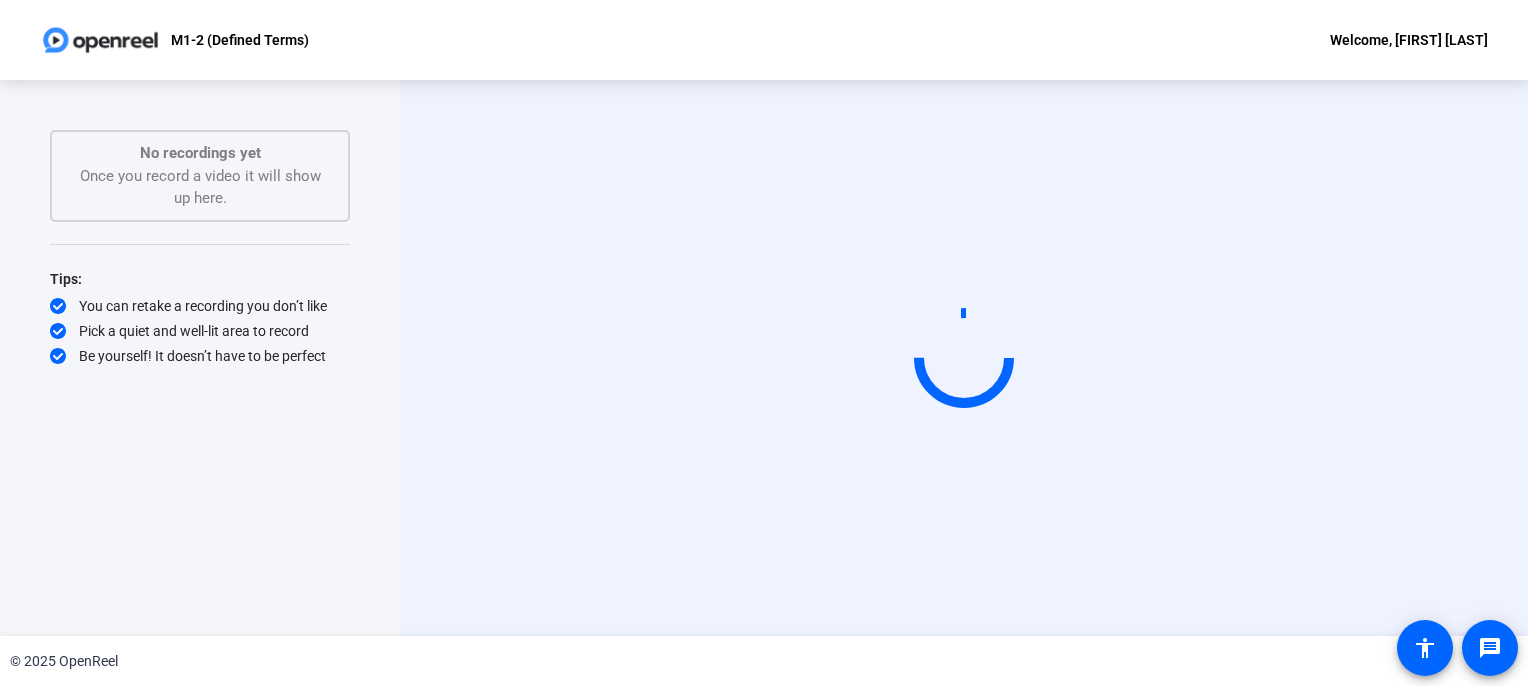 scroll, scrollTop: 0, scrollLeft: 0, axis: both 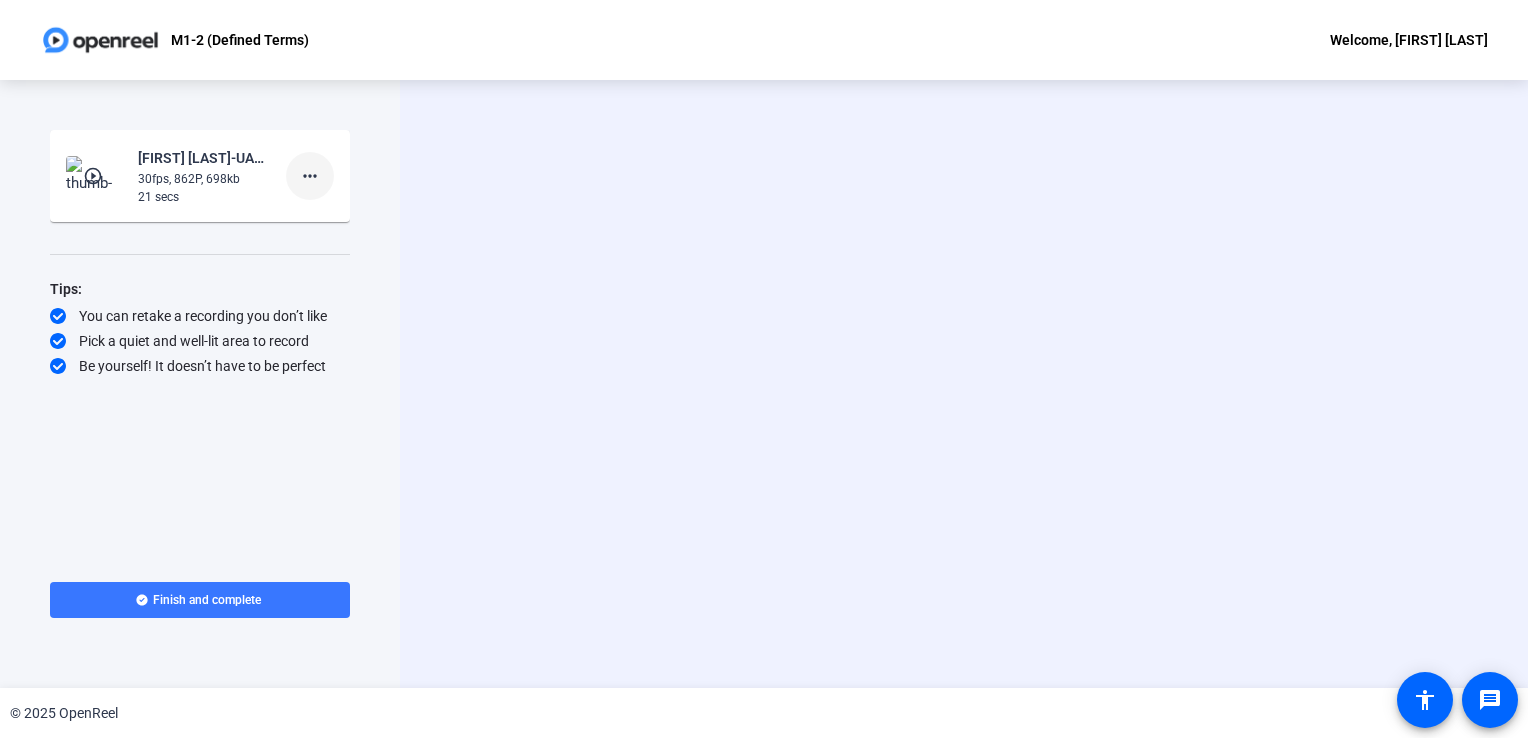 click on "more_horiz" 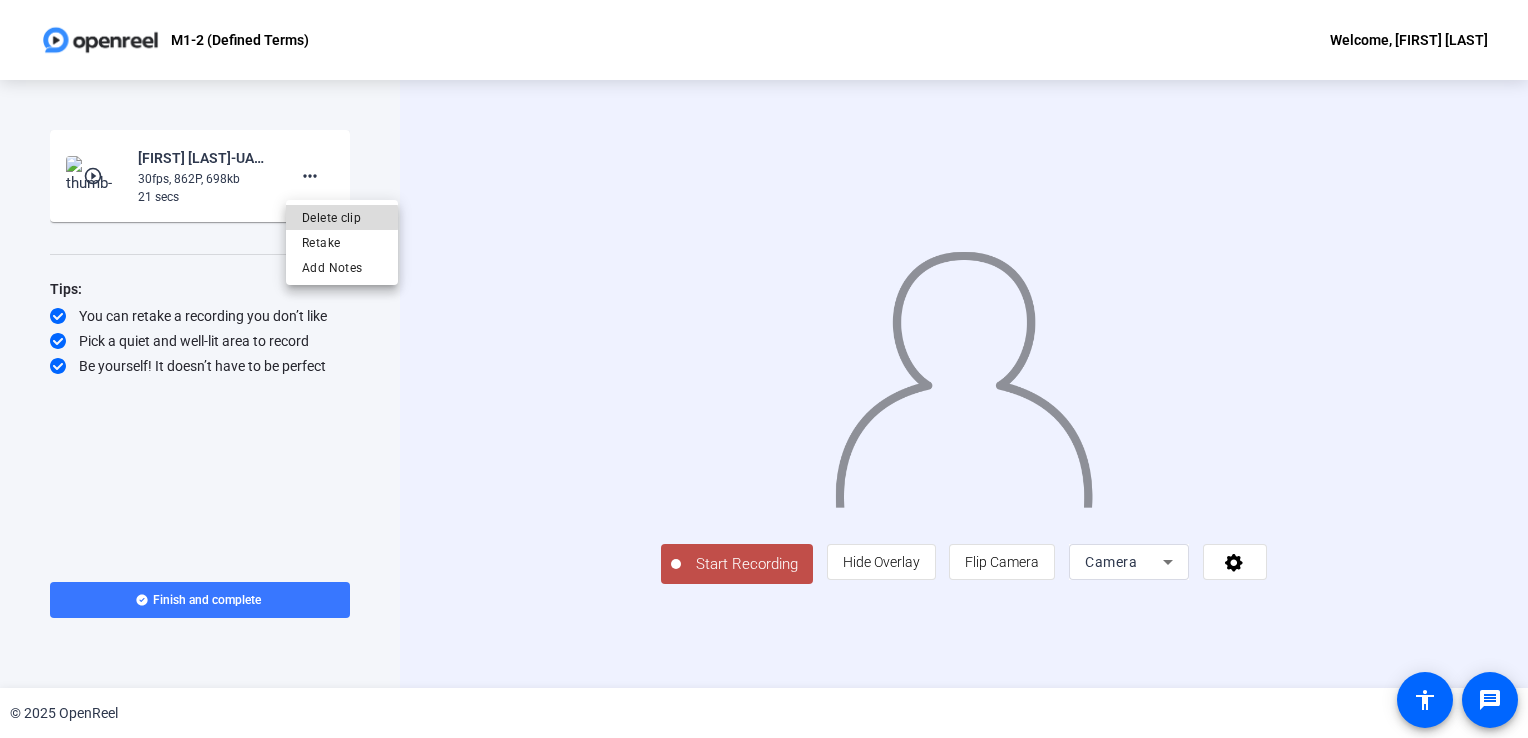 click on "Delete clip" at bounding box center (342, 218) 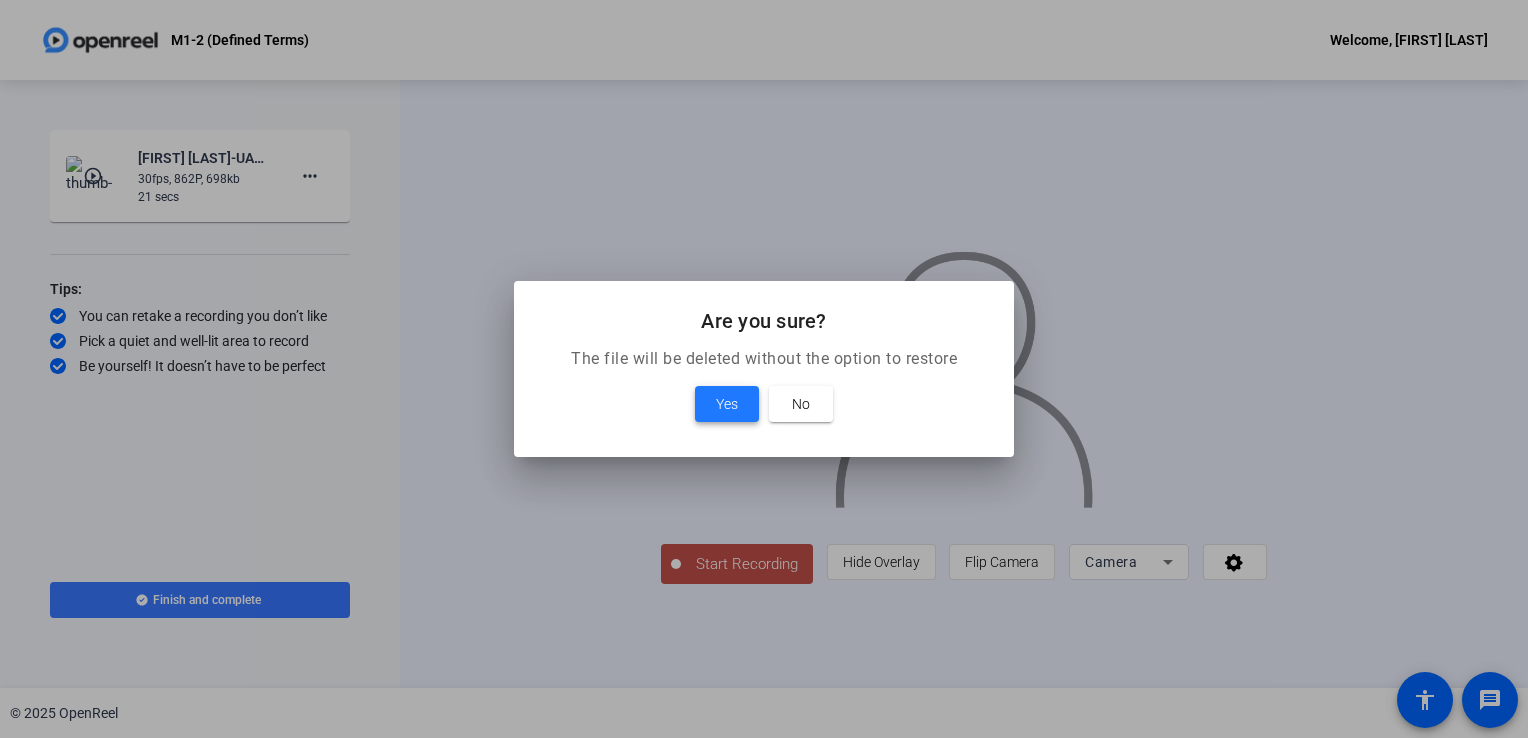 click on "Yes" at bounding box center (727, 404) 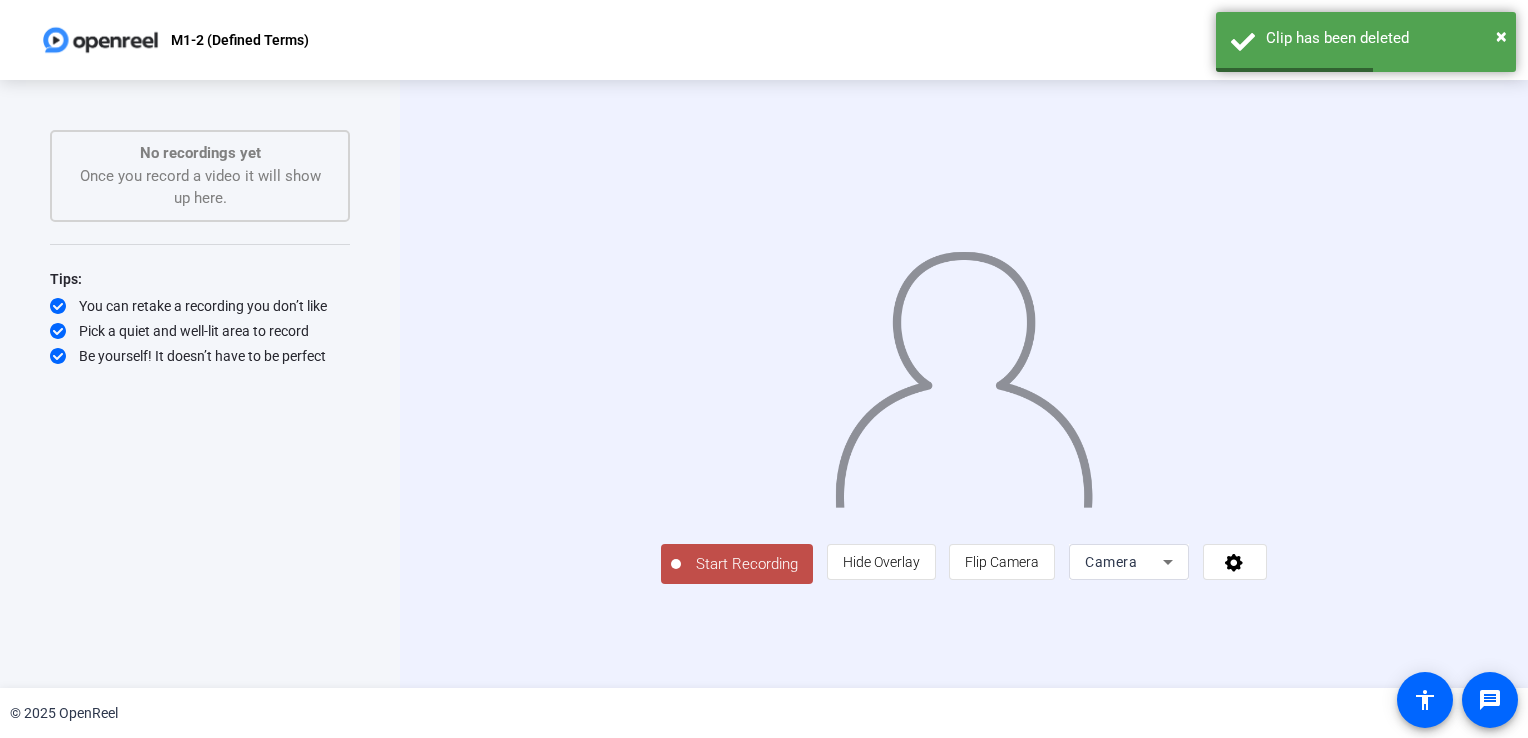 click on "Camera" at bounding box center (1124, 562) 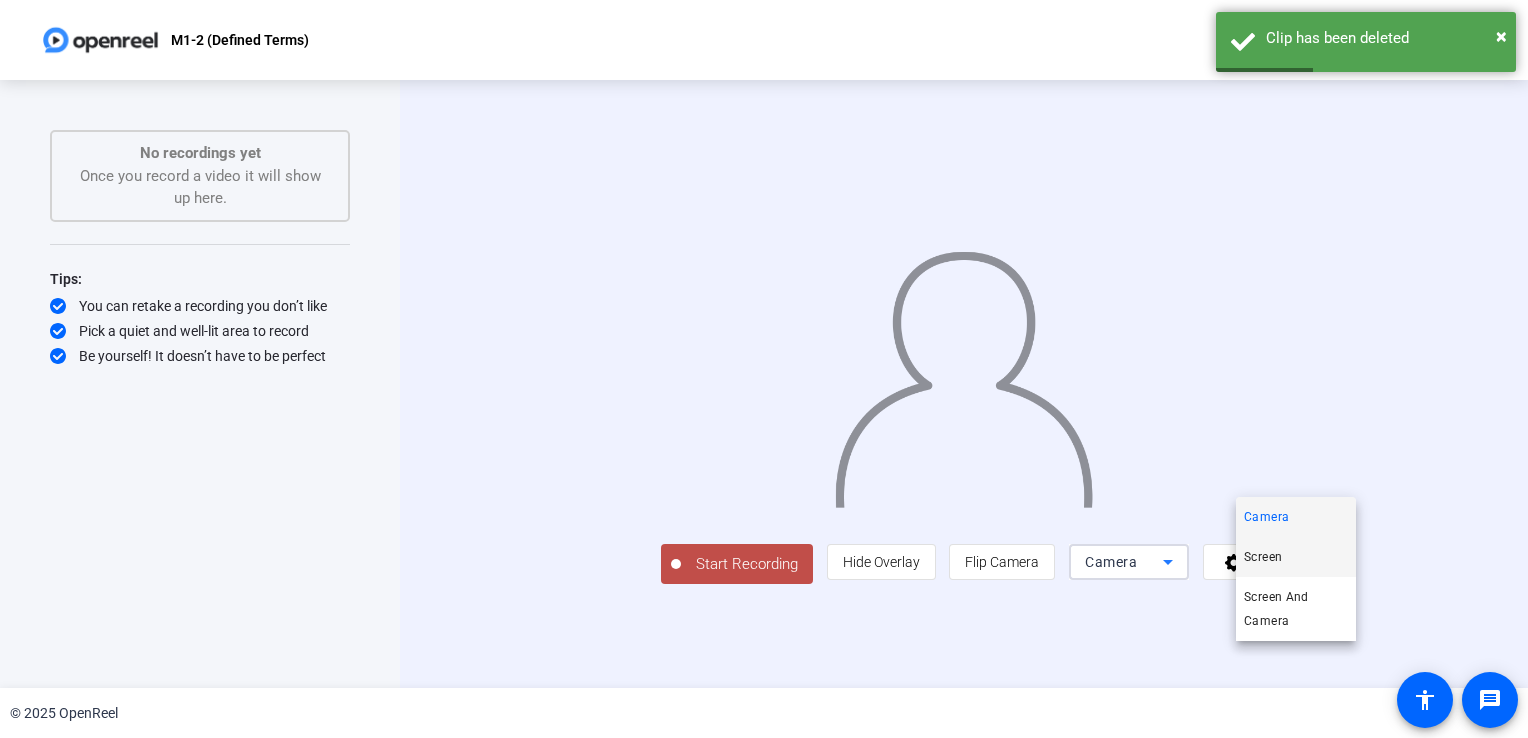 click on "Screen" at bounding box center [1263, 557] 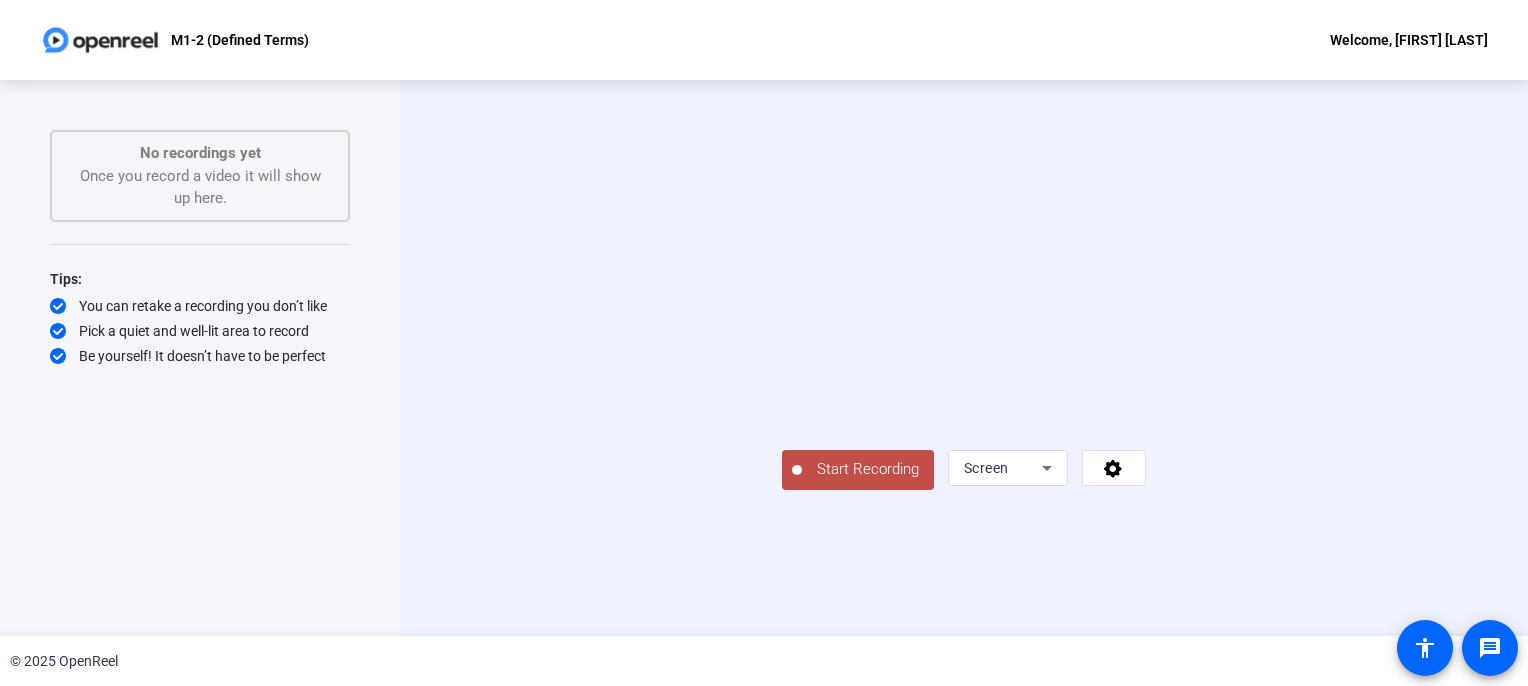 click on "Start Recording" 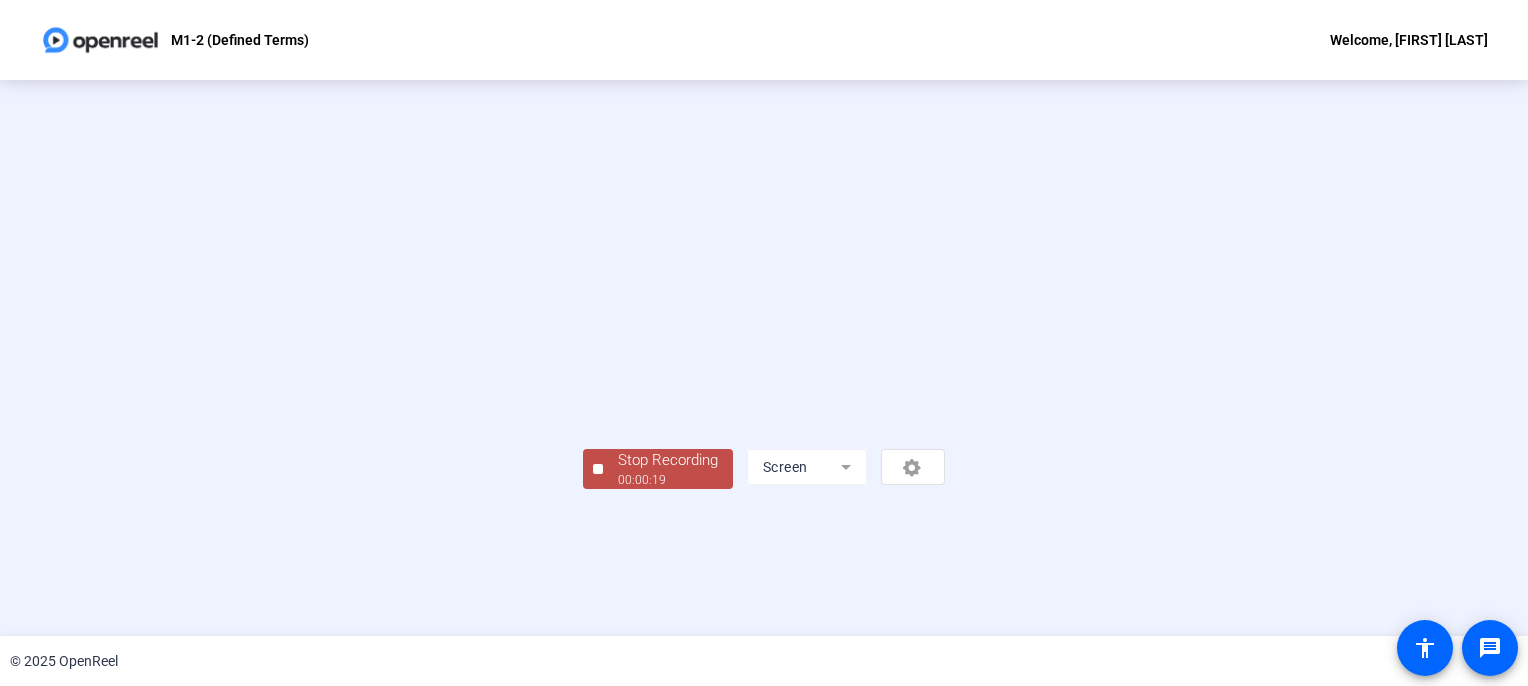 scroll, scrollTop: 82, scrollLeft: 0, axis: vertical 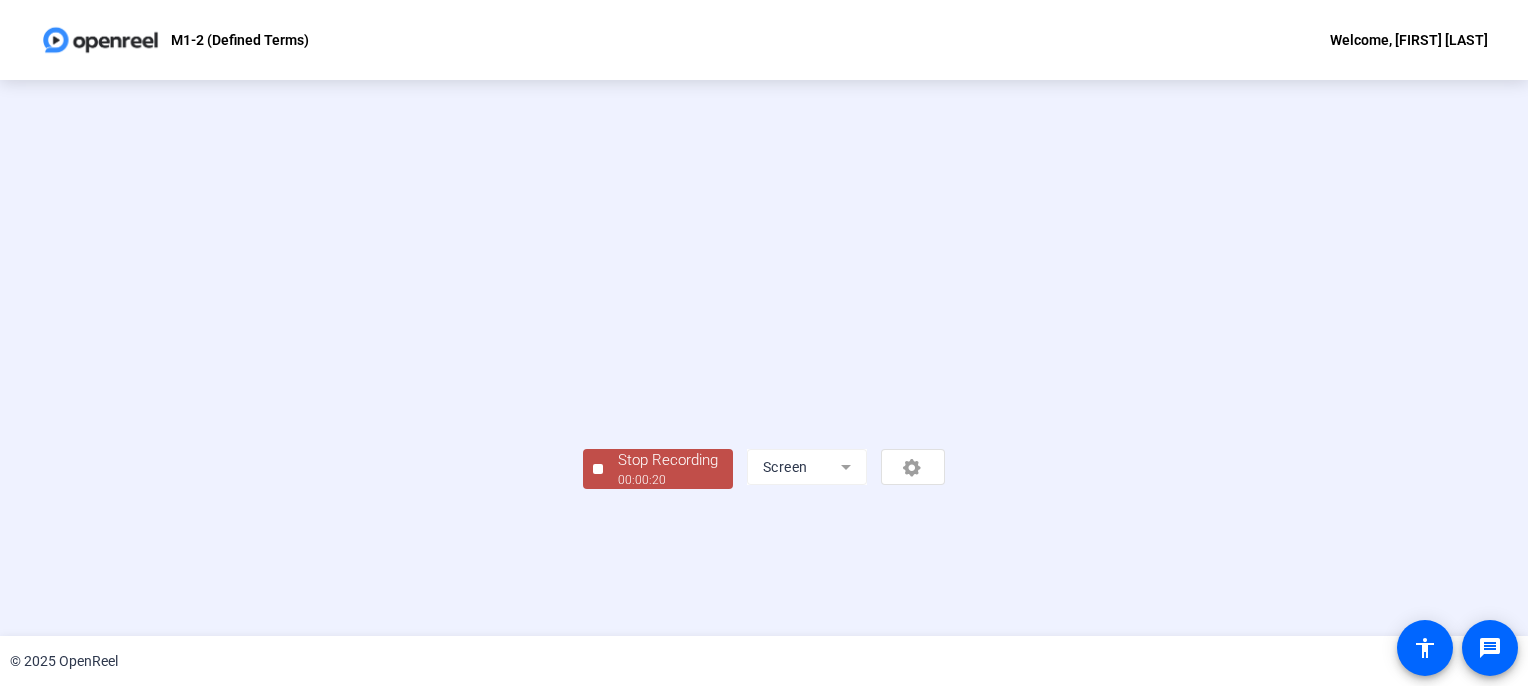 click on "00:00:20" 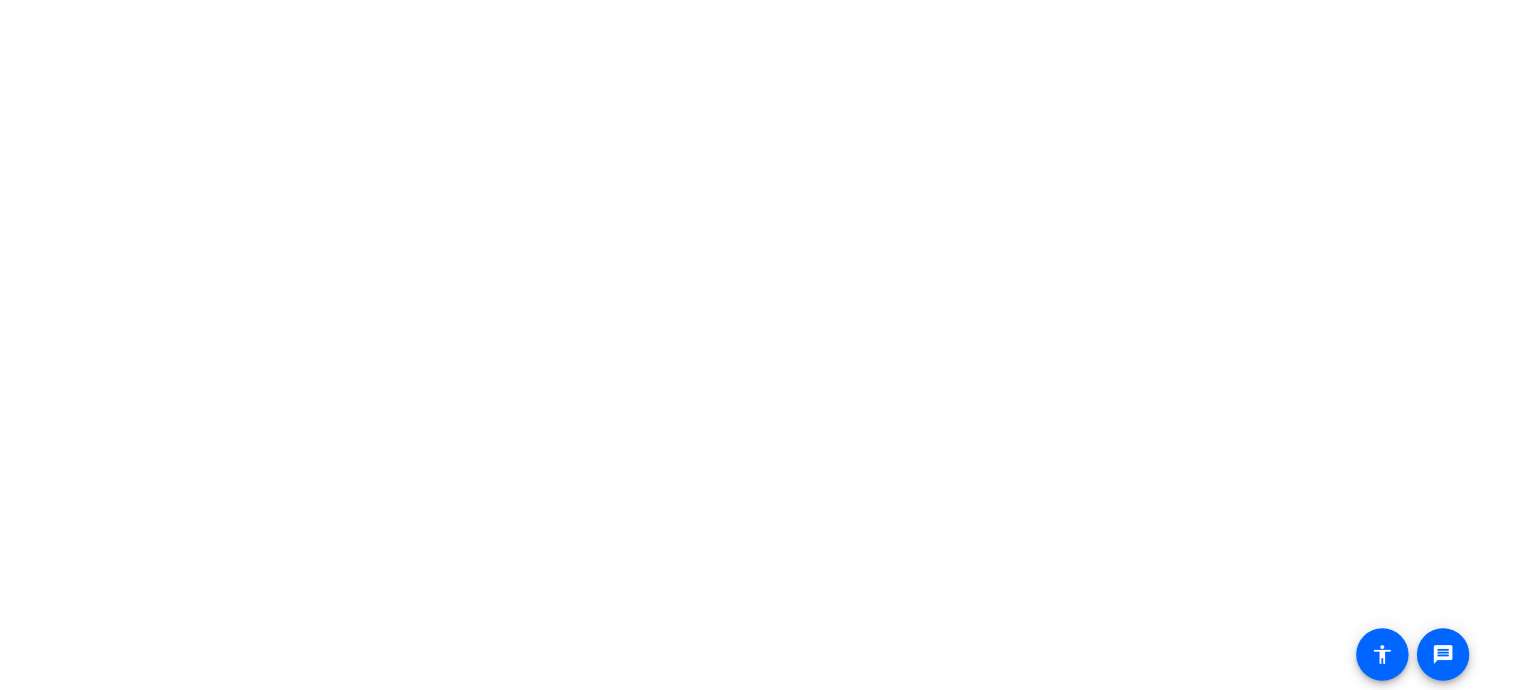 scroll, scrollTop: 0, scrollLeft: 0, axis: both 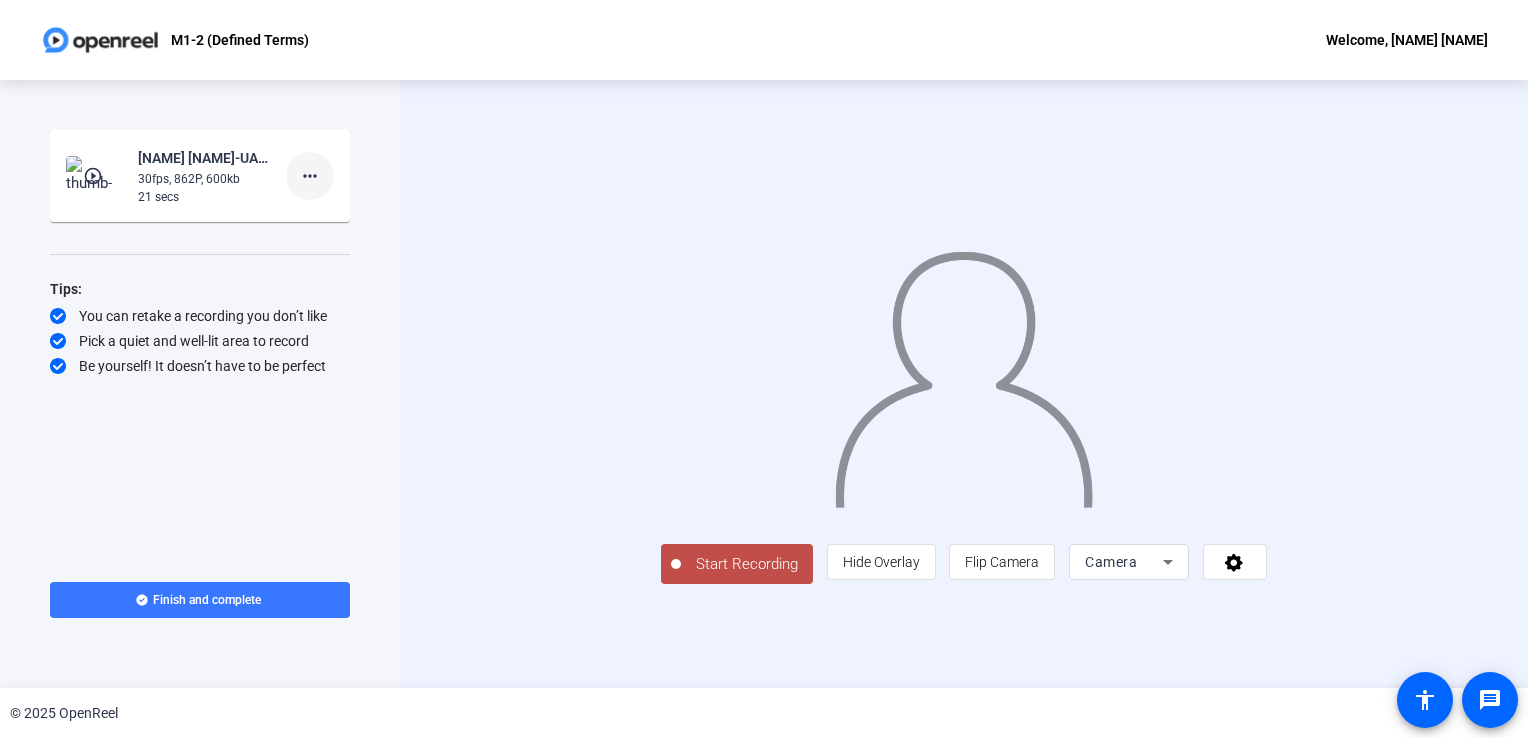 click on "more_horiz" 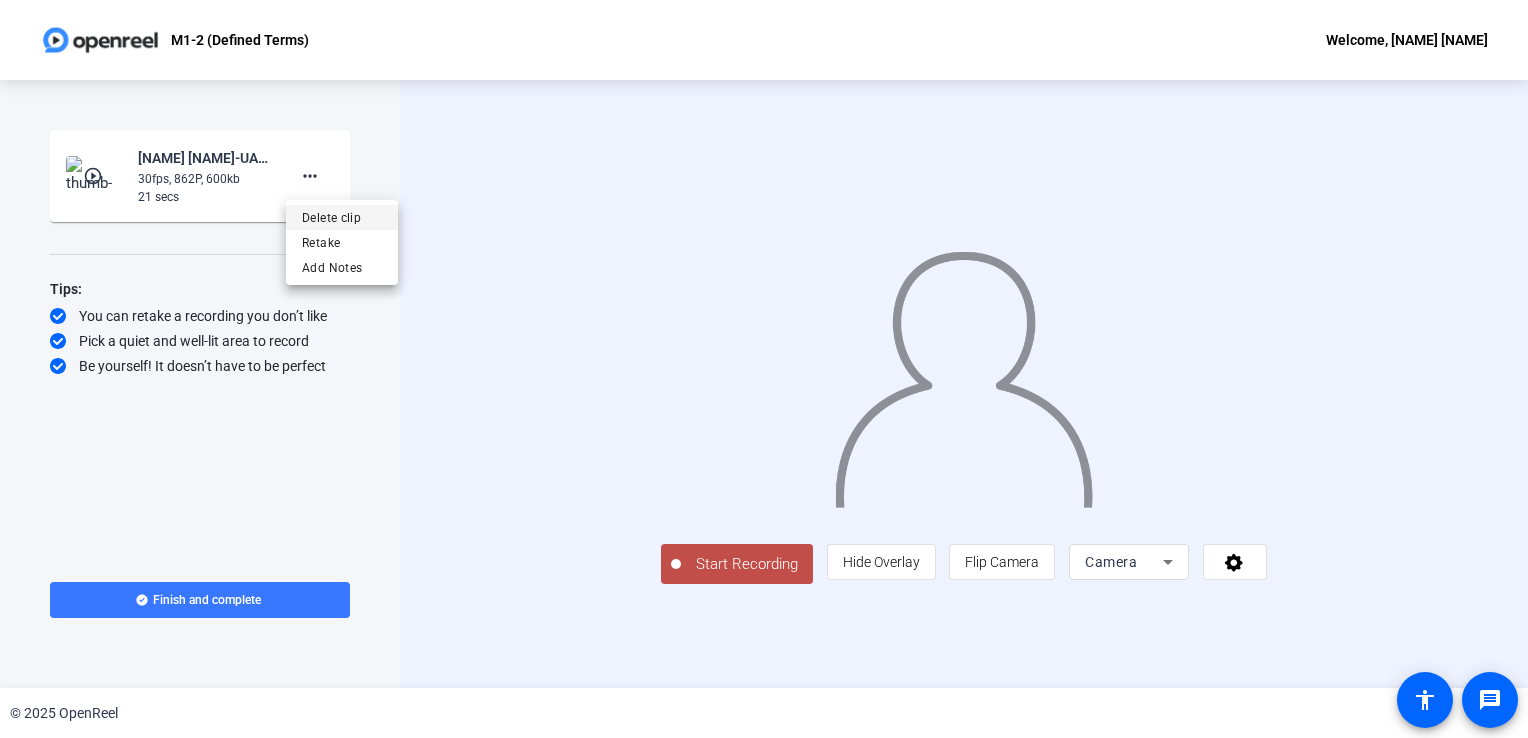click on "Delete clip" at bounding box center [342, 218] 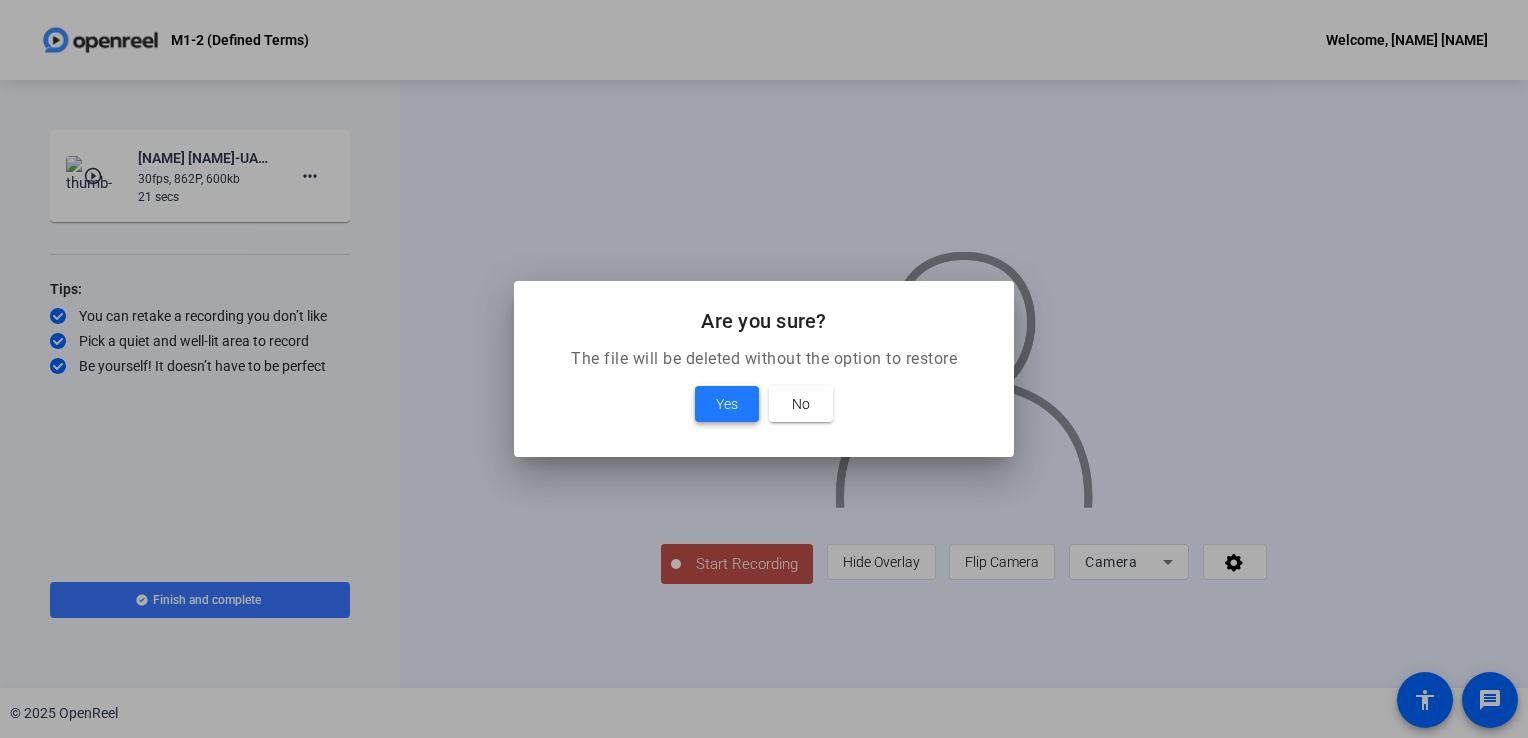 click at bounding box center (727, 404) 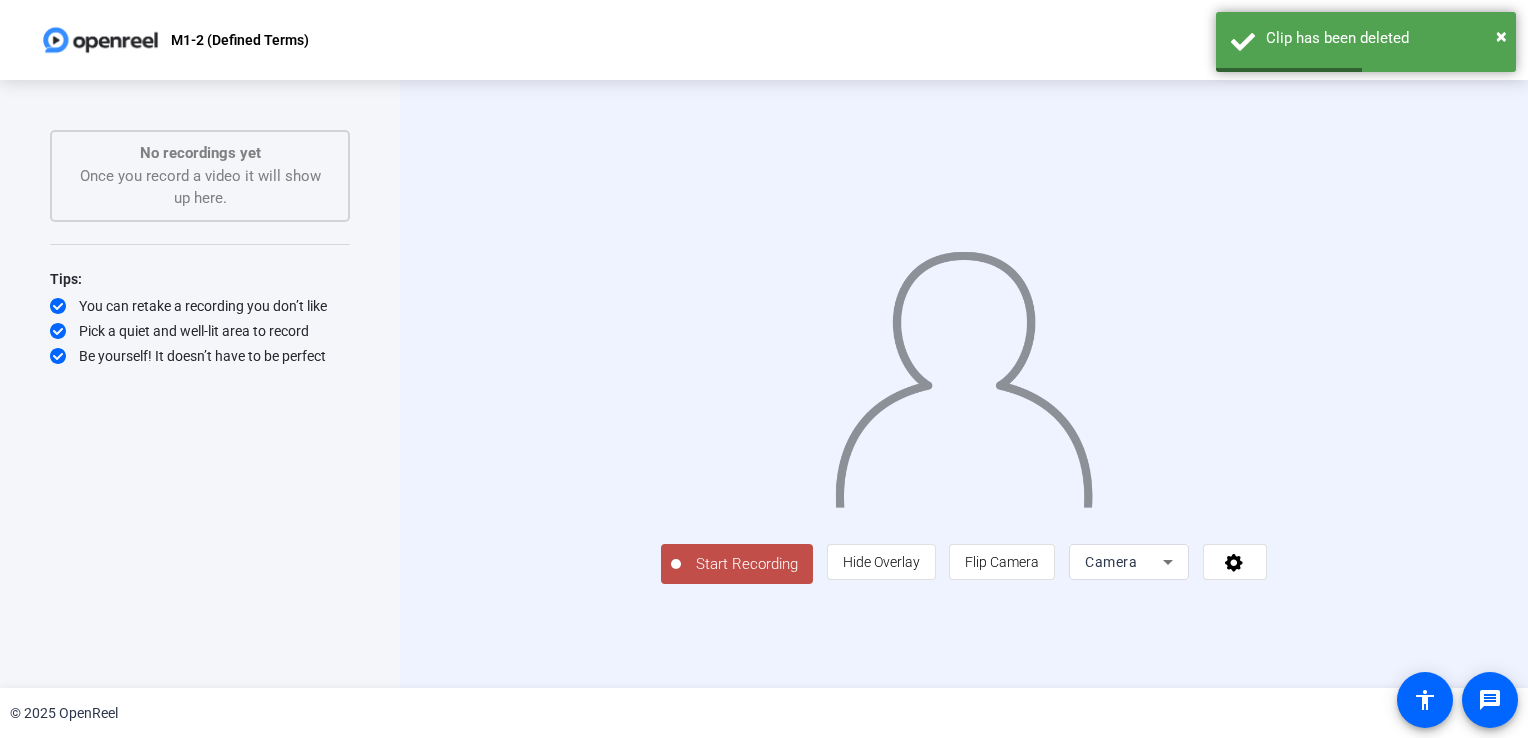 click on "Camera" at bounding box center (1124, 562) 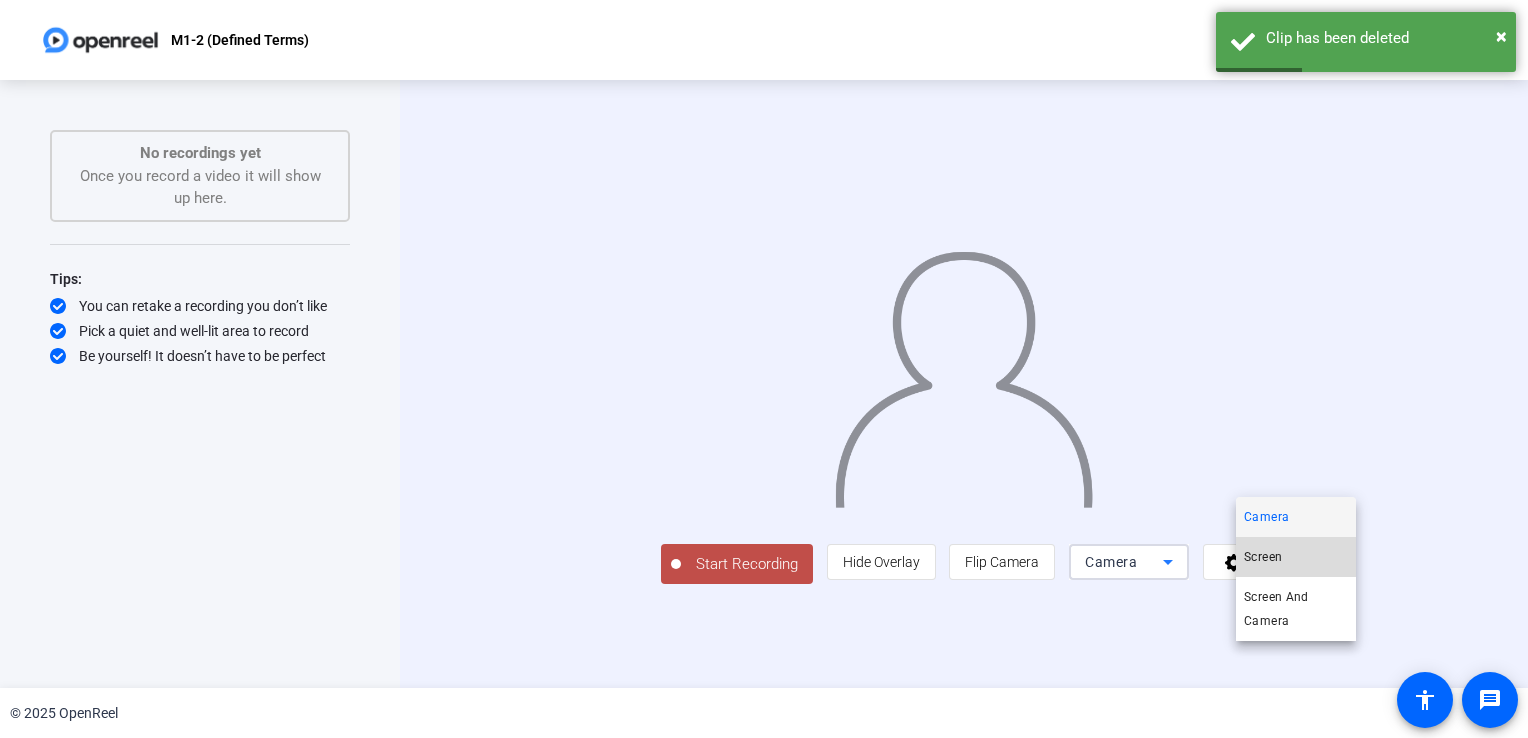 click on "Screen" at bounding box center [1263, 557] 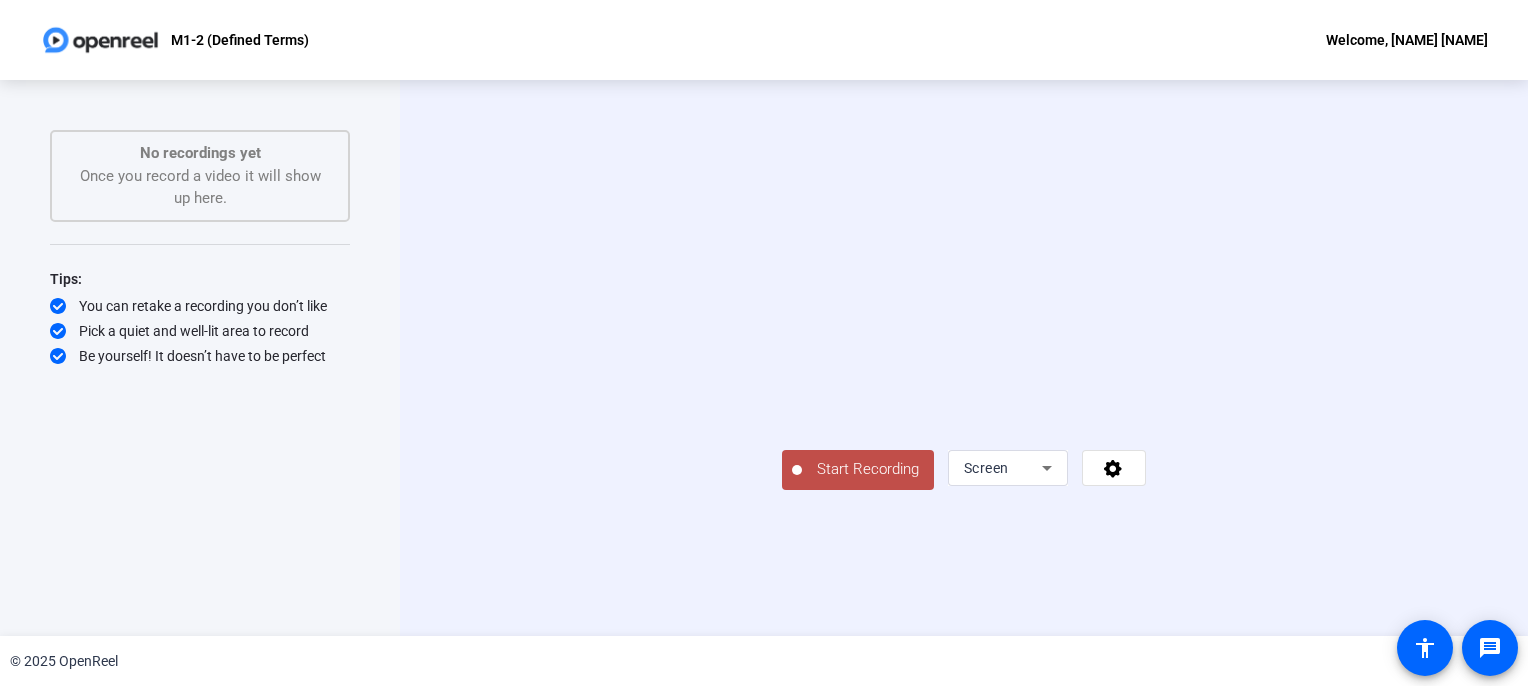 click on "Start Recording" 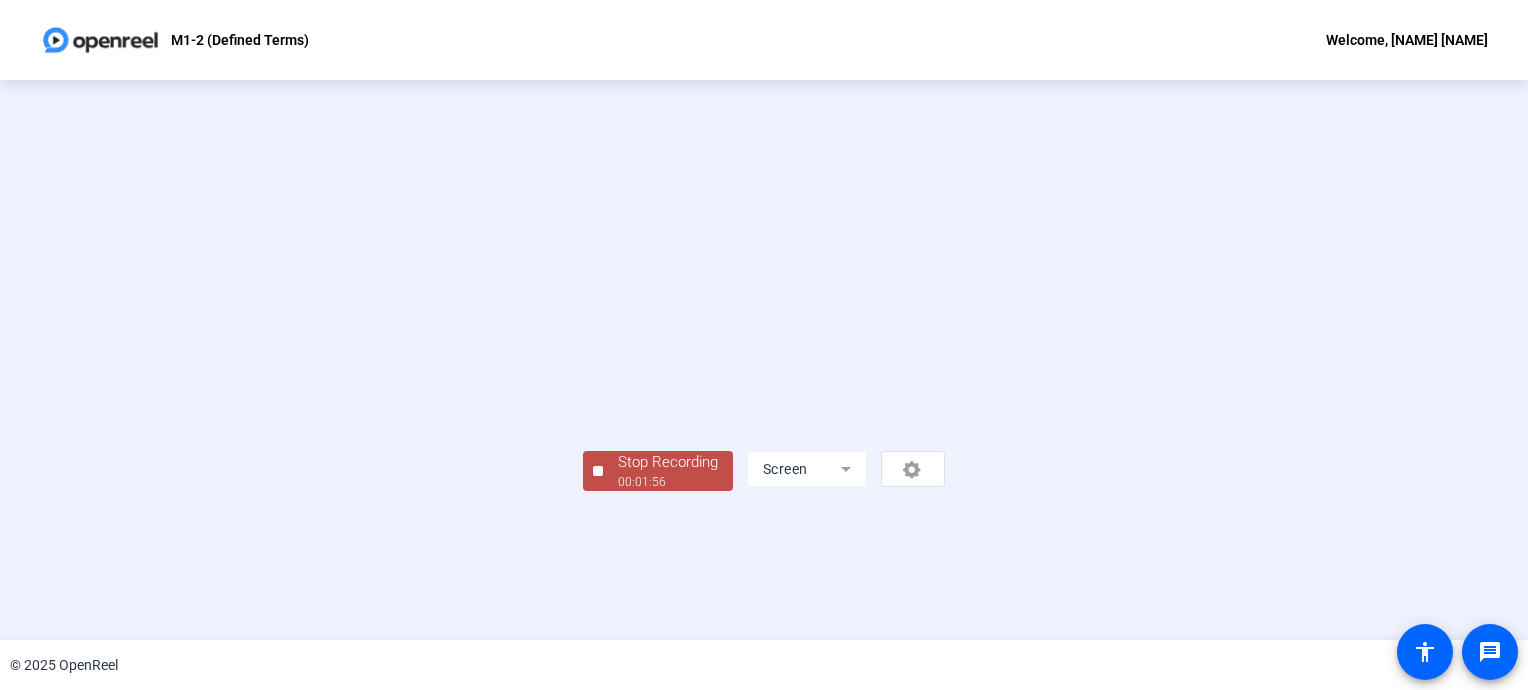 scroll, scrollTop: 80, scrollLeft: 0, axis: vertical 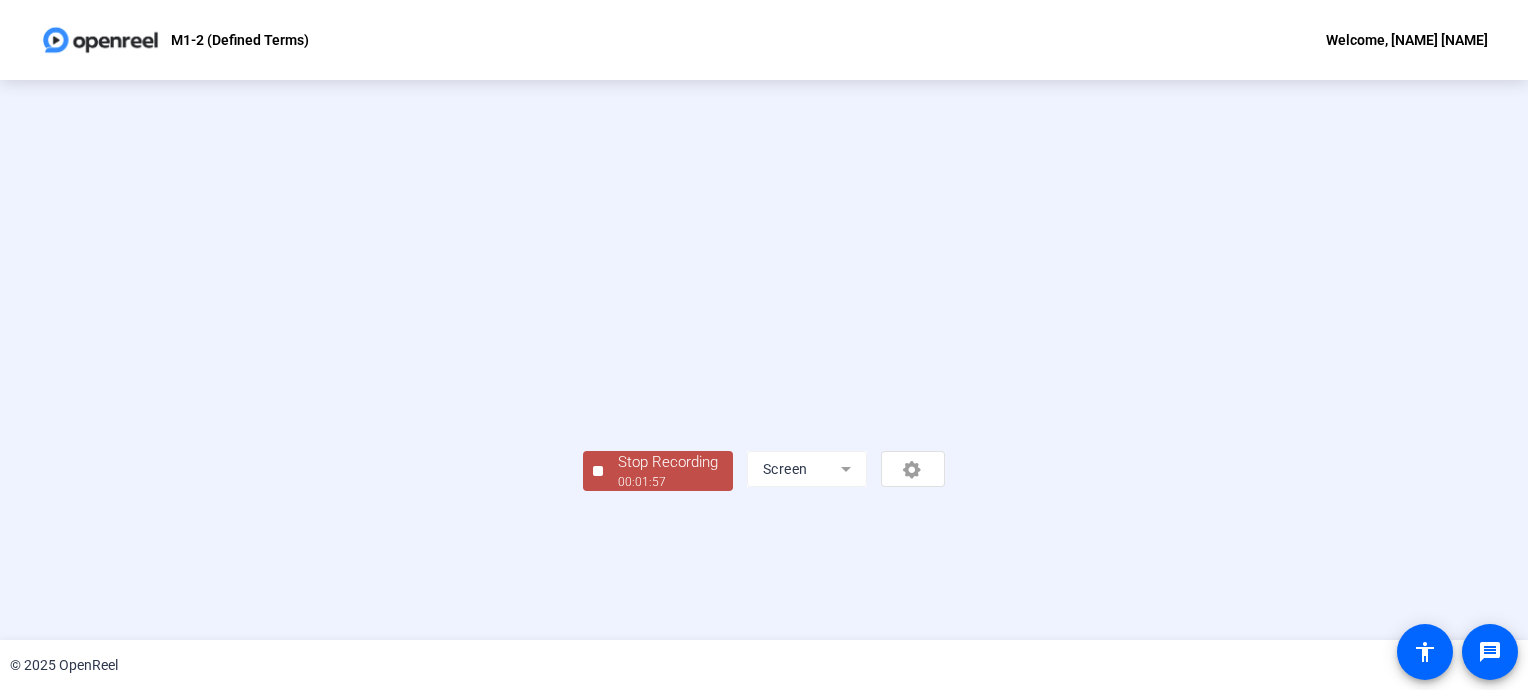 click on "Stop Recording" 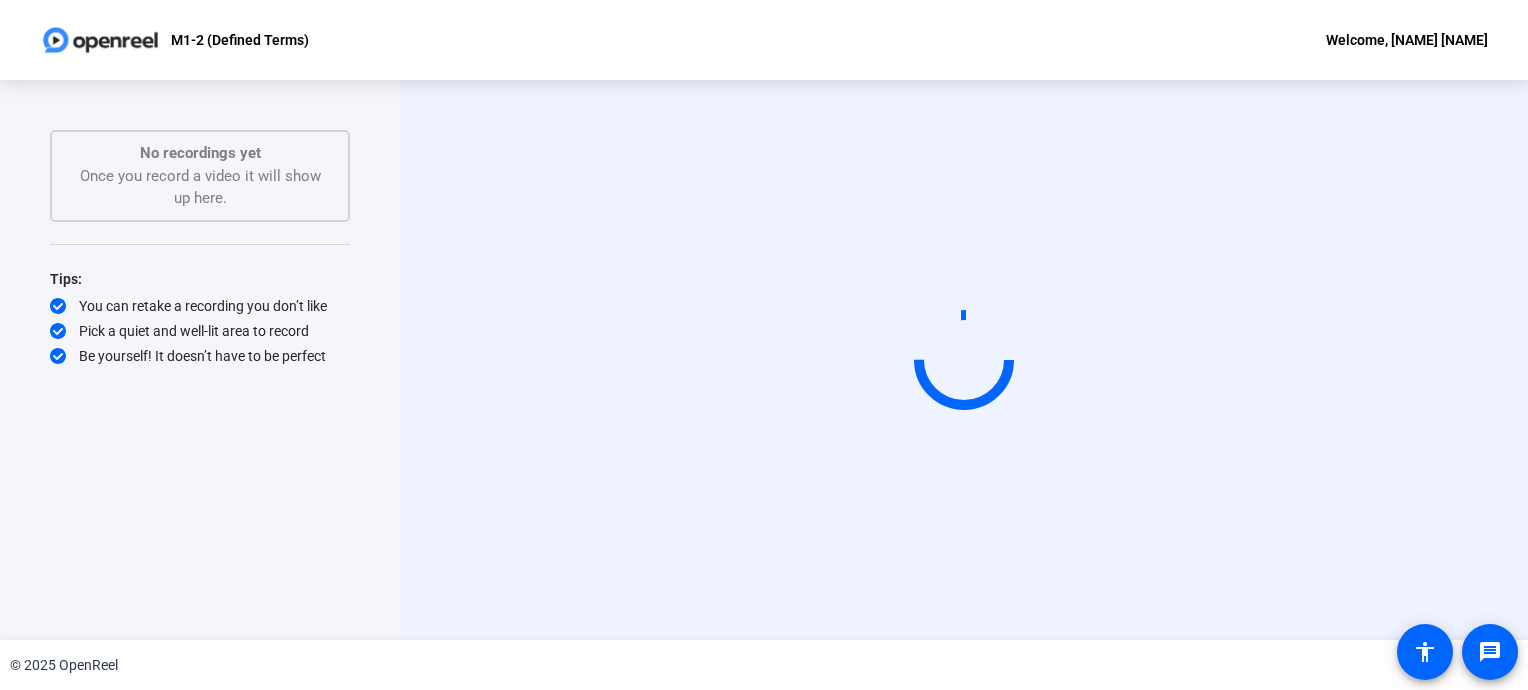 scroll, scrollTop: 0, scrollLeft: 0, axis: both 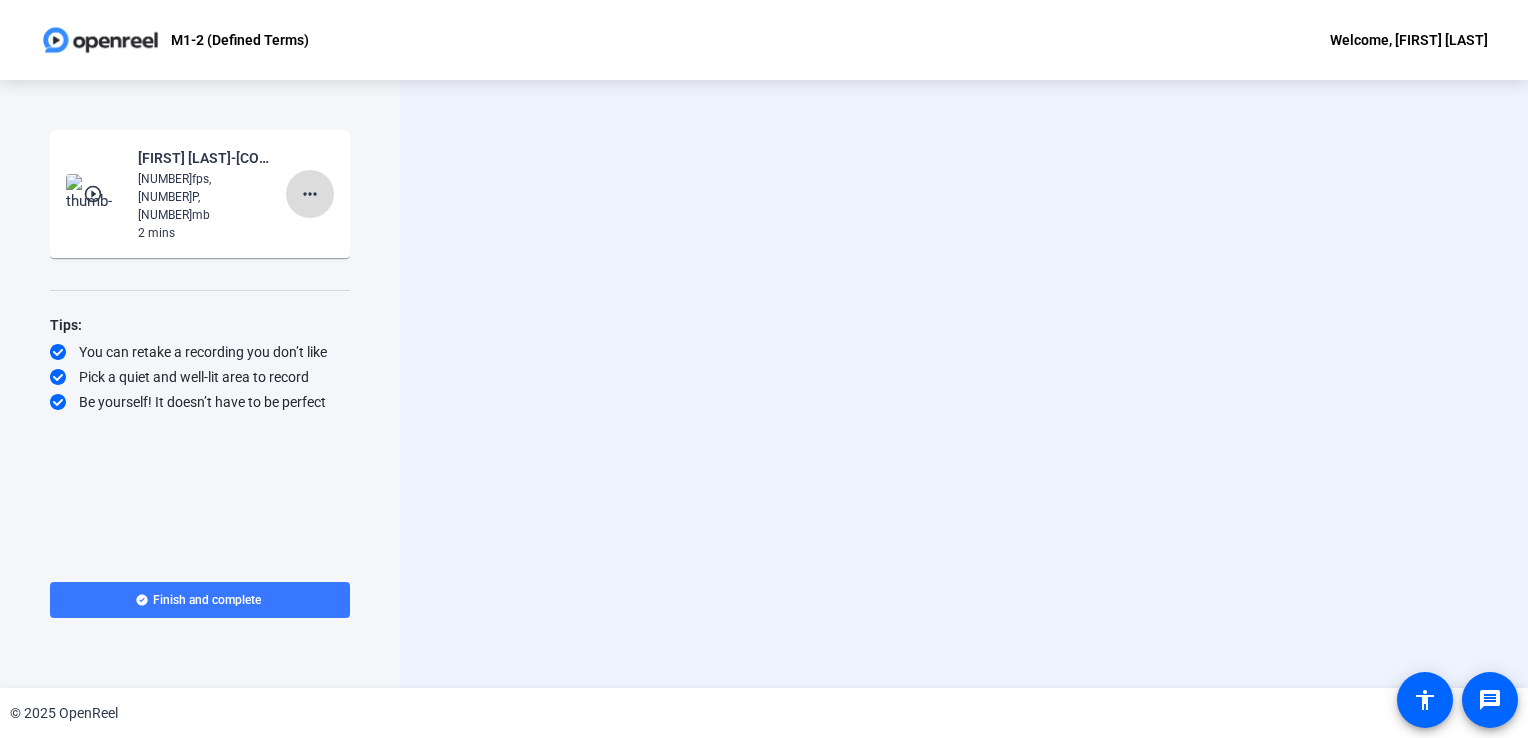 click on "more_horiz" 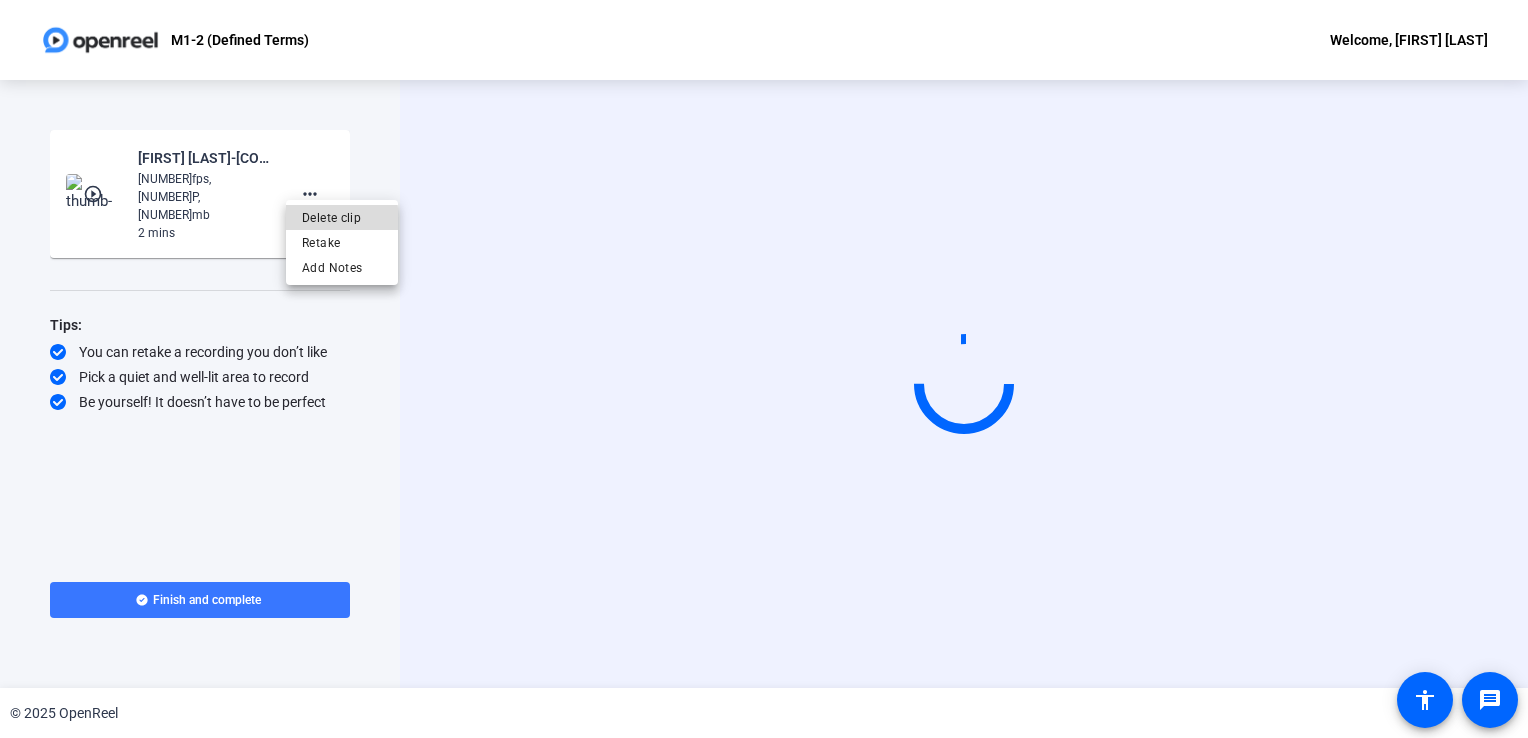 click on "Delete clip" at bounding box center (342, 218) 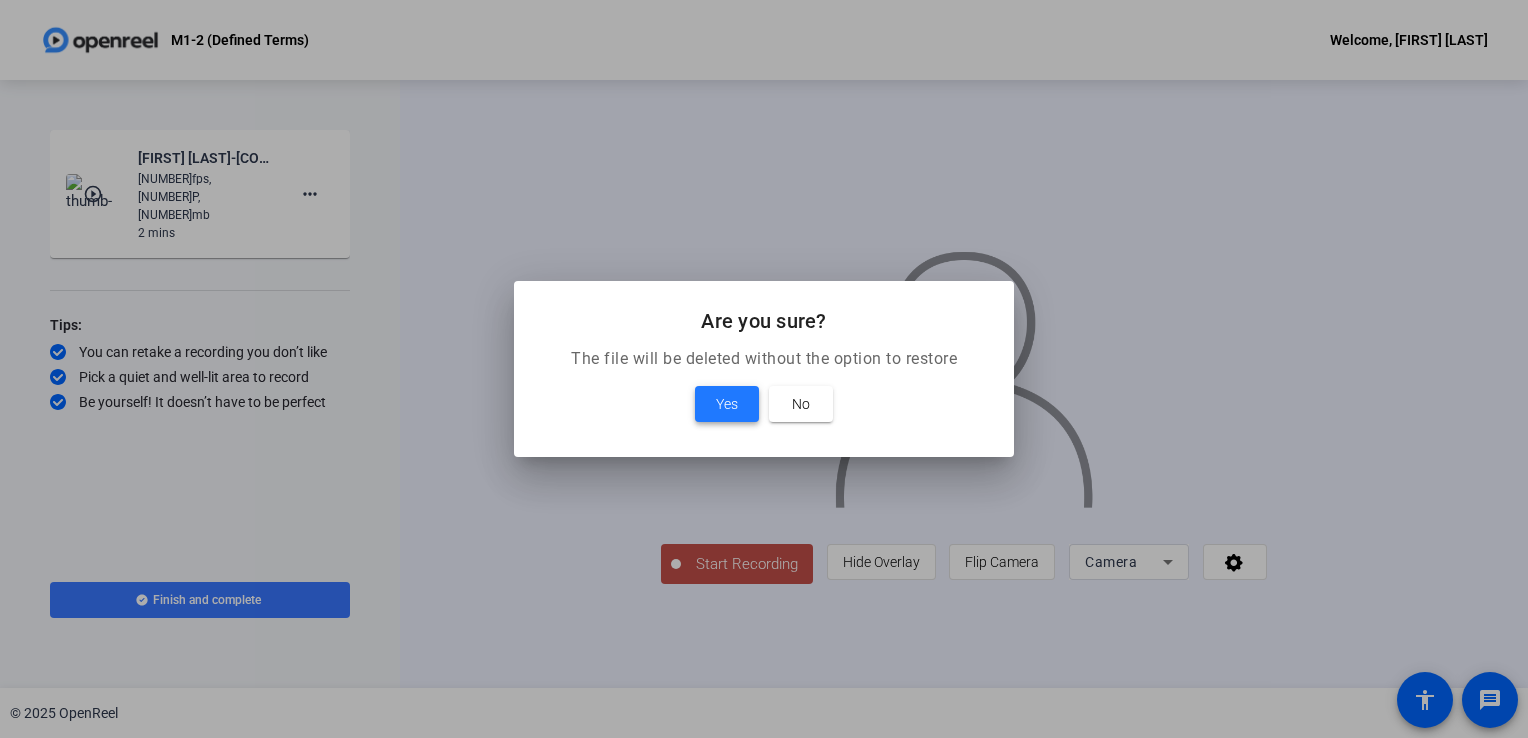 click on "Yes" at bounding box center [727, 404] 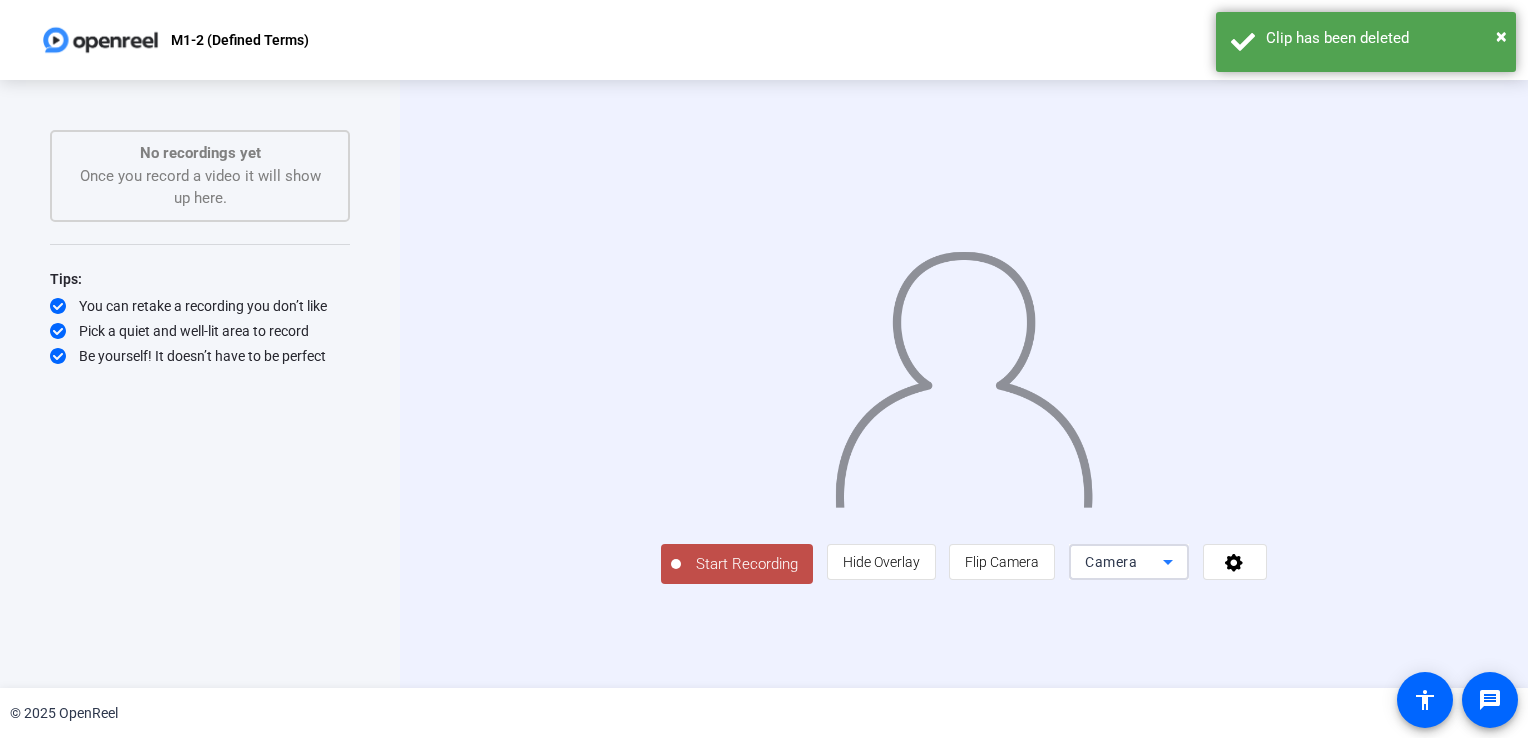click on "Camera" at bounding box center (1111, 562) 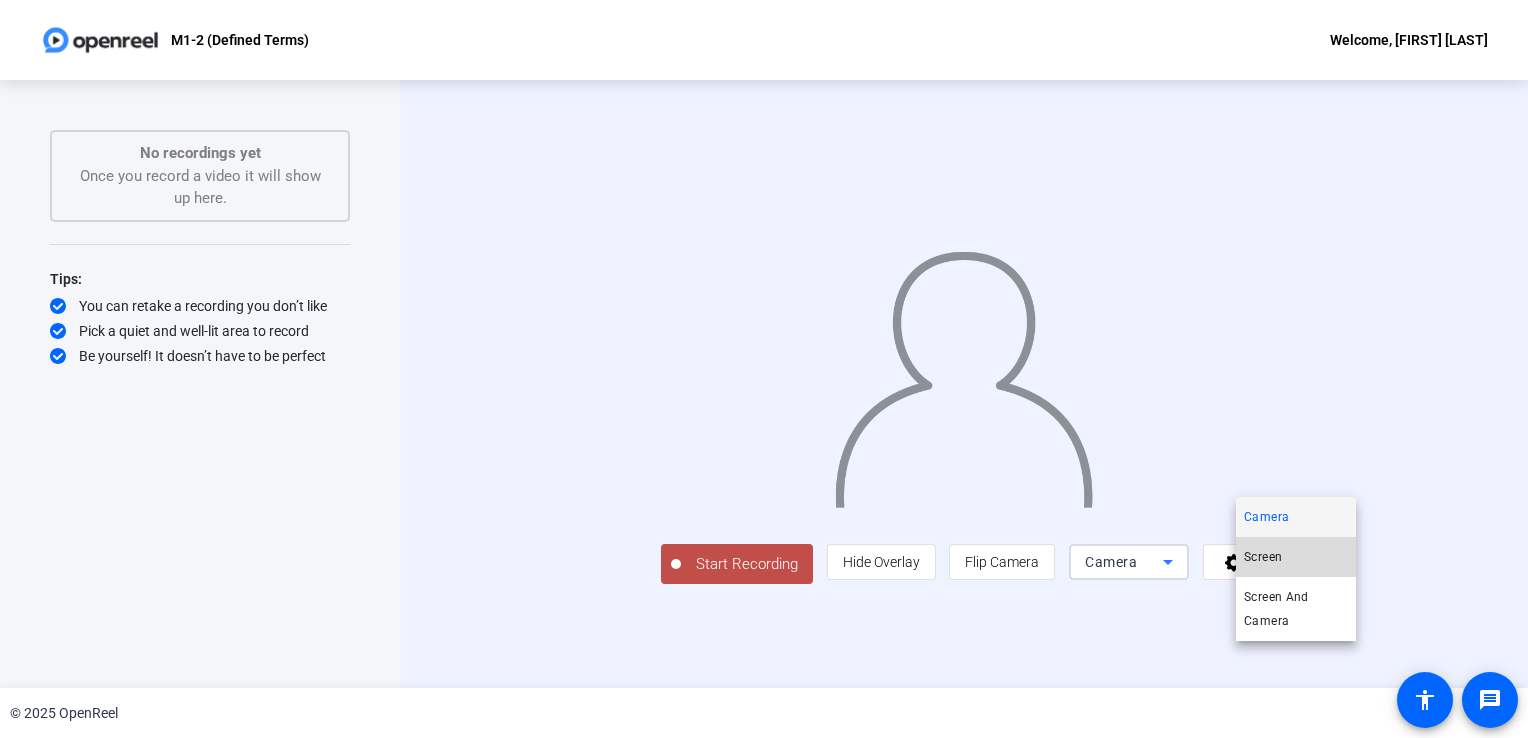 click on "Screen" at bounding box center [1263, 557] 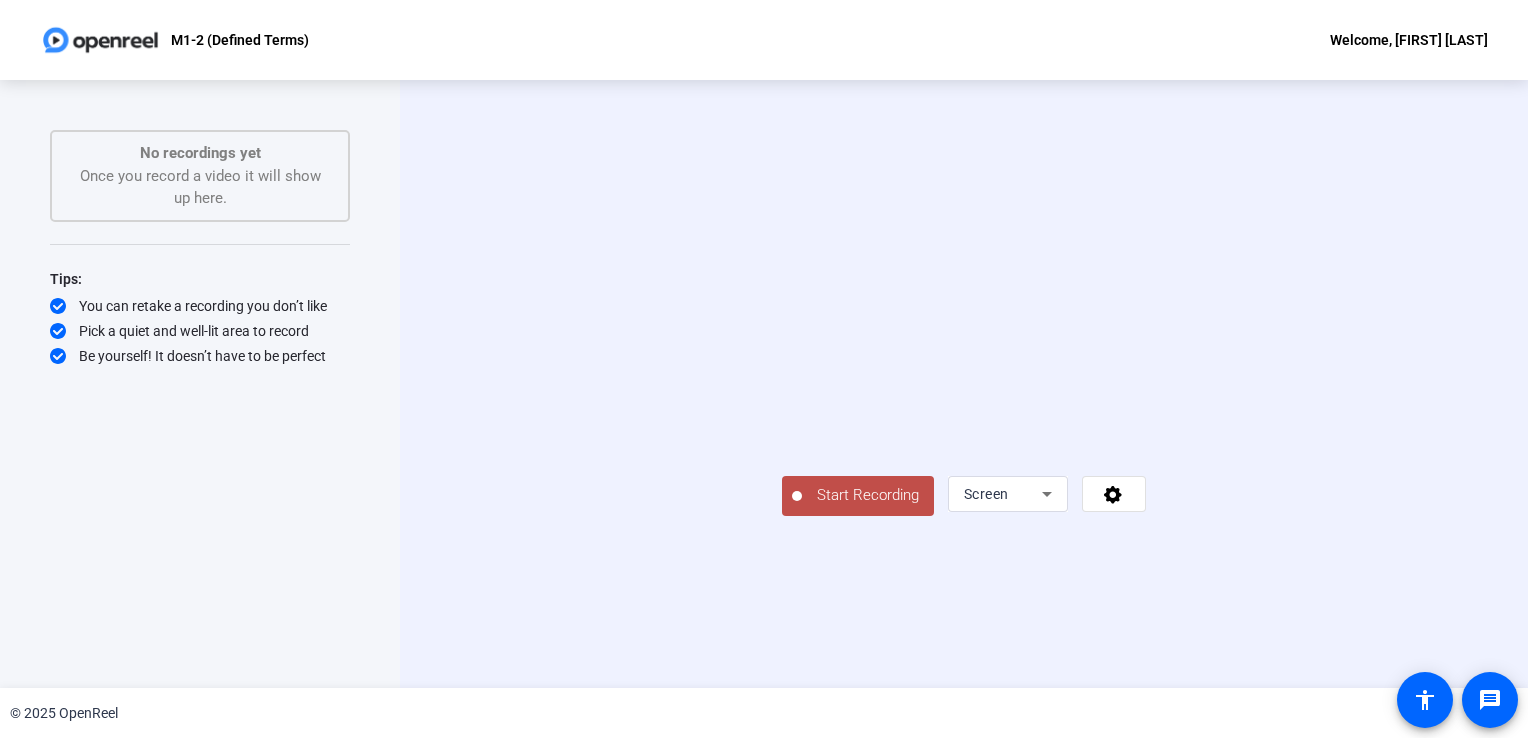 scroll, scrollTop: 0, scrollLeft: 0, axis: both 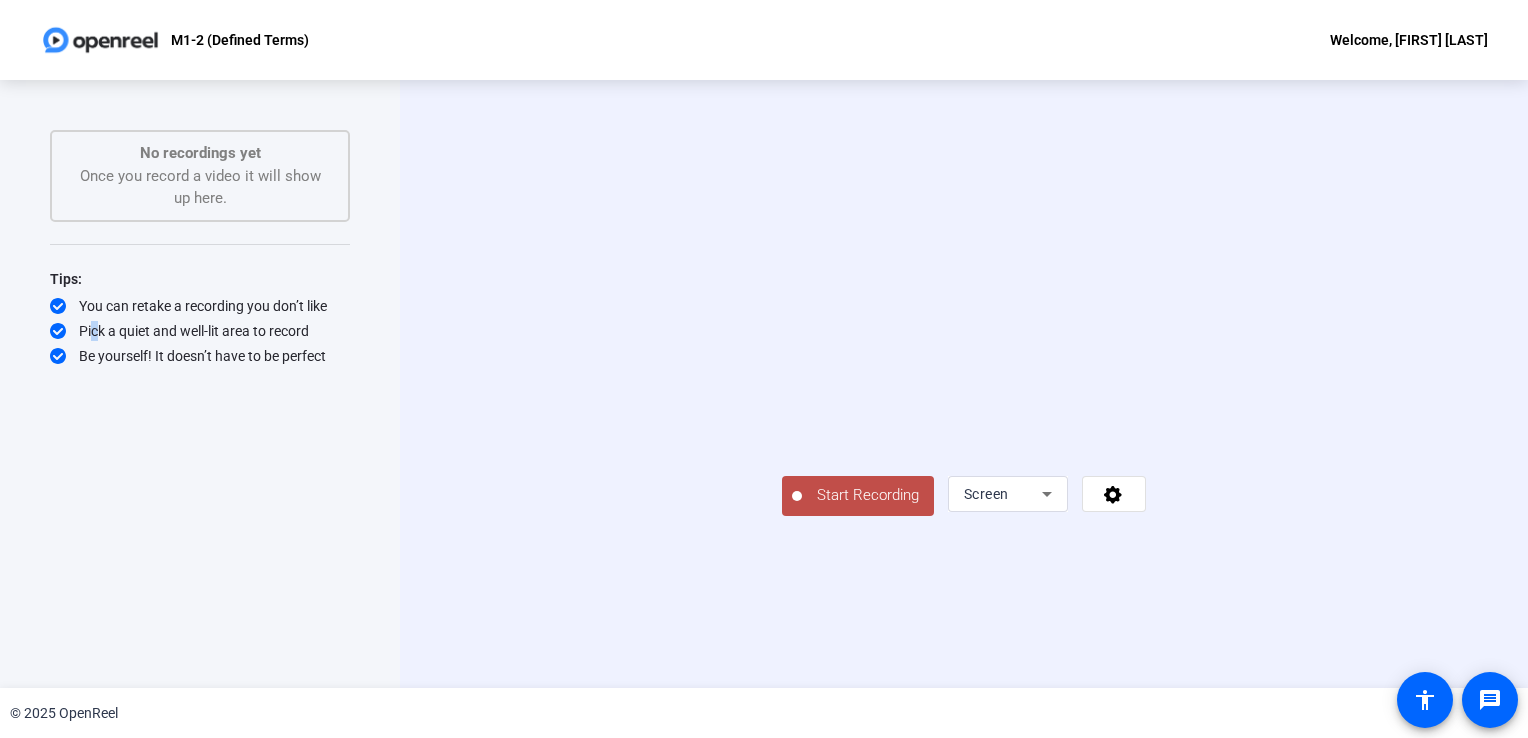 drag, startPoint x: 755, startPoint y: 660, endPoint x: 89, endPoint y: 331, distance: 742.8304 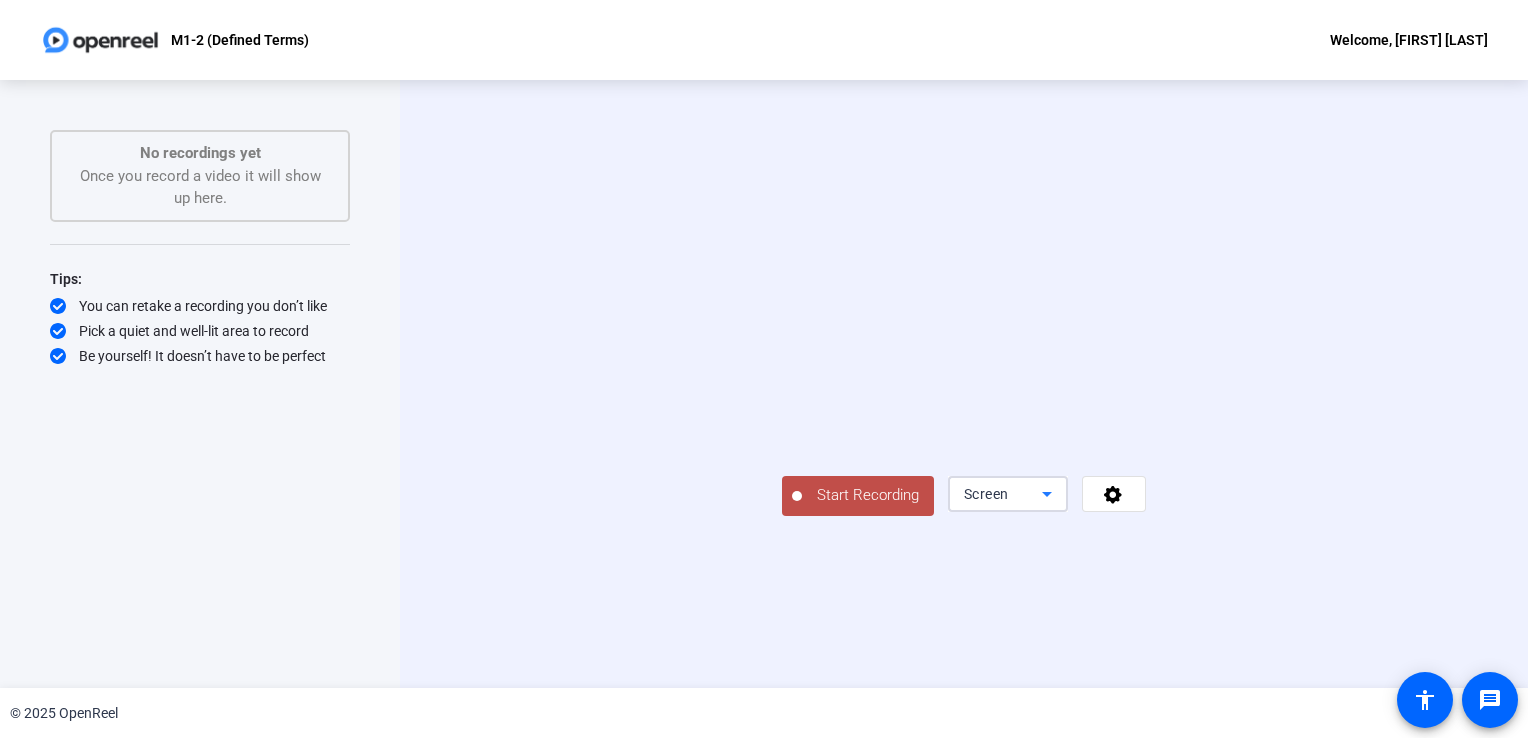 click 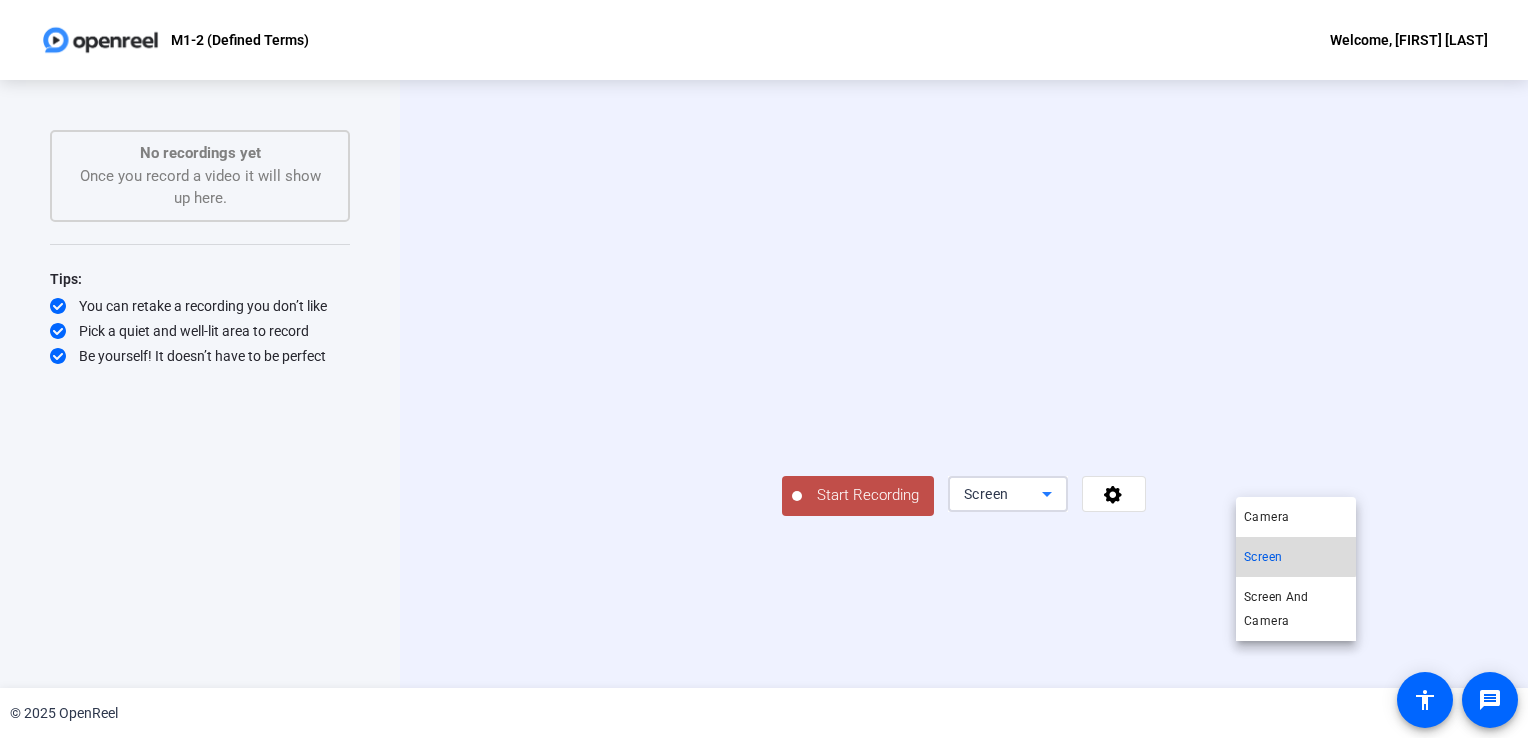 click on "Screen" at bounding box center [1263, 557] 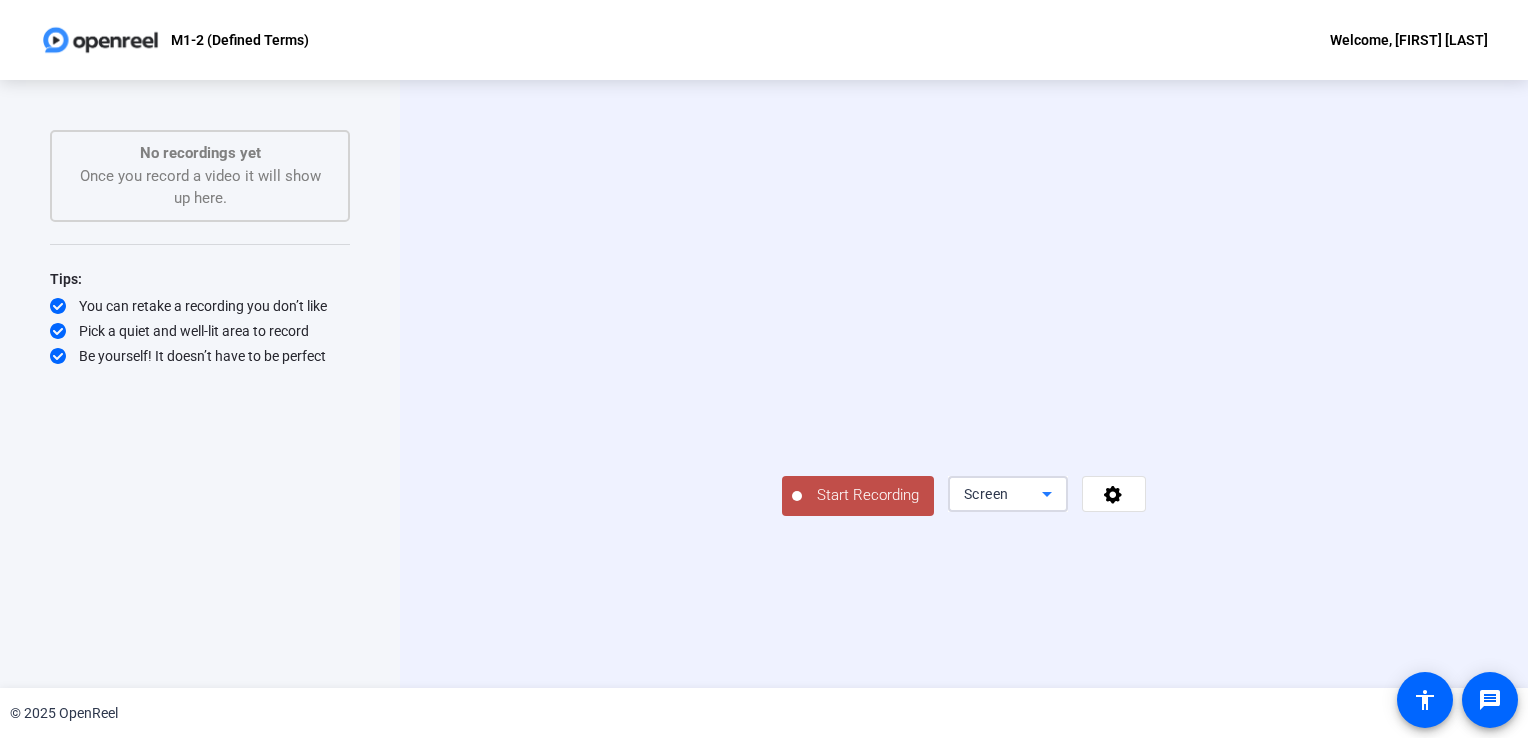 click 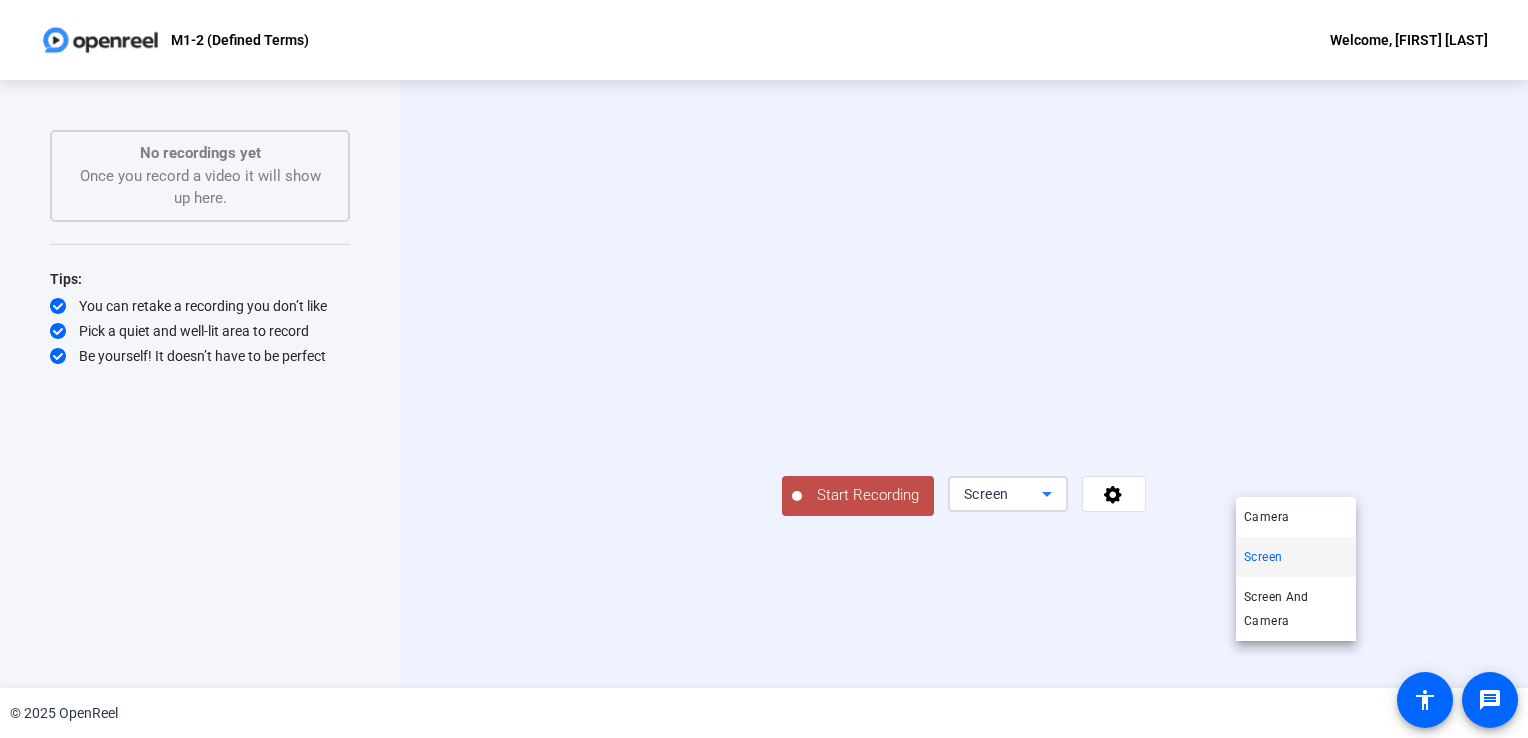 click at bounding box center (764, 369) 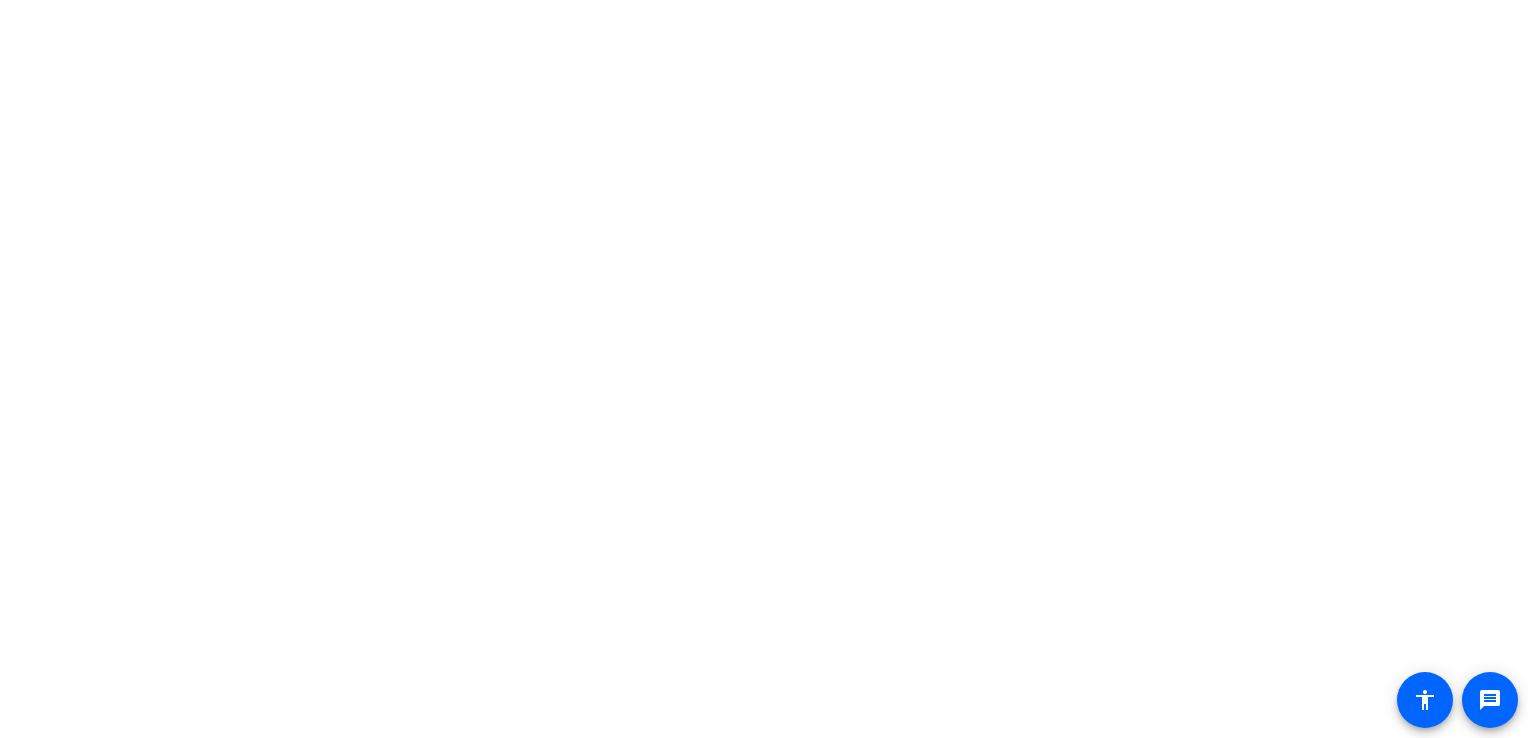 scroll, scrollTop: 0, scrollLeft: 0, axis: both 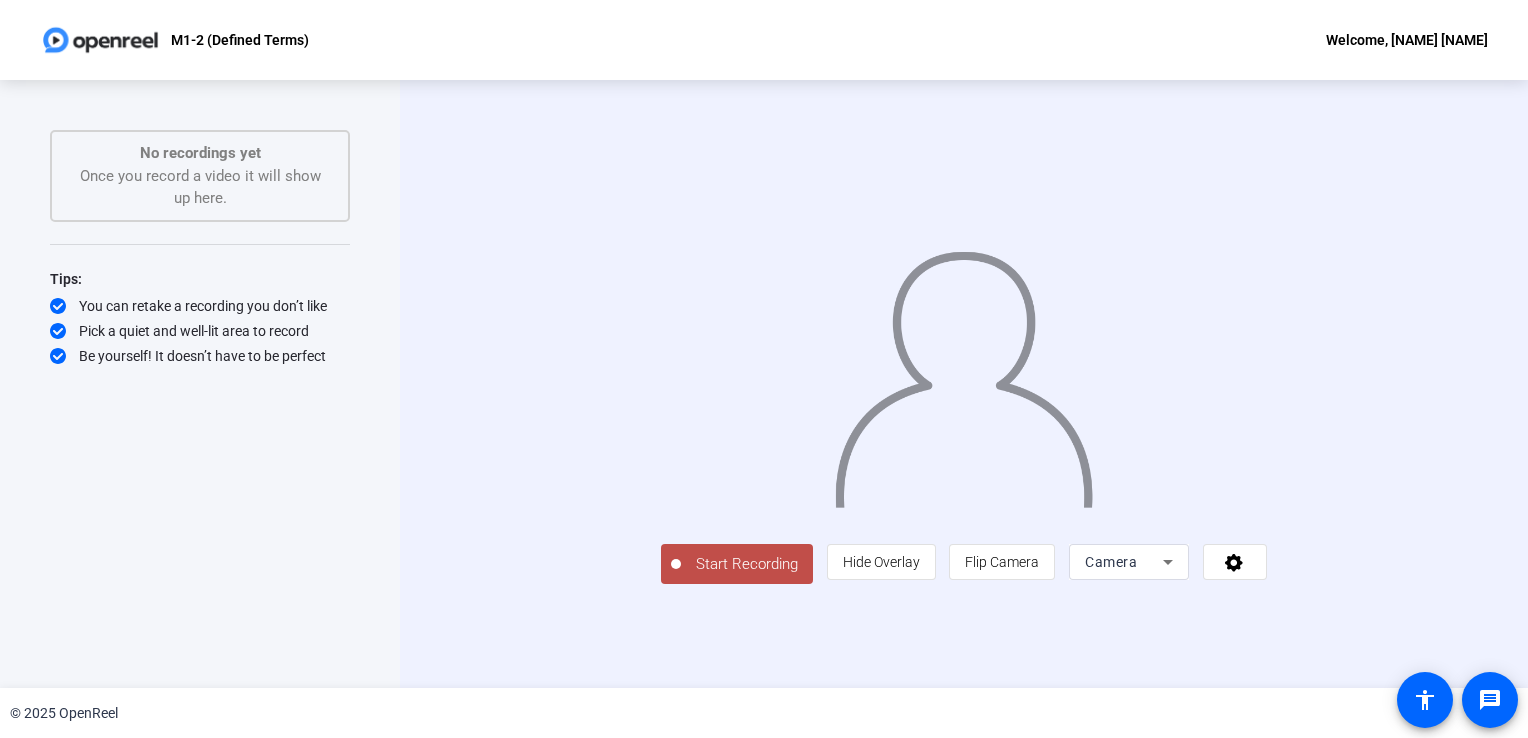click 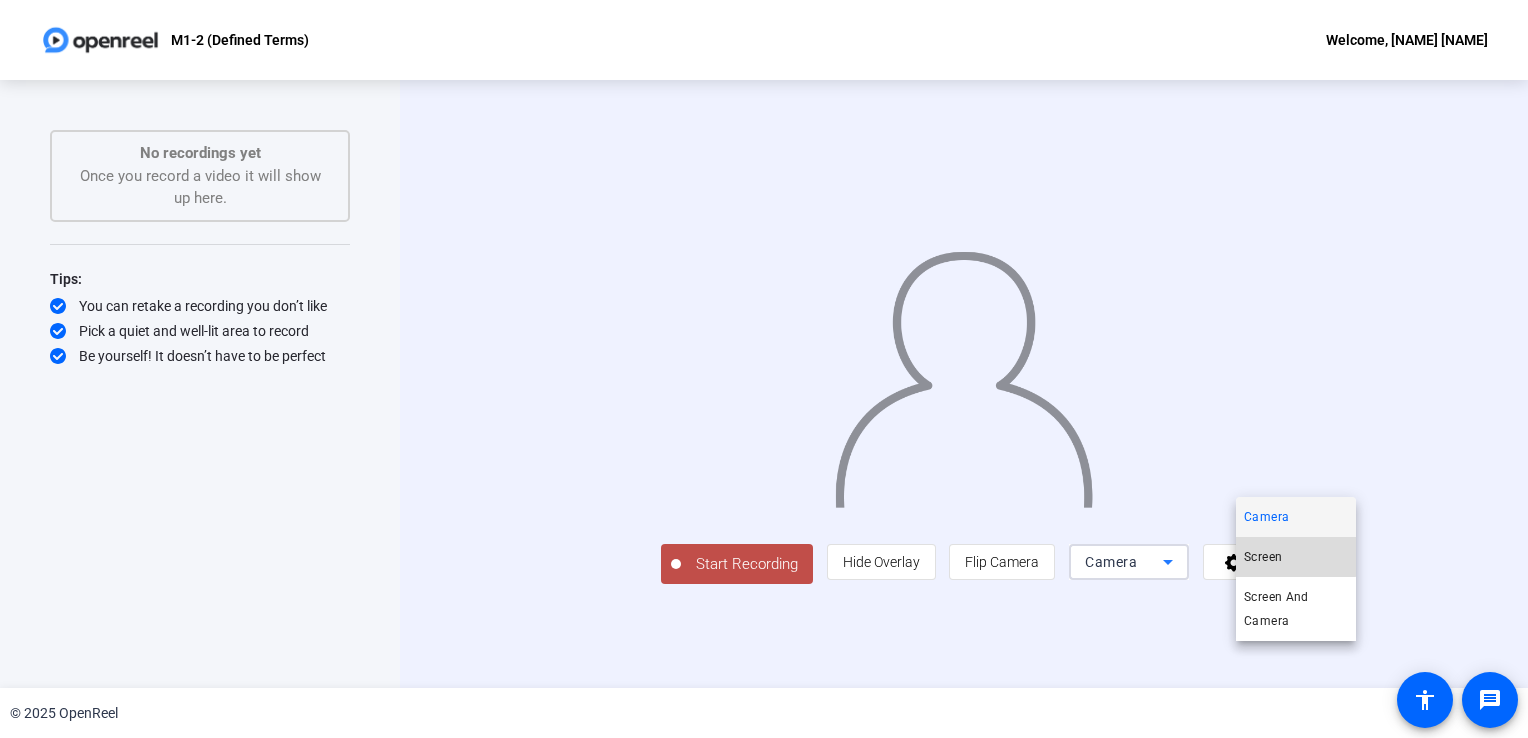 click on "Screen" at bounding box center [1296, 557] 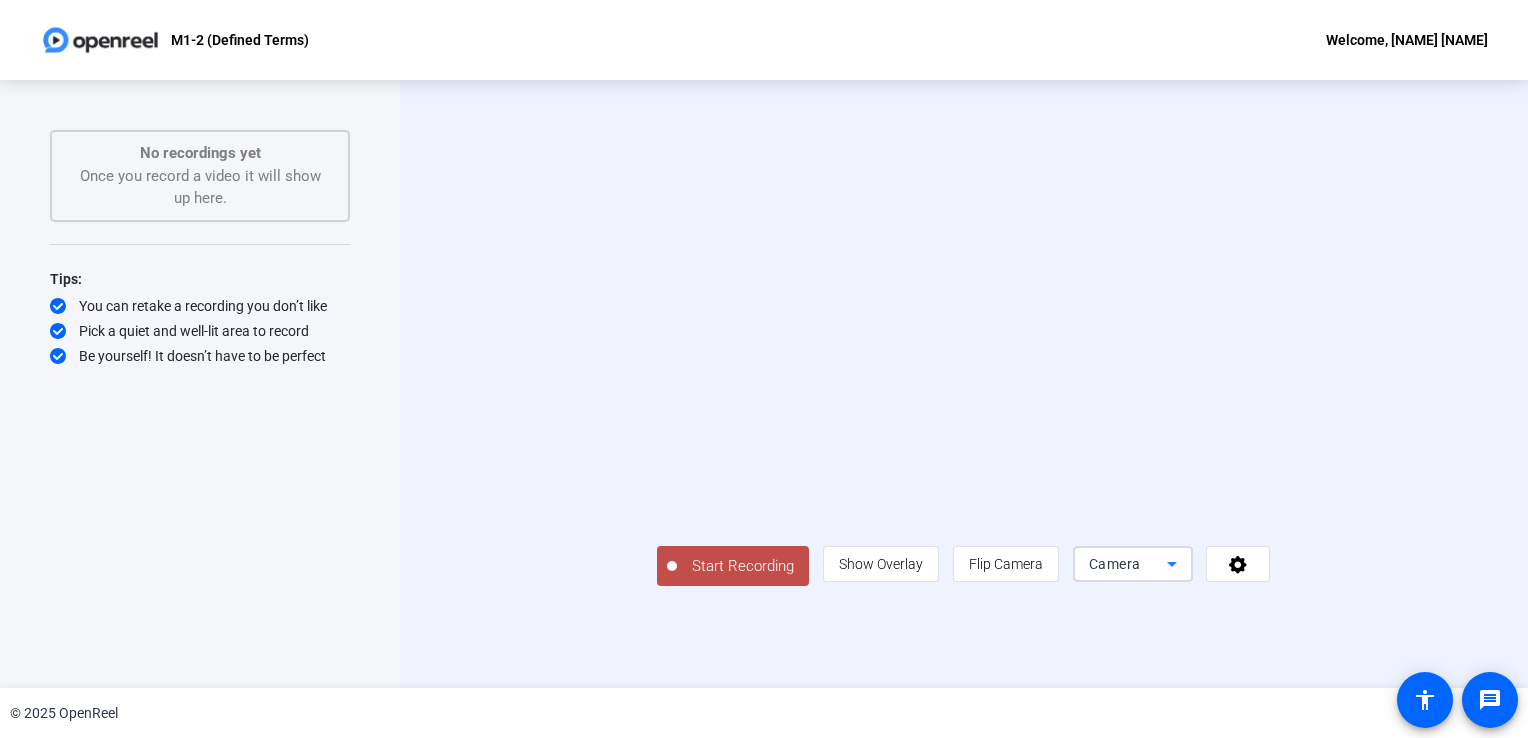 click 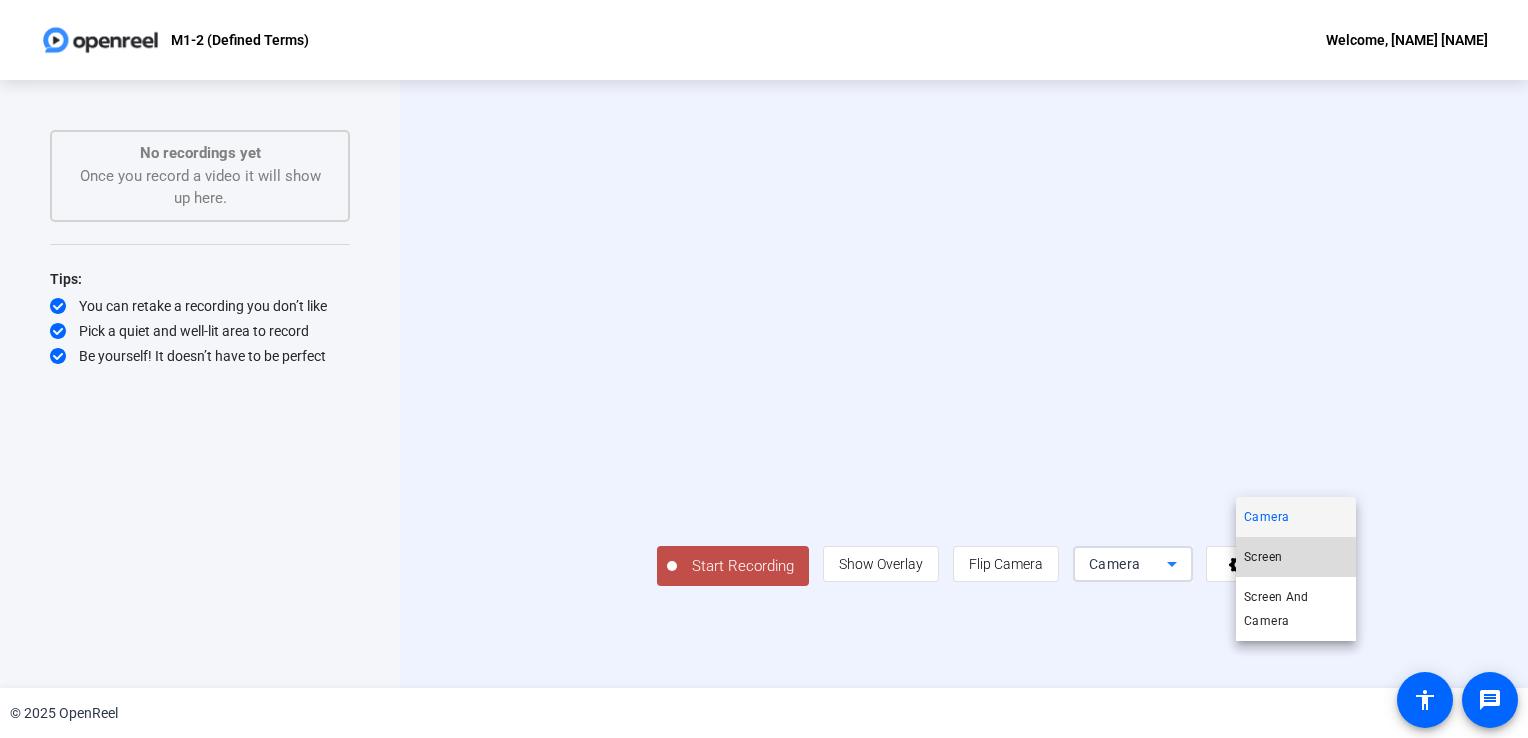 click on "Screen" at bounding box center [1263, 557] 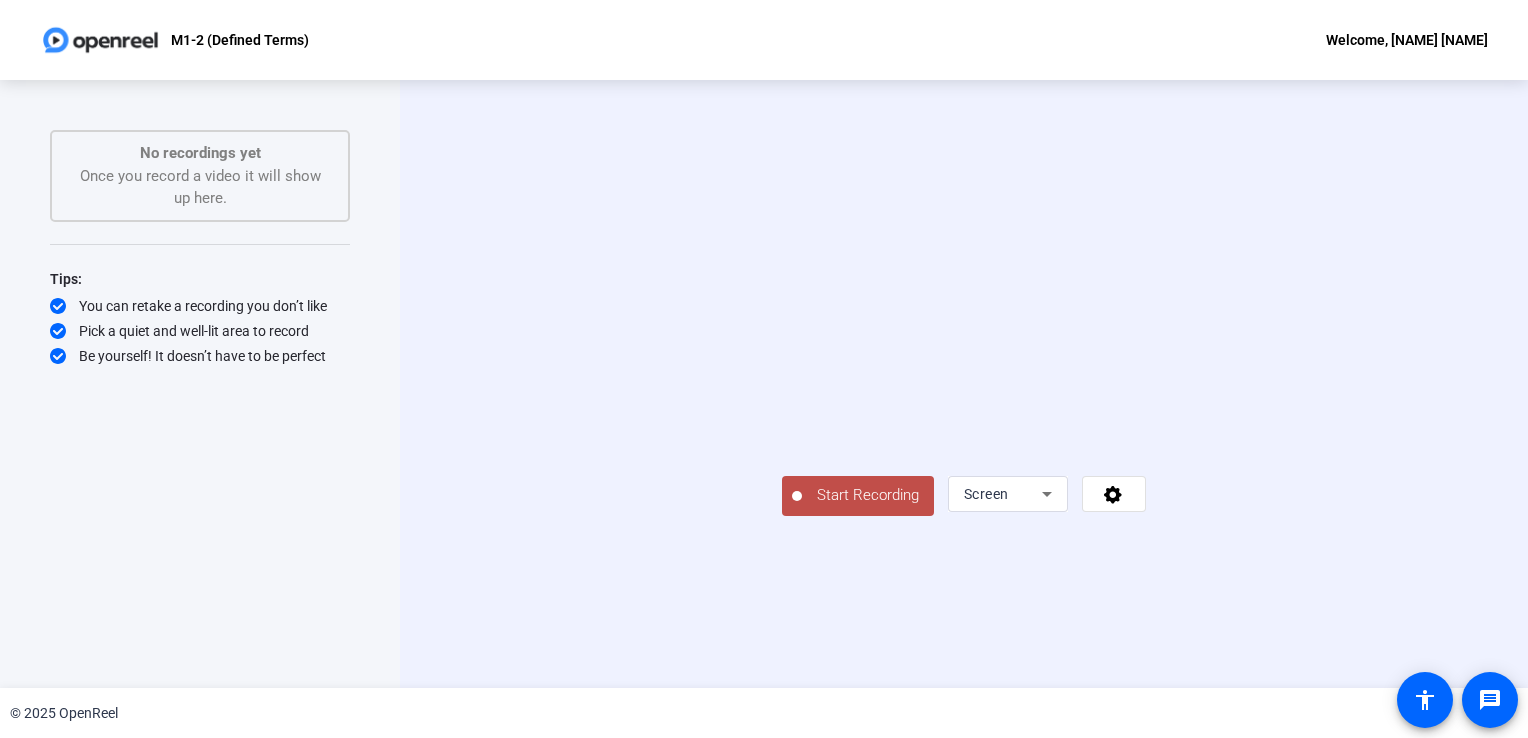 click on "Start Recording" 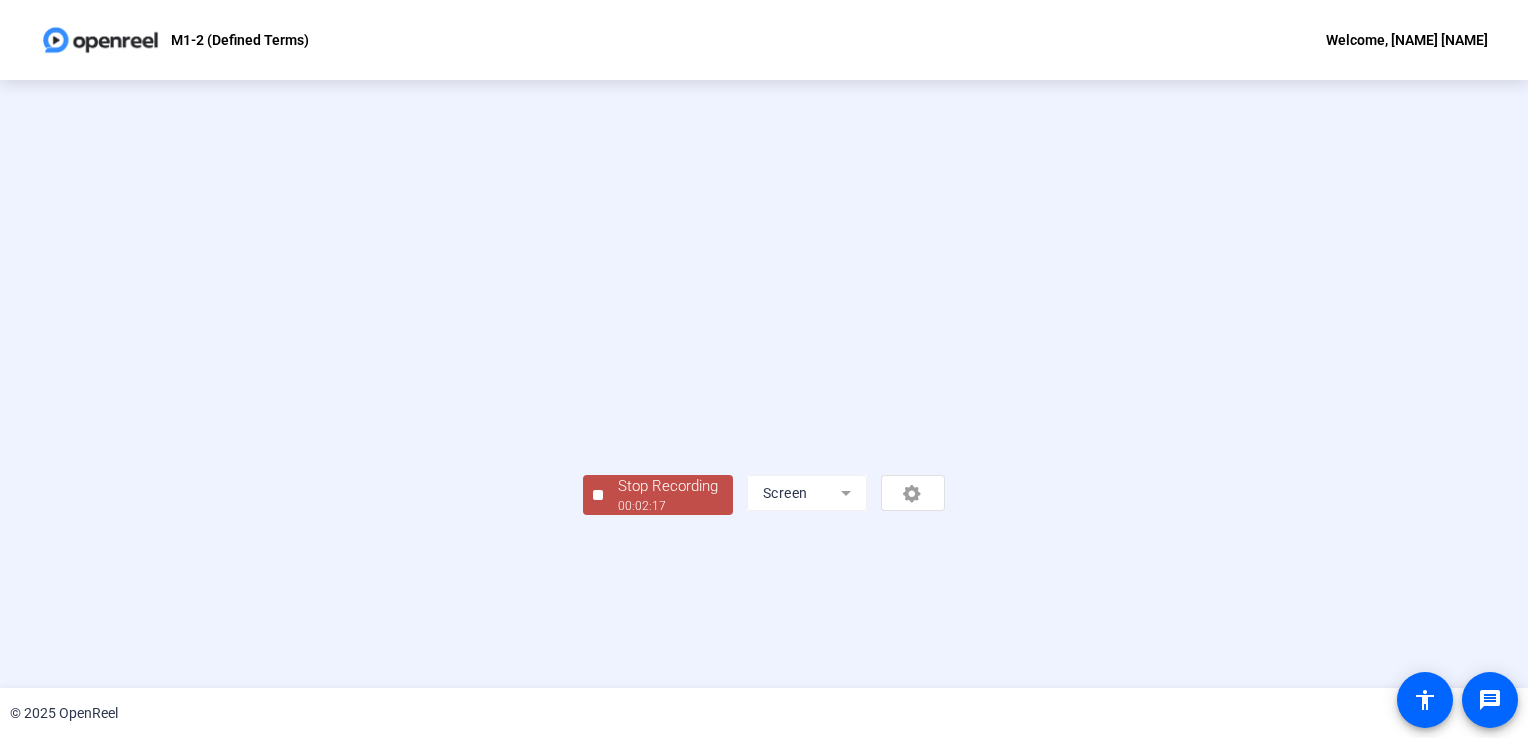 scroll, scrollTop: 56, scrollLeft: 0, axis: vertical 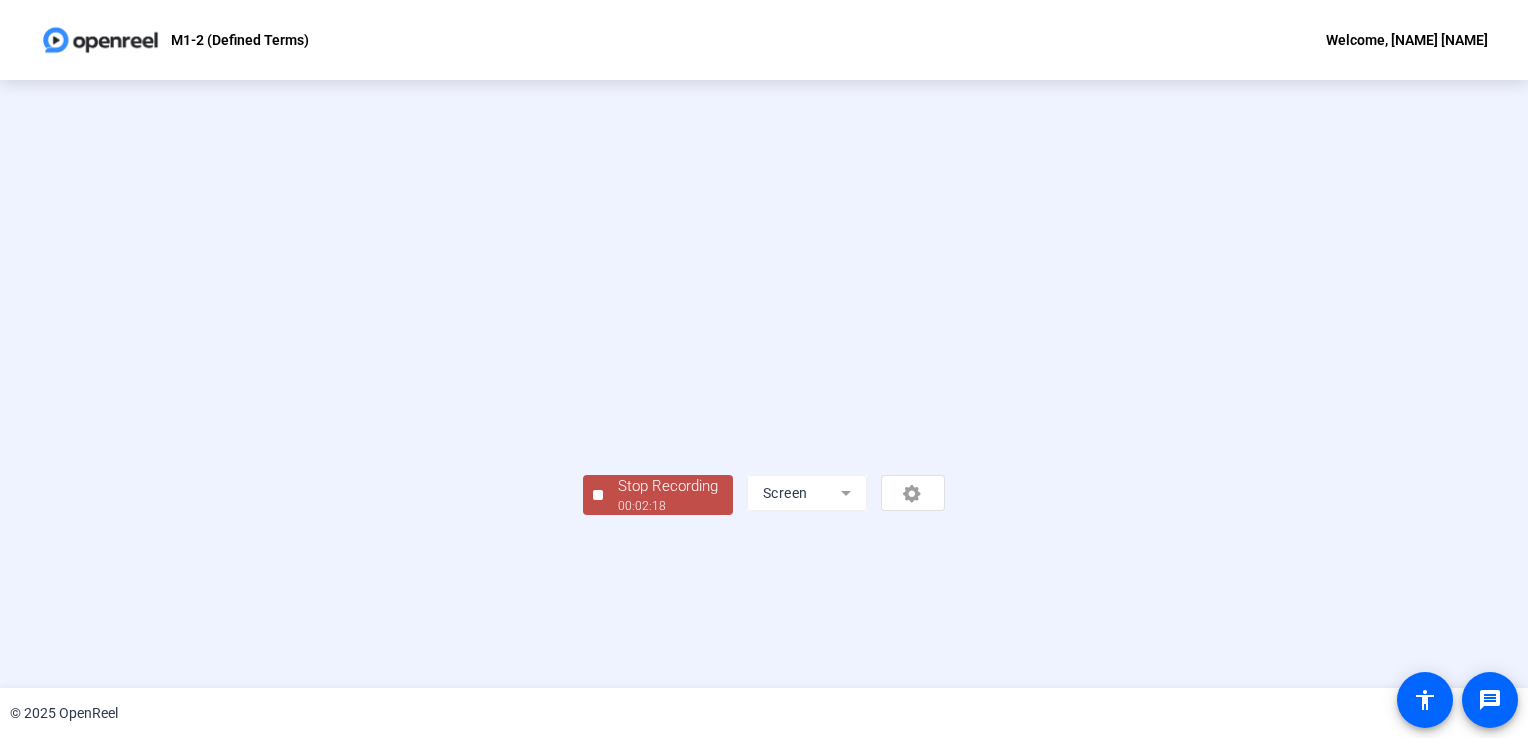 click on "Stop Recording" 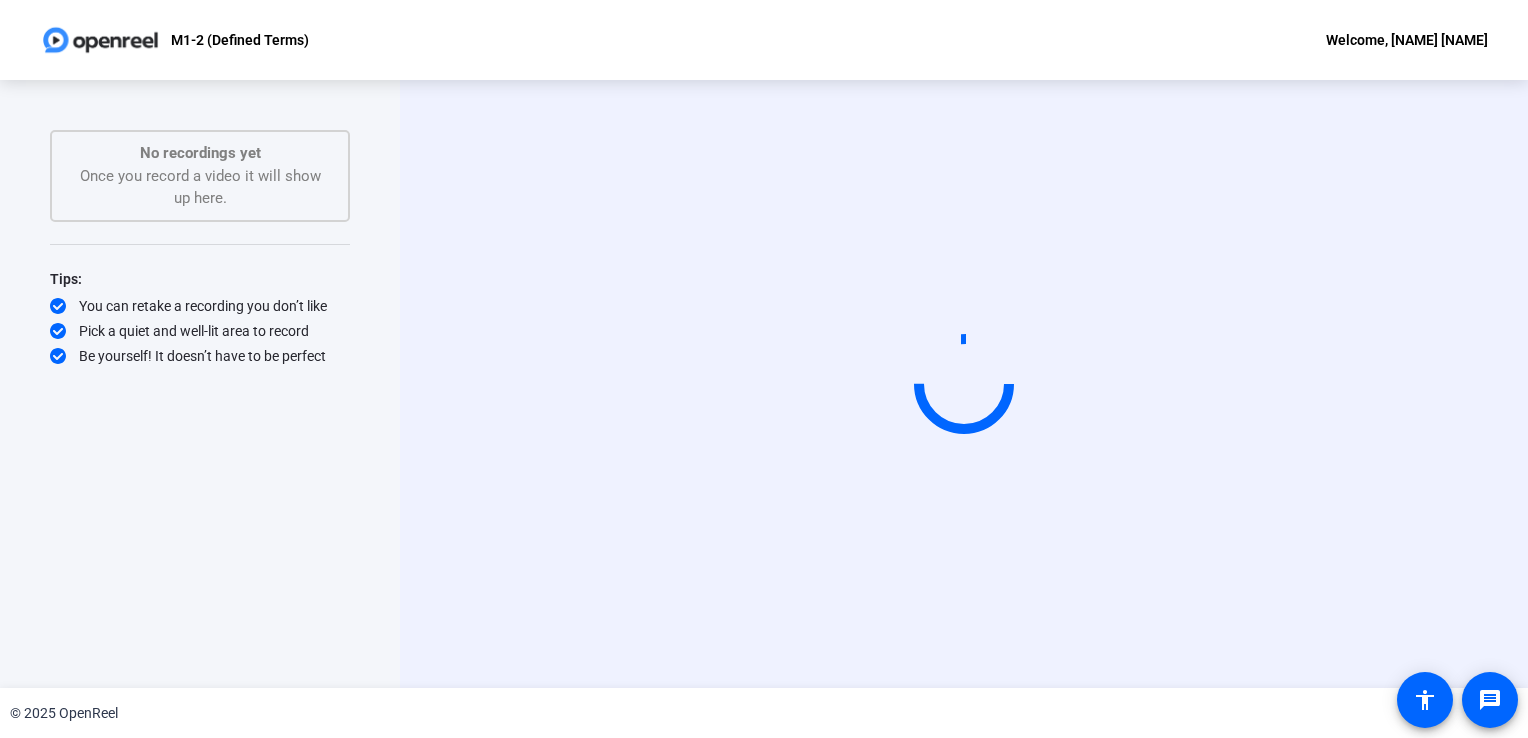 scroll, scrollTop: 0, scrollLeft: 0, axis: both 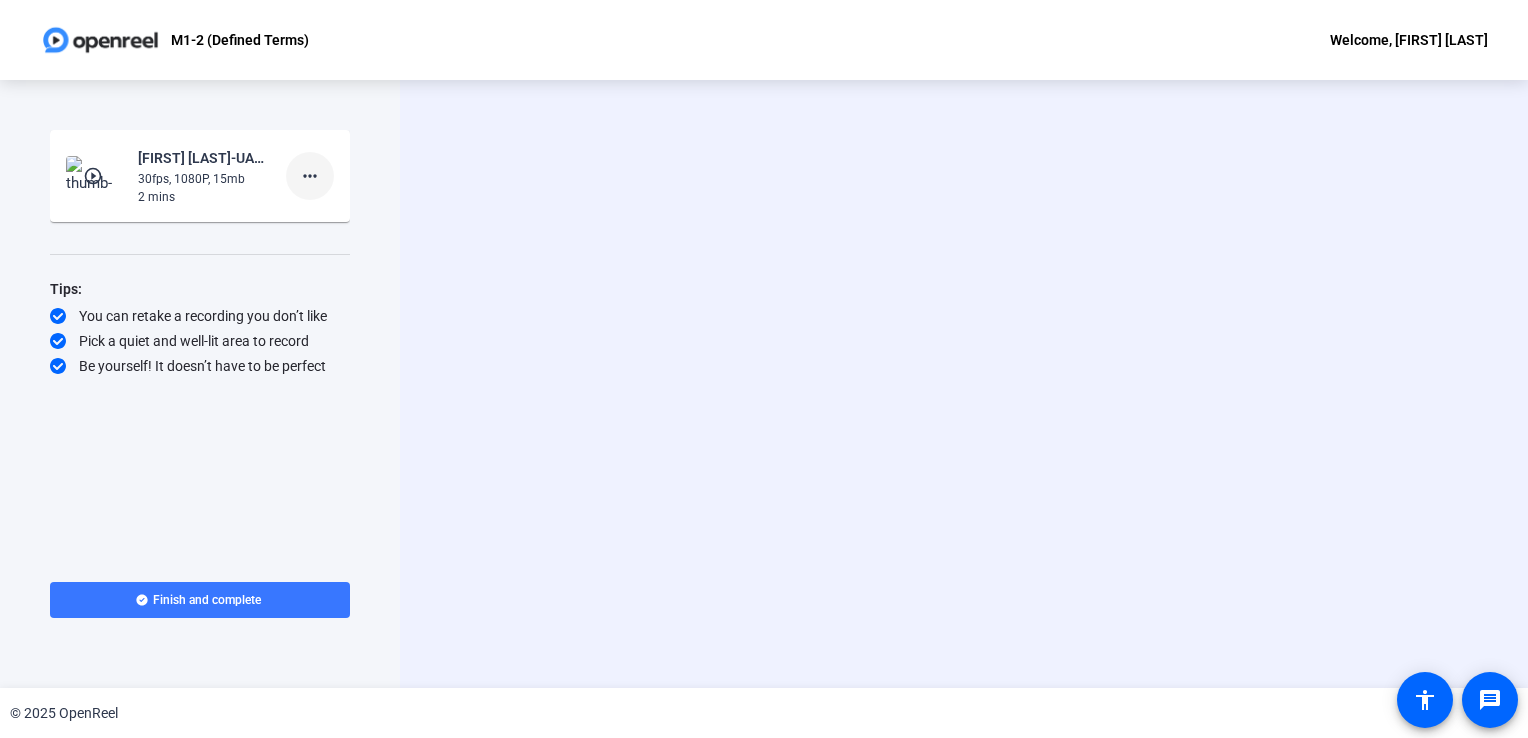 click on "more_horiz" 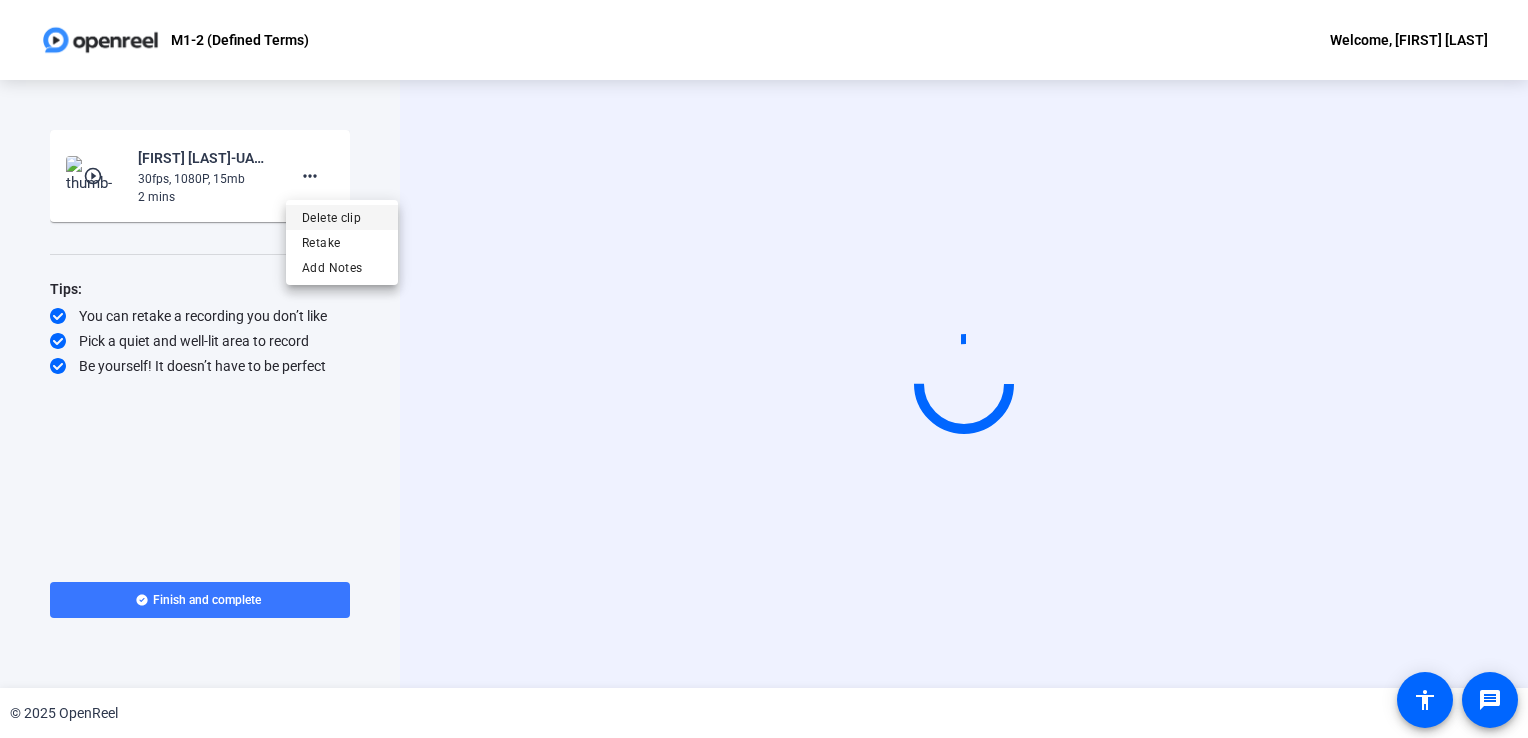 click on "Delete clip" at bounding box center (342, 218) 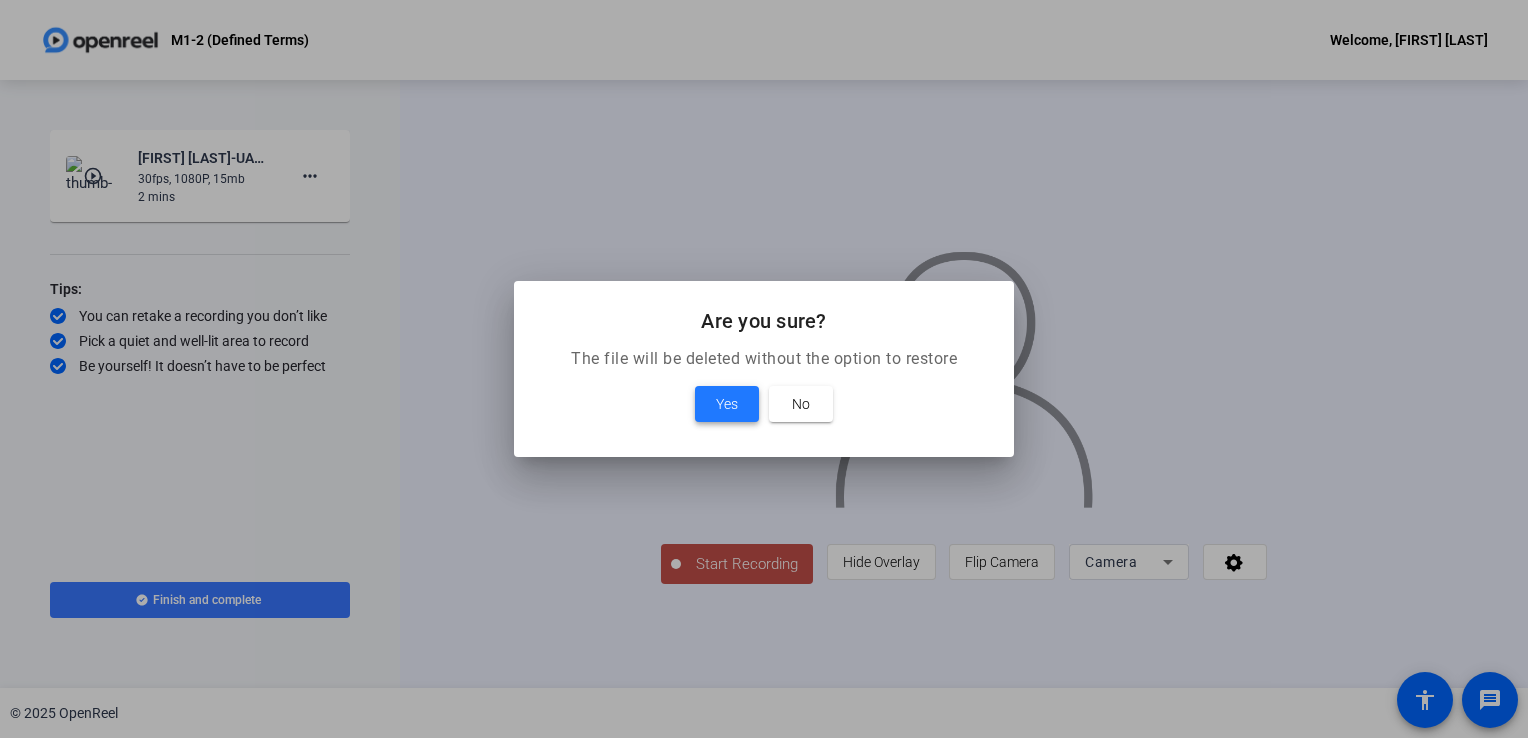 click on "Yes" at bounding box center [727, 404] 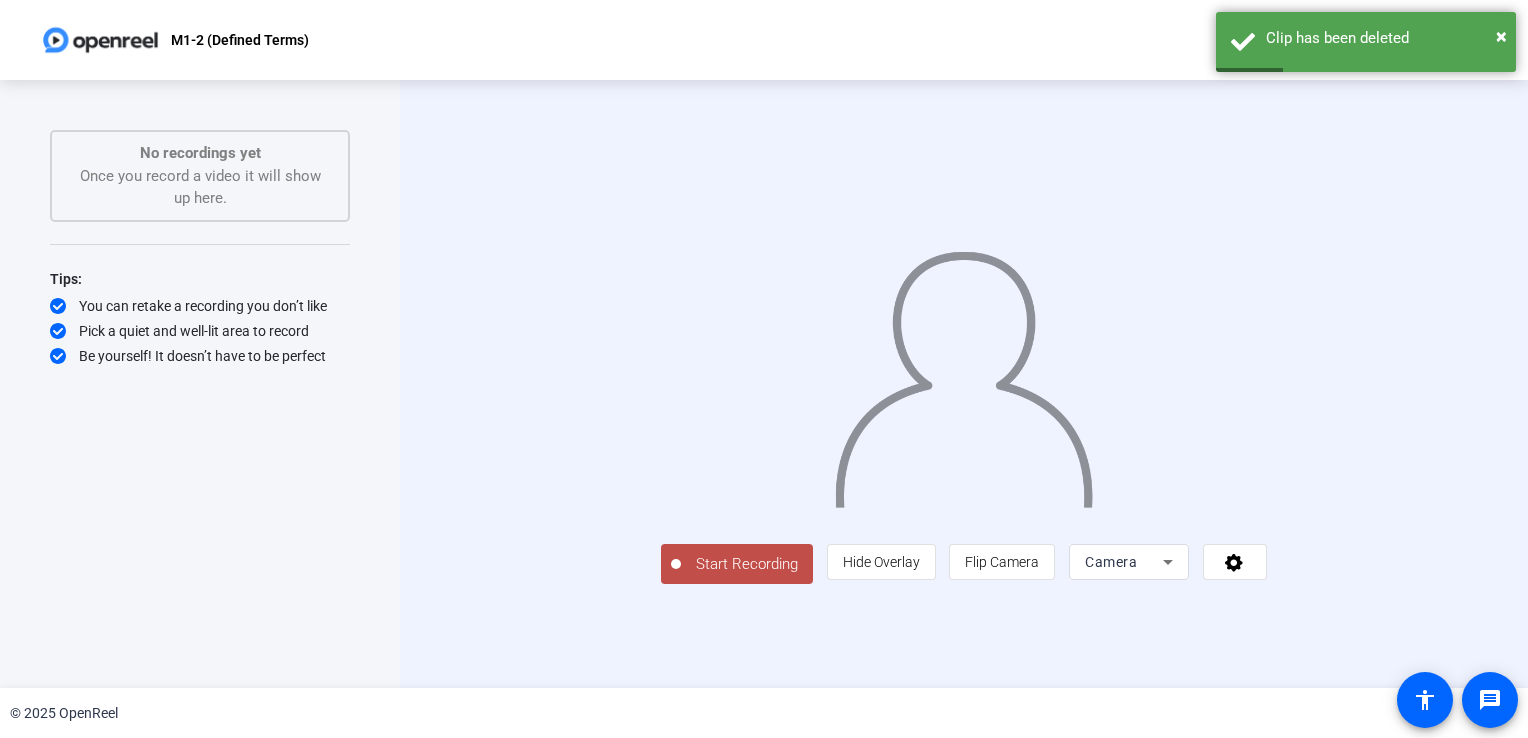 click on "Camera" at bounding box center [1111, 562] 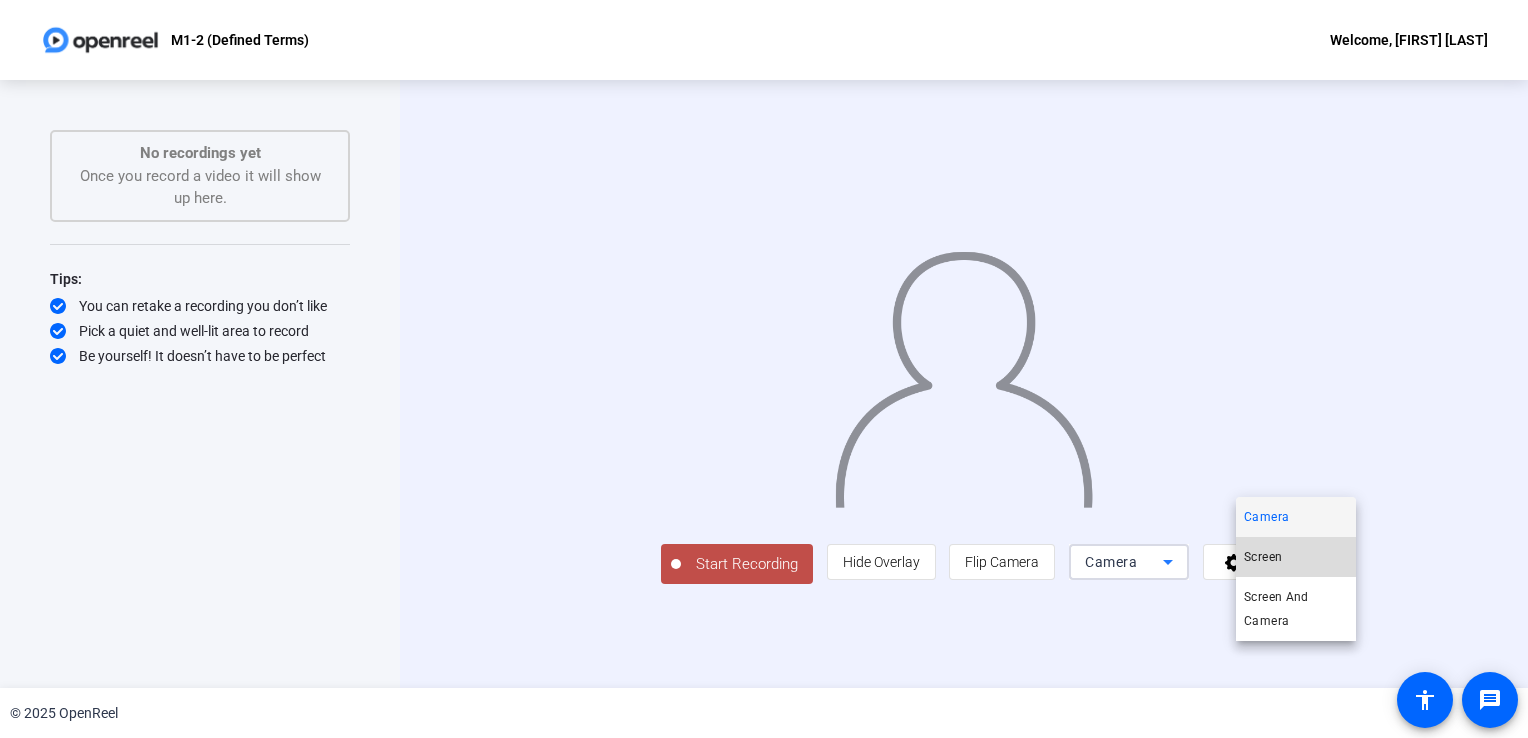 click on "Screen" at bounding box center [1263, 557] 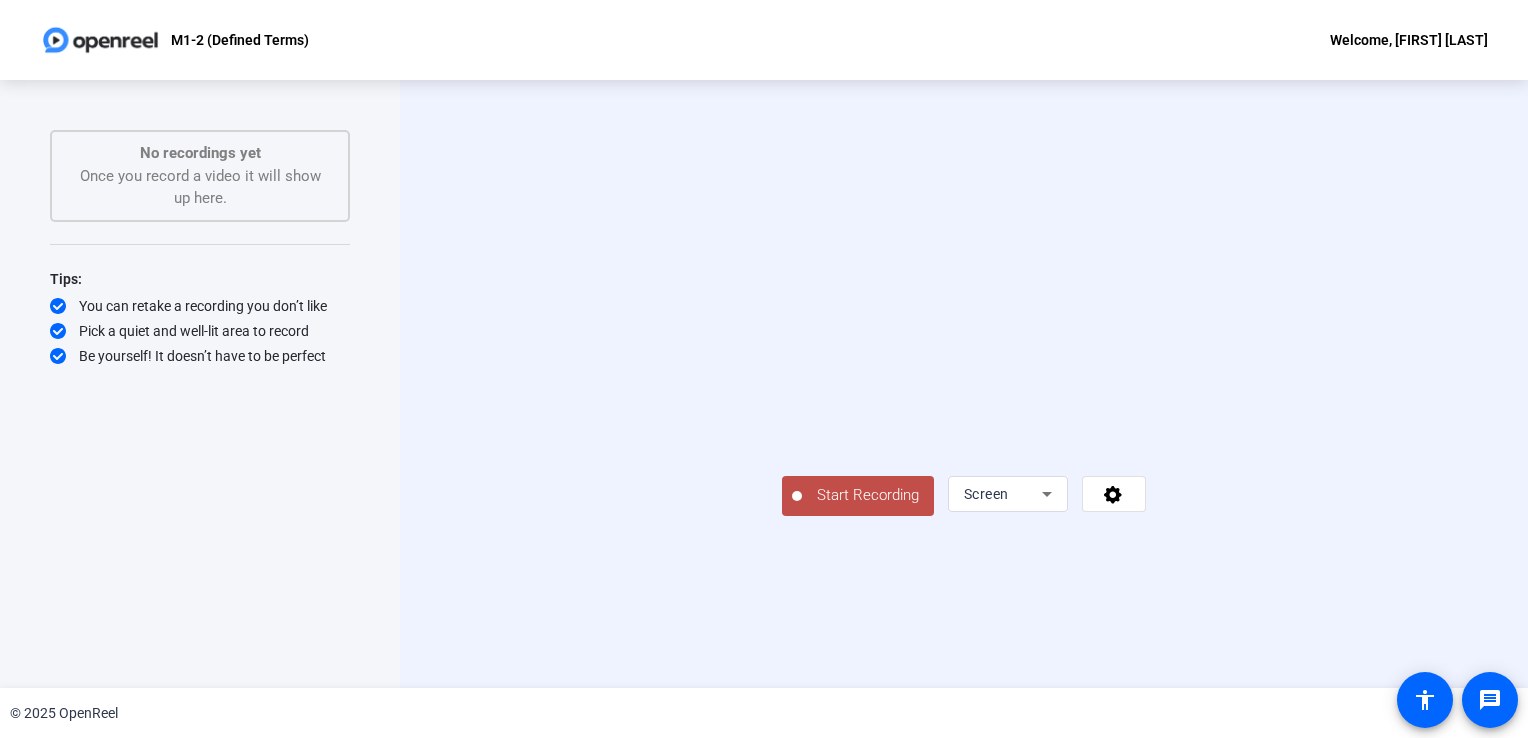 click on "Start Recording" 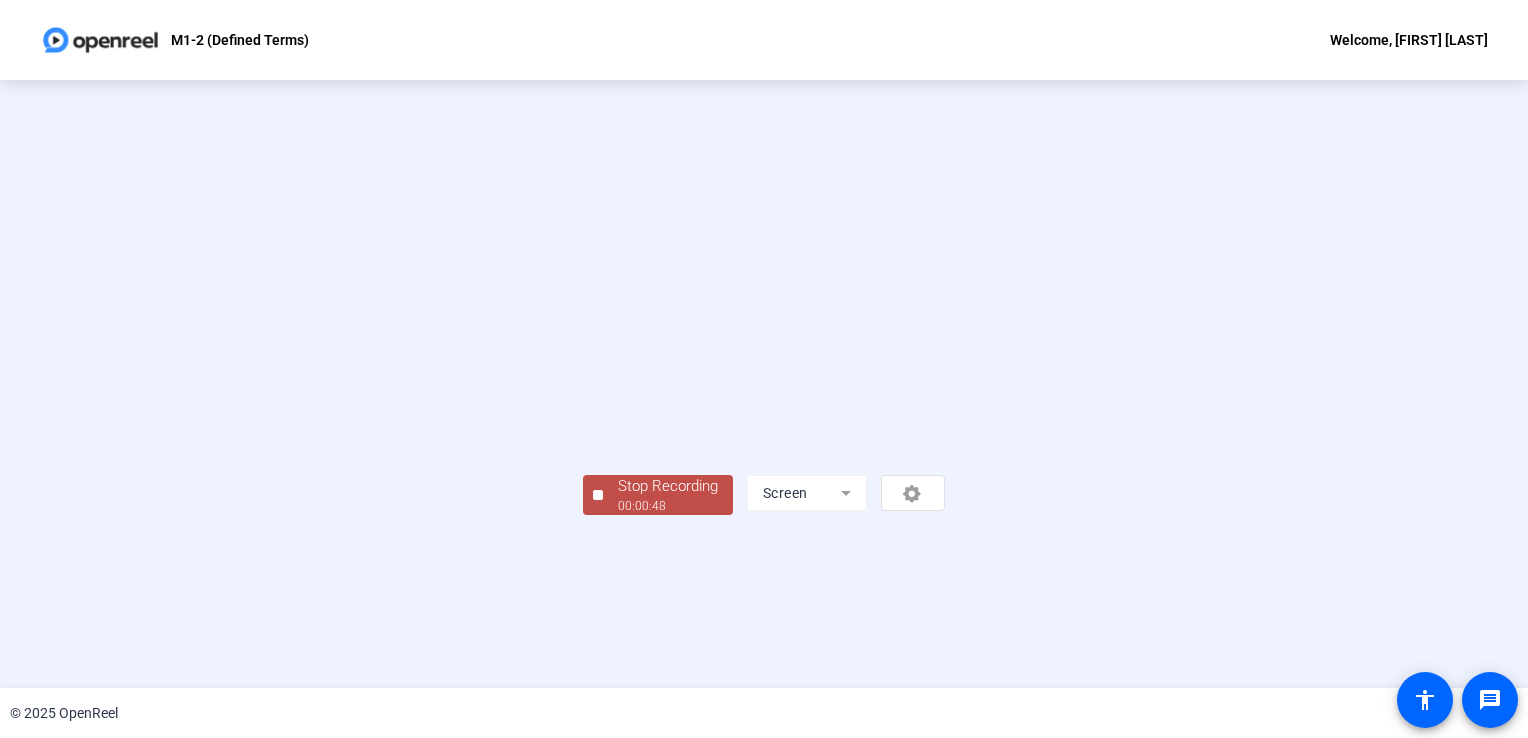 scroll, scrollTop: 56, scrollLeft: 0, axis: vertical 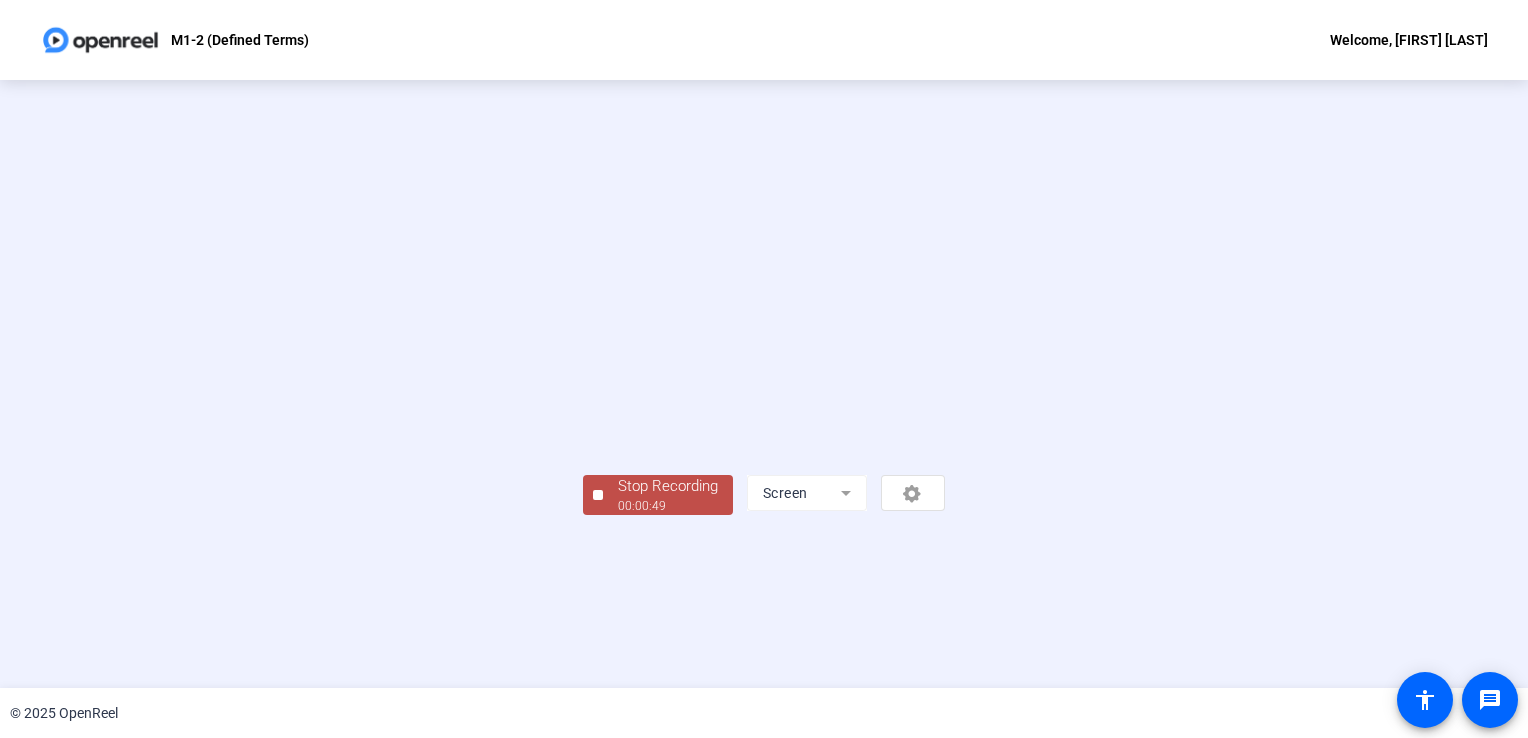 click on "00:00:49" 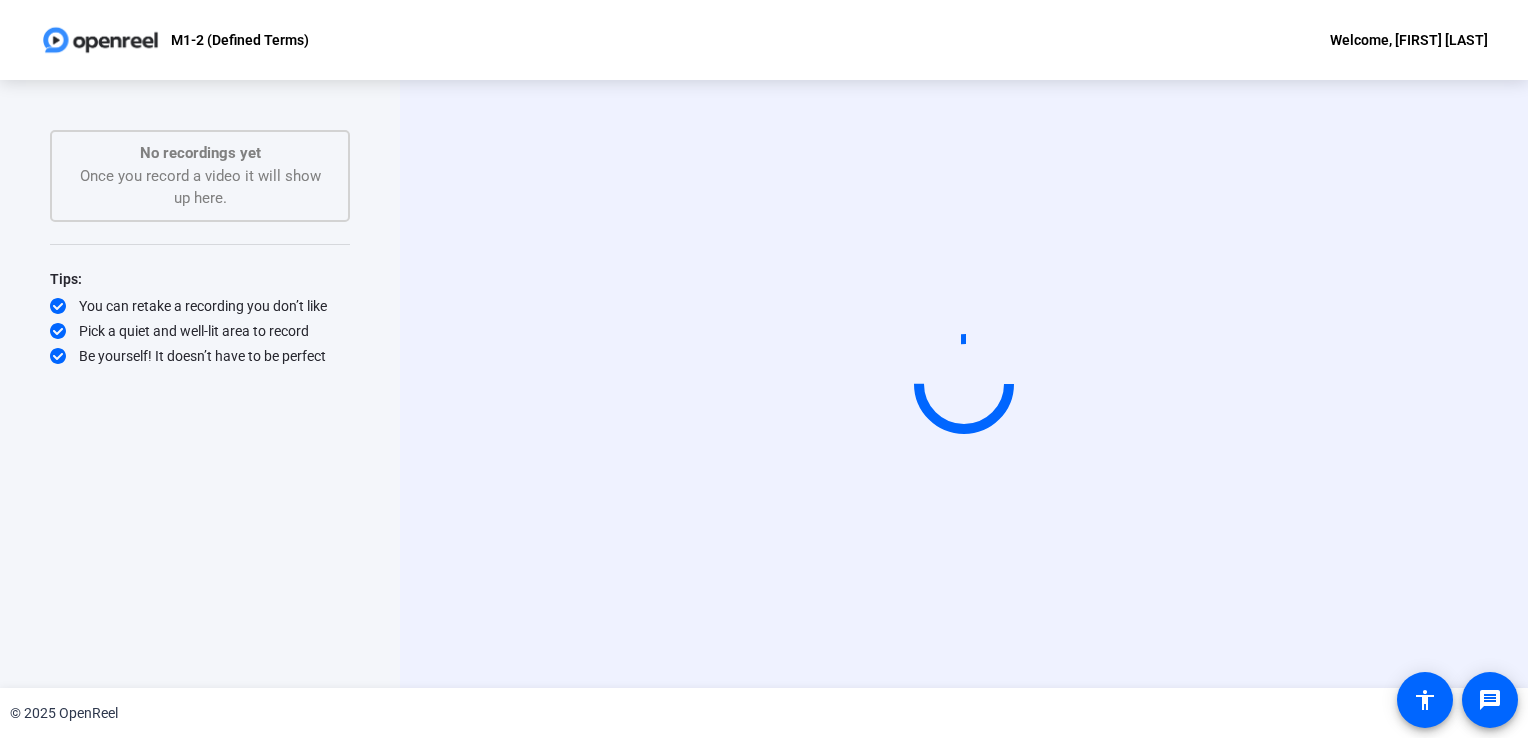 scroll, scrollTop: 0, scrollLeft: 0, axis: both 